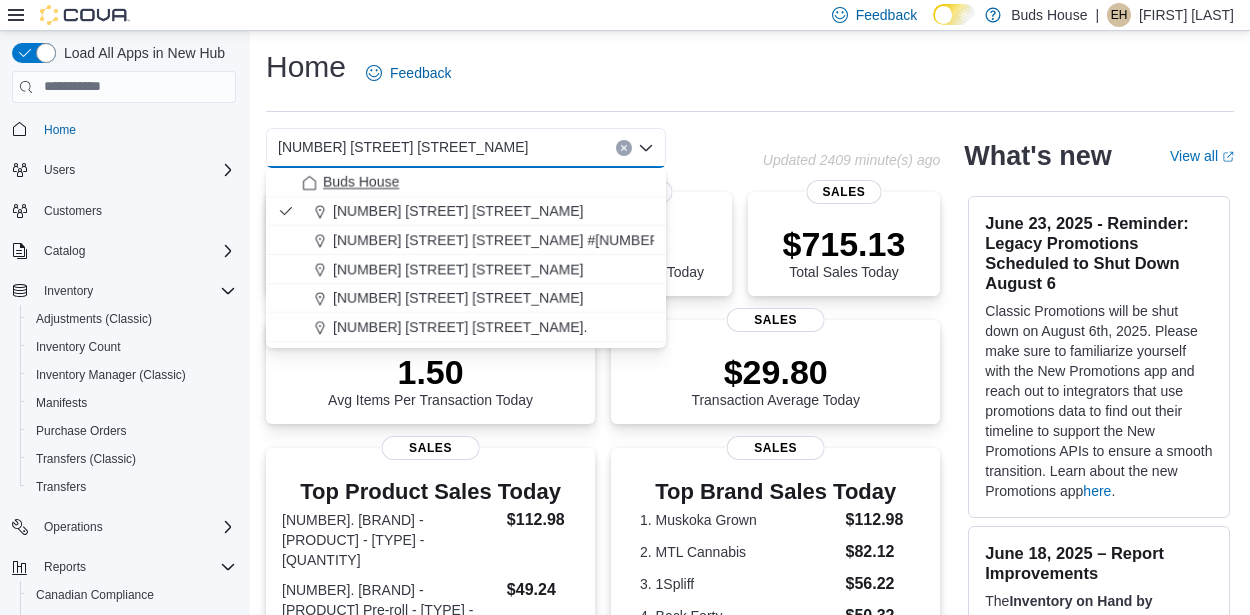 scroll, scrollTop: 0, scrollLeft: 0, axis: both 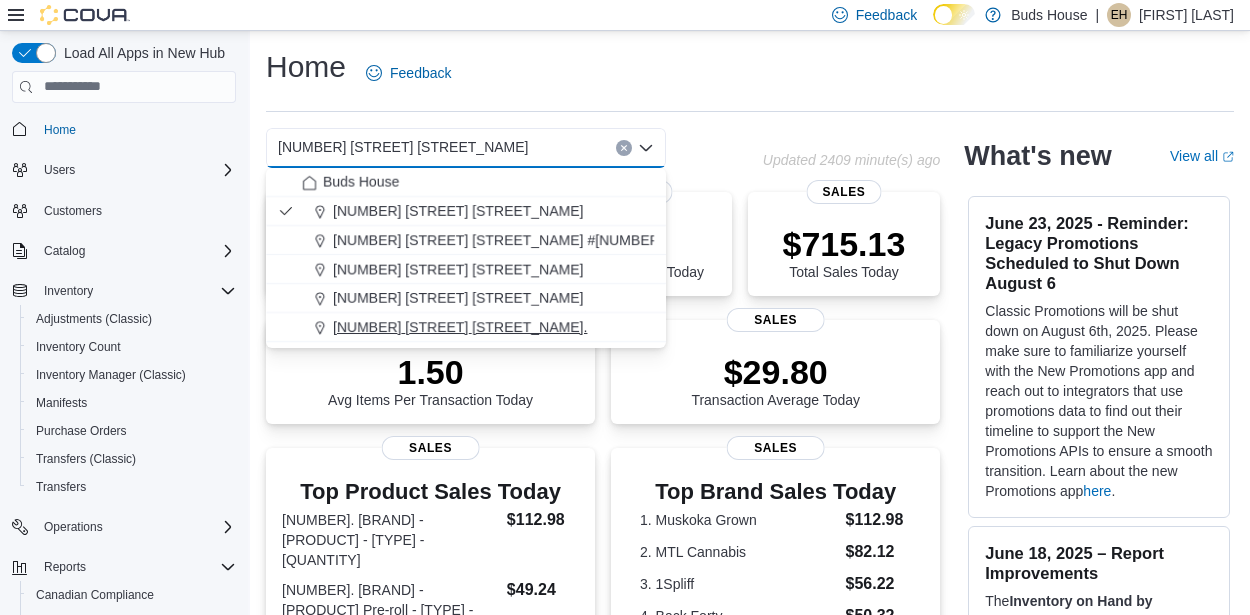 click on "[NUMBER] [STREET]" at bounding box center (460, 327) 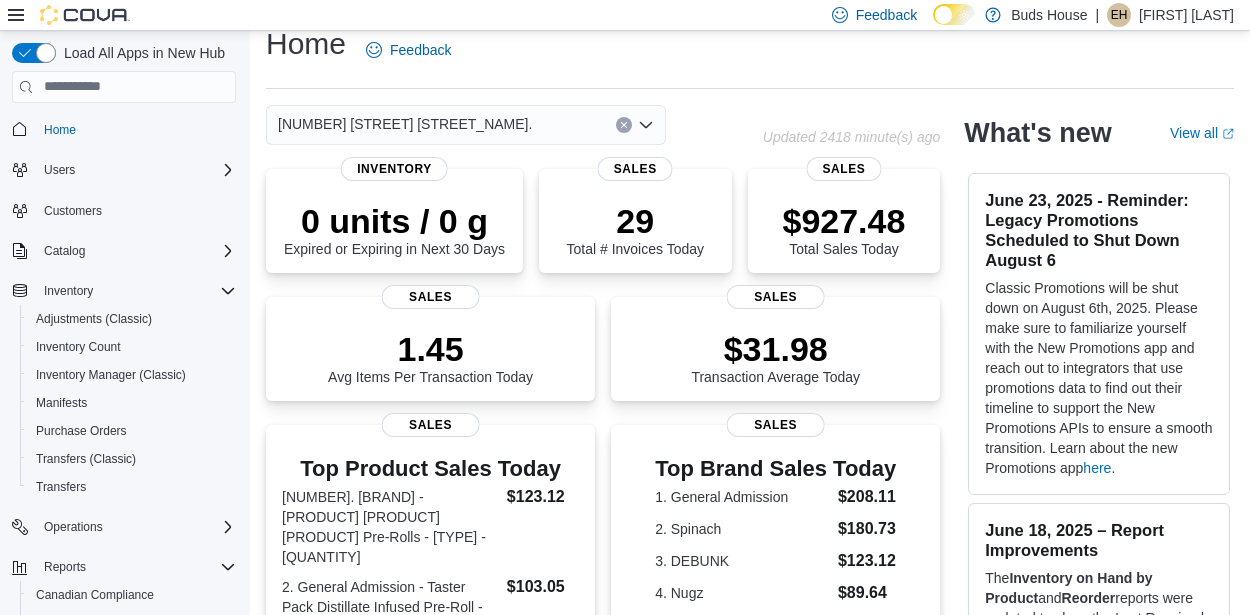 scroll, scrollTop: 0, scrollLeft: 0, axis: both 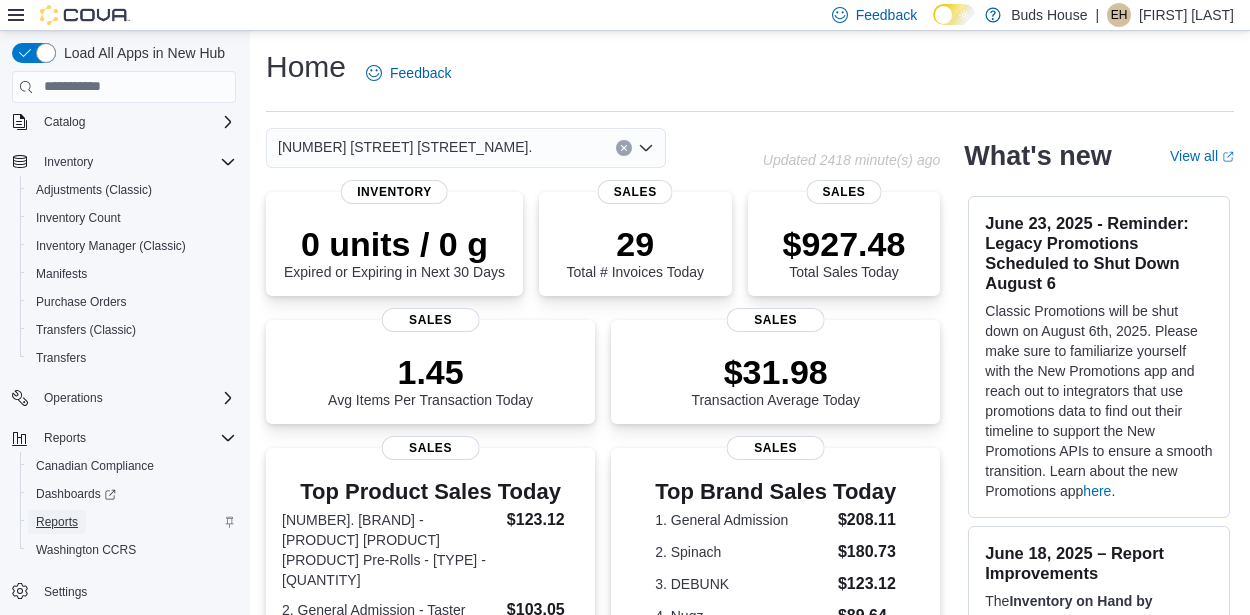 click on "Reports" at bounding box center [57, 522] 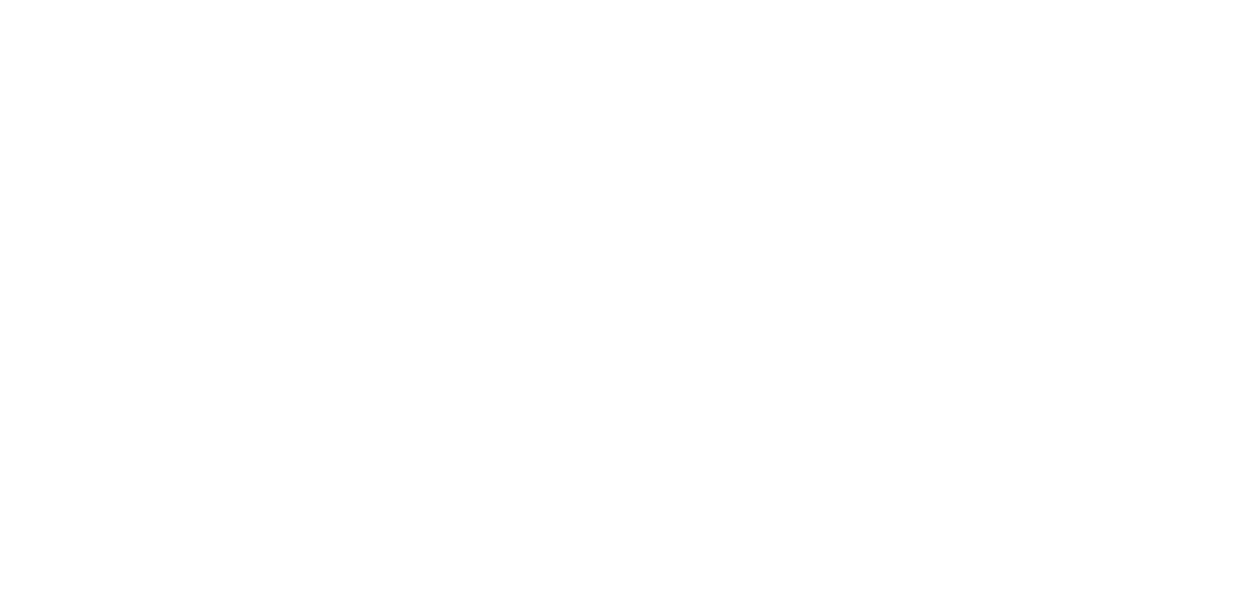 scroll, scrollTop: 0, scrollLeft: 0, axis: both 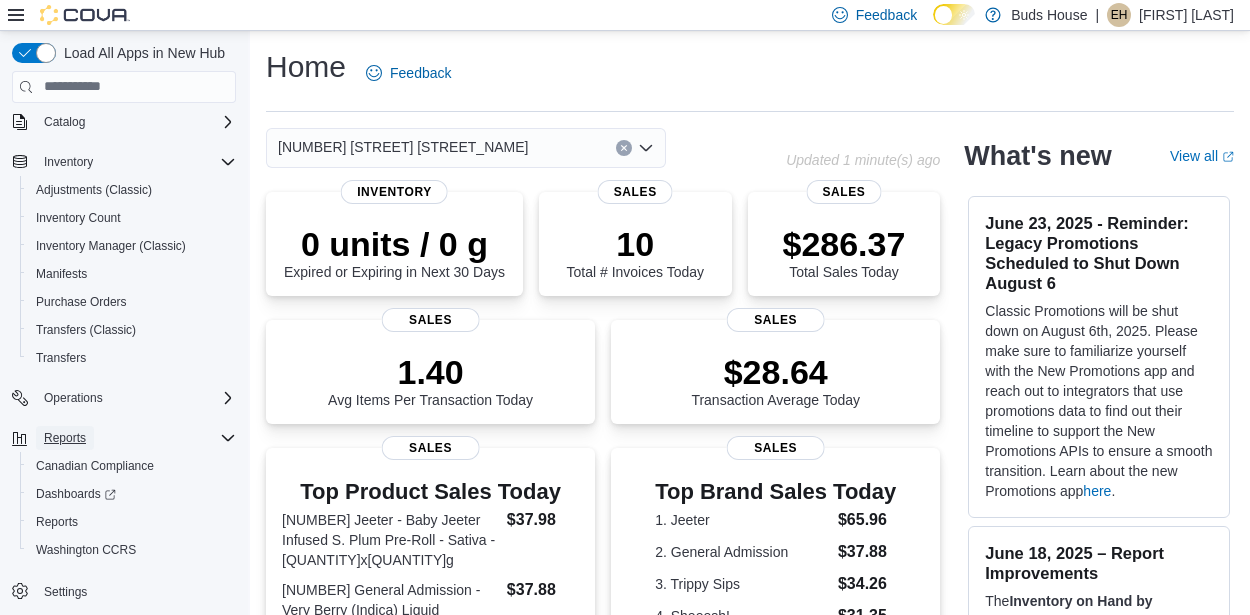 click on "Reports" at bounding box center (65, 438) 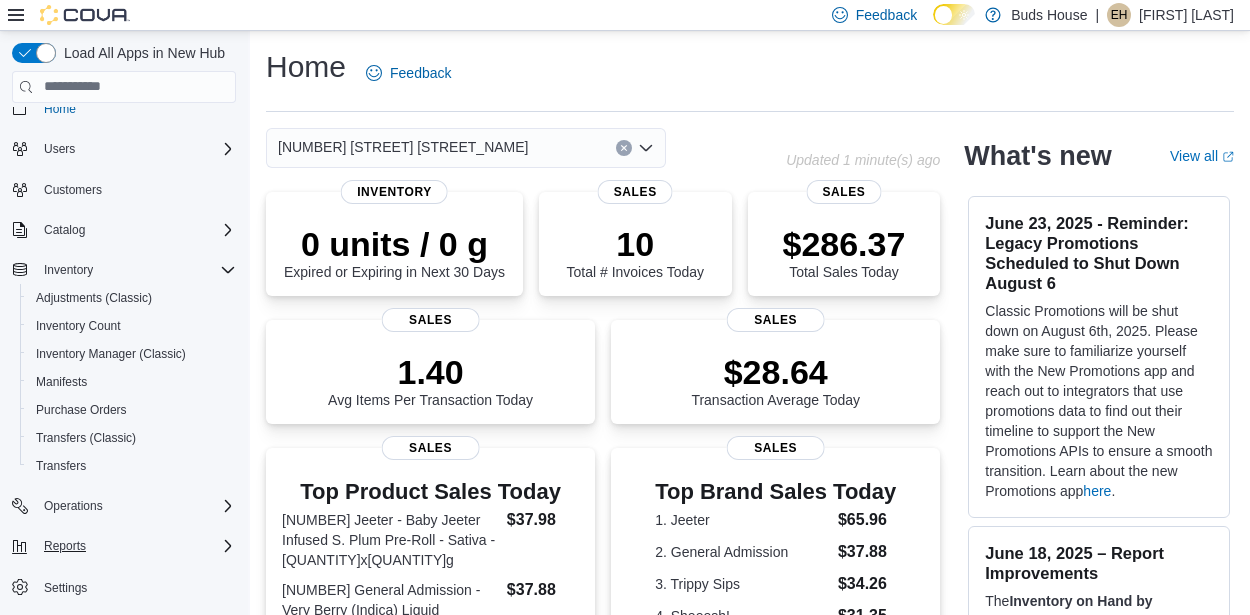 scroll, scrollTop: 17, scrollLeft: 0, axis: vertical 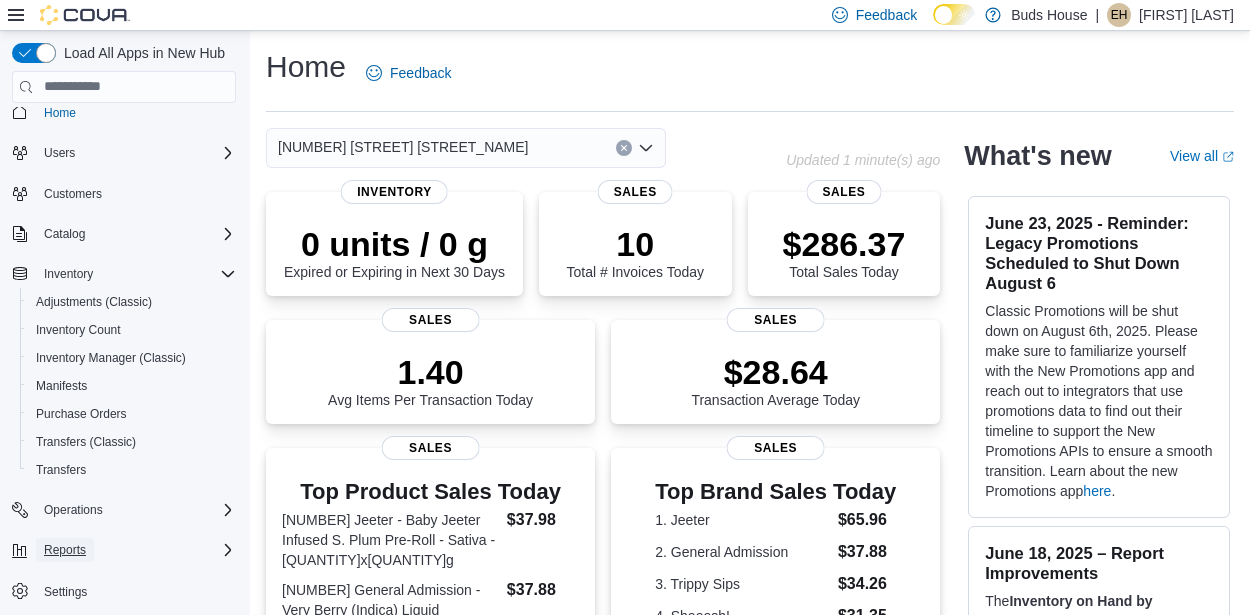 click on "Reports" at bounding box center (65, 550) 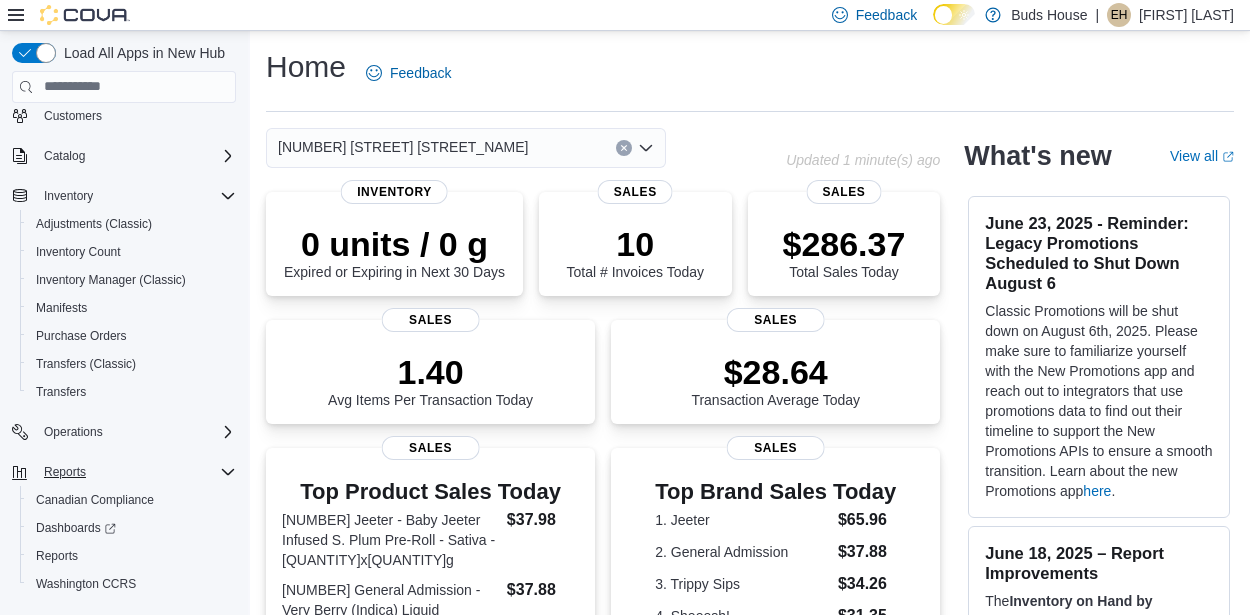 scroll, scrollTop: 94, scrollLeft: 0, axis: vertical 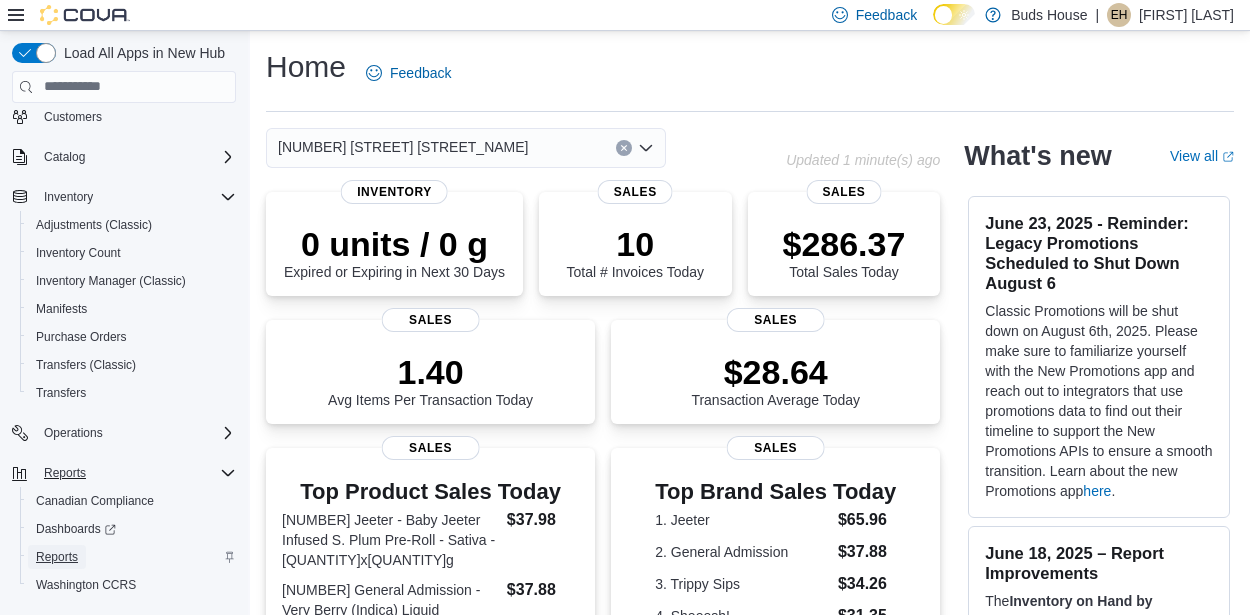 click on "Reports" at bounding box center [57, 557] 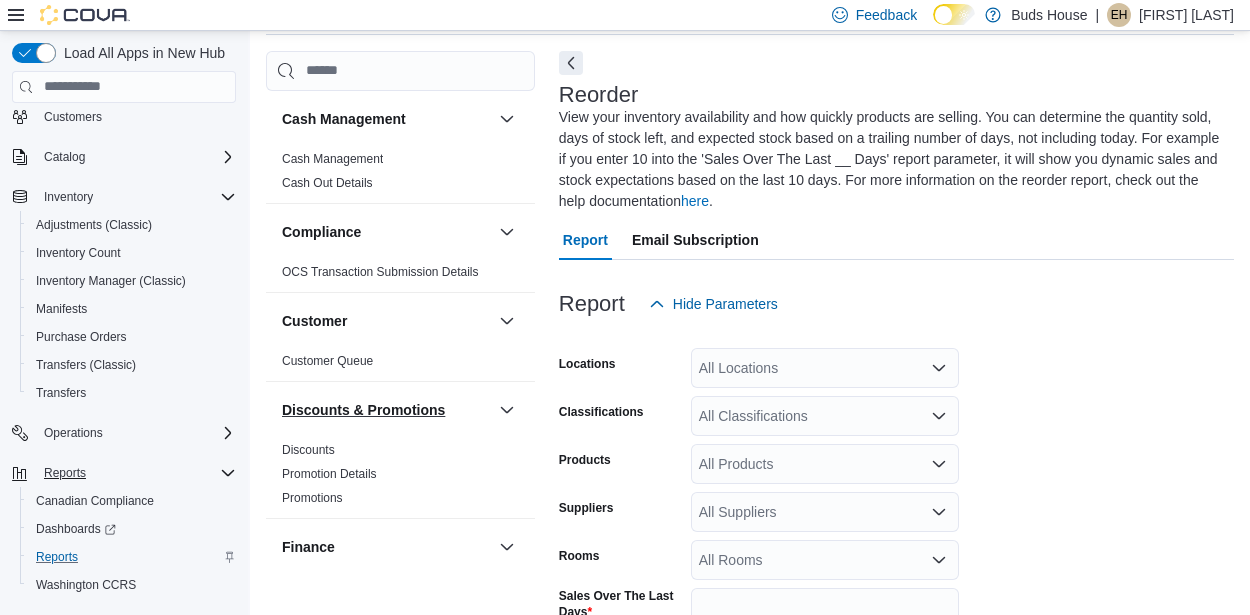 scroll, scrollTop: 93, scrollLeft: 0, axis: vertical 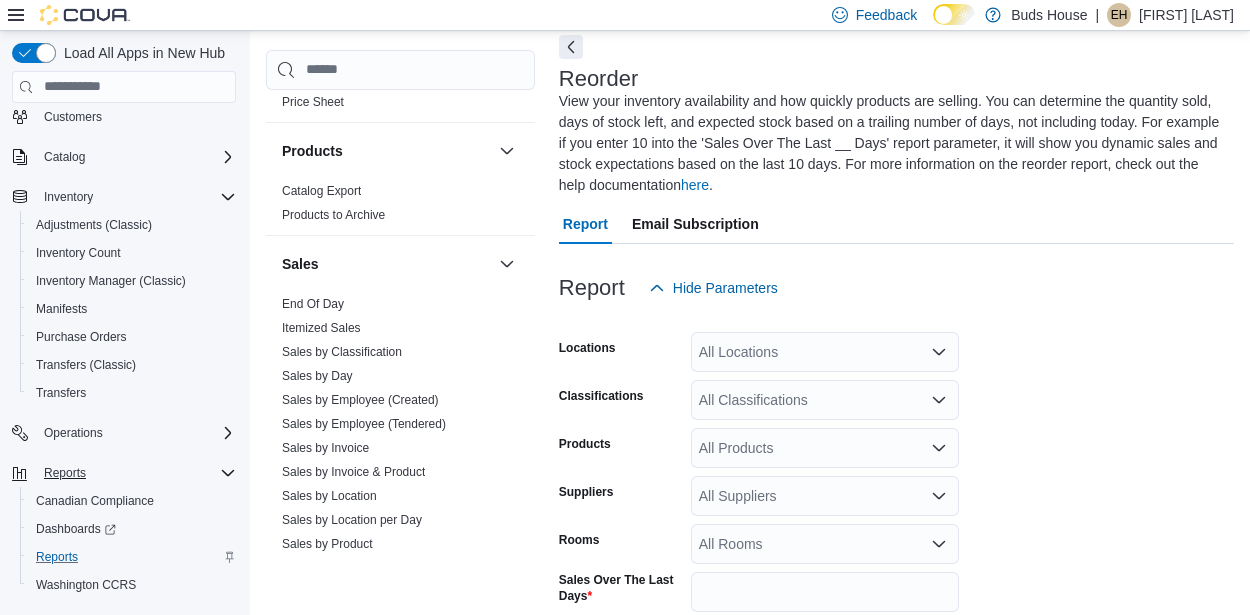 click on "Itemized Sales" at bounding box center [400, 328] 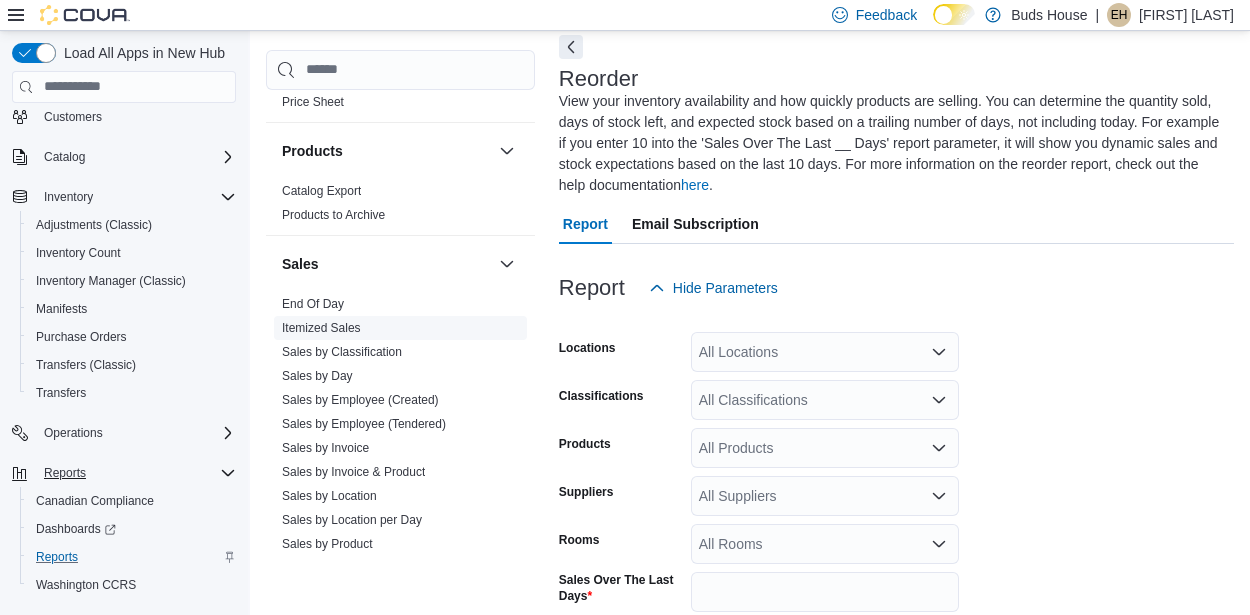 click on "Itemized Sales" at bounding box center (400, 328) 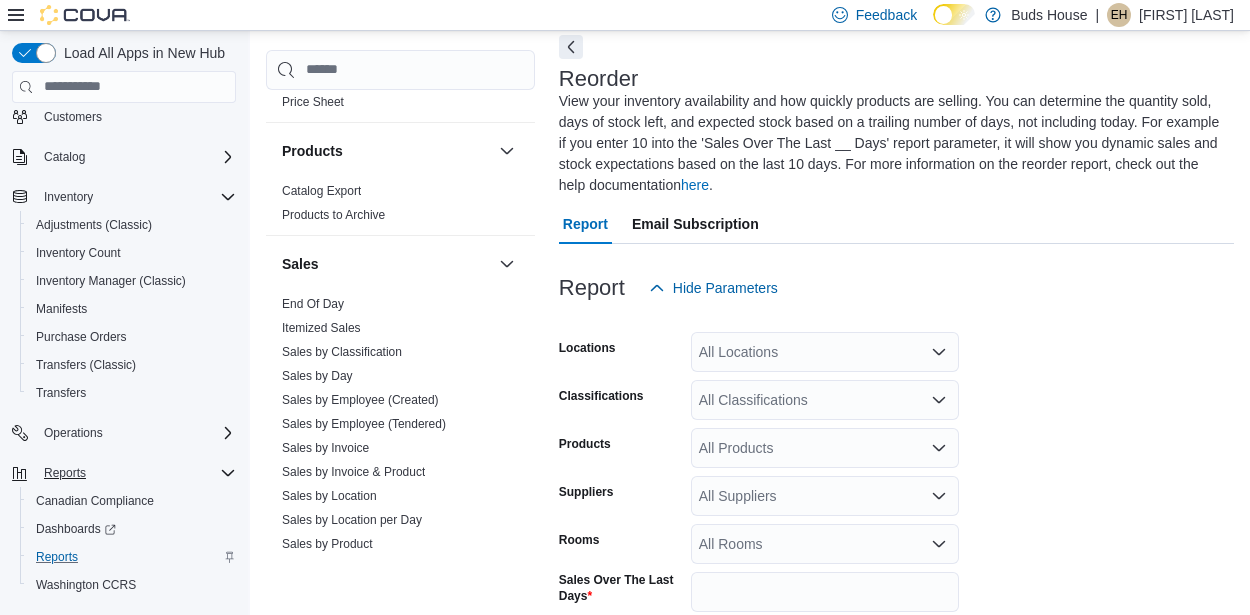 click on "All Locations" at bounding box center [825, 352] 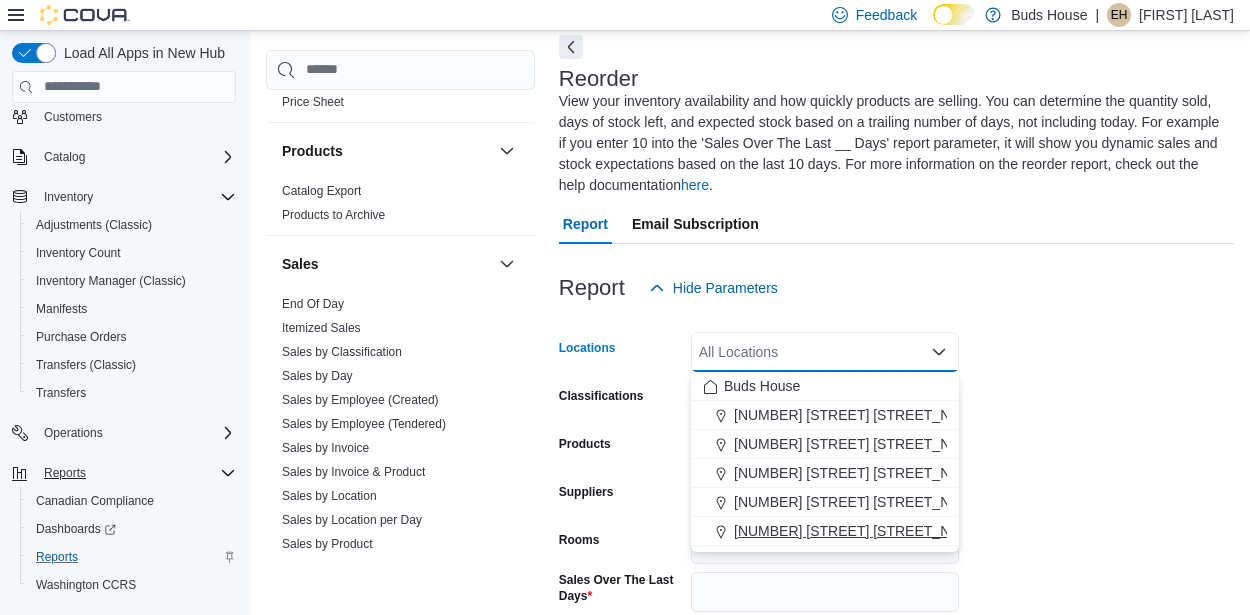 click on "[NUMBER] [STREET]" at bounding box center [859, 531] 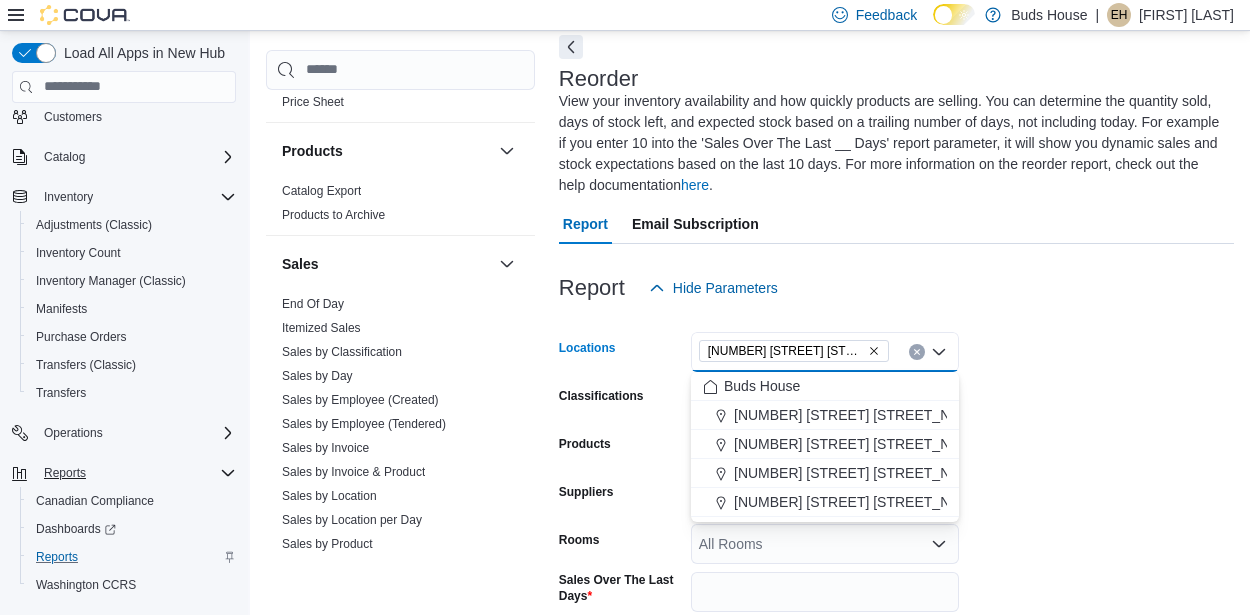 click on "Locations 5291 Lakeshore Rd. Combo box. Selected. 5291 Lakeshore Rd.. Press Backspace to delete 5291 Lakeshore Rd.. Combo box input. All Locations. Type some text or, to display a list of choices, press Down Arrow. To exit the list of choices, press Escape. Classifications All Classifications Products All Products Suppliers All Suppliers Rooms All Rooms Sales Over The Last Days * Net Weight Show all products per location Show in stock only Export  Run Report" at bounding box center (896, 555) 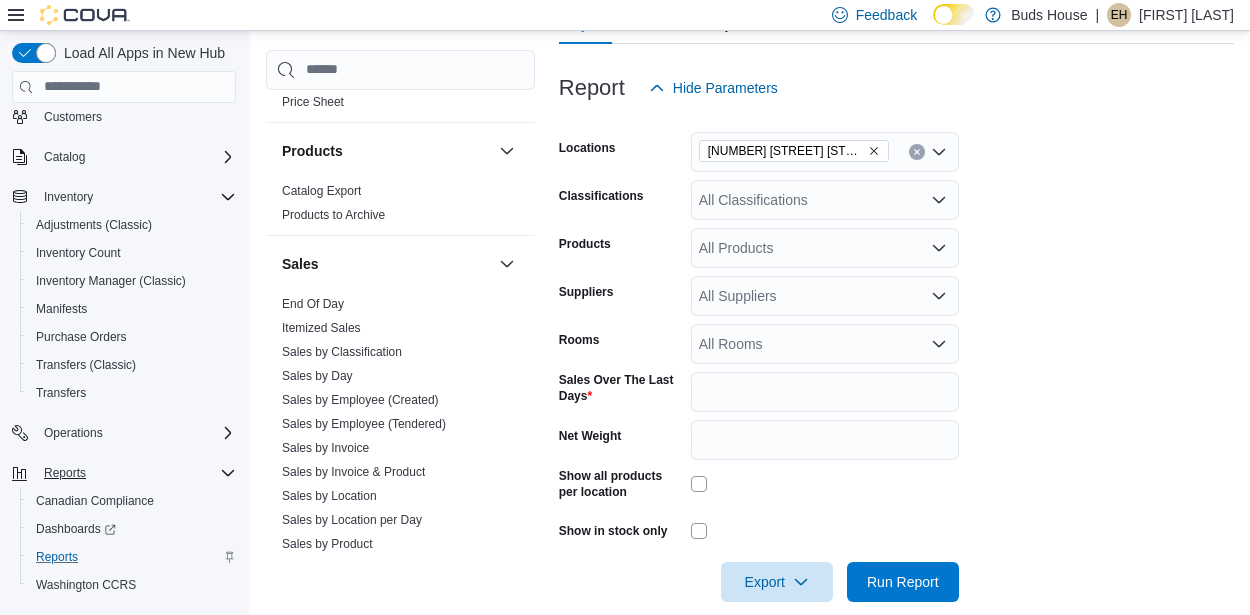 scroll, scrollTop: 293, scrollLeft: 0, axis: vertical 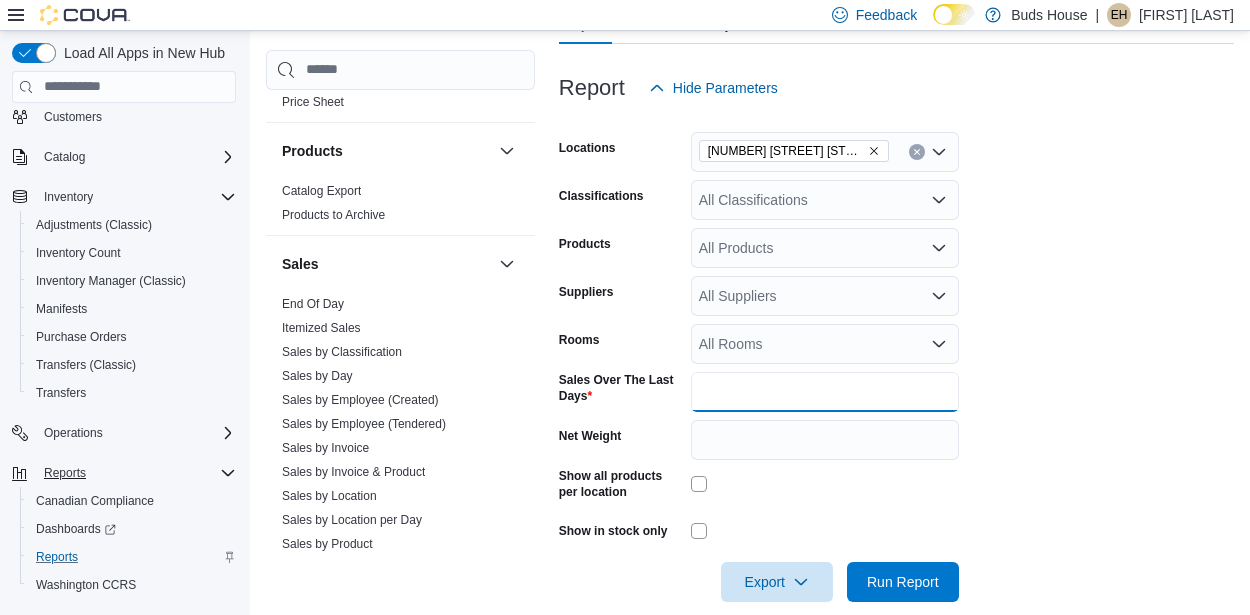 click on "*" at bounding box center [825, 392] 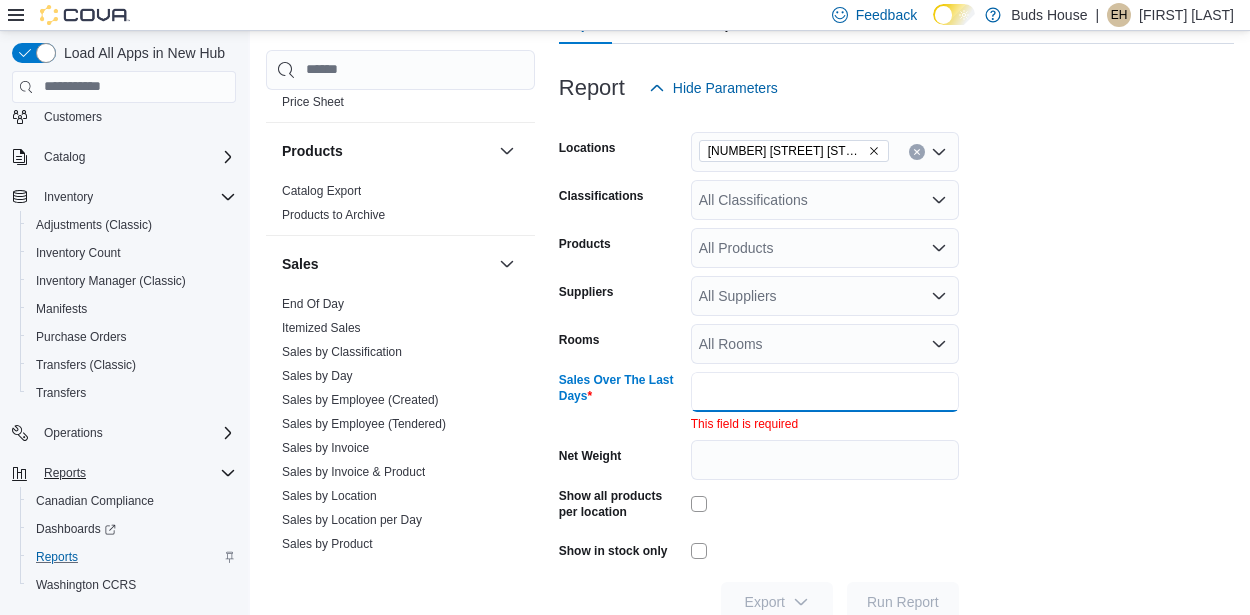 type on "*" 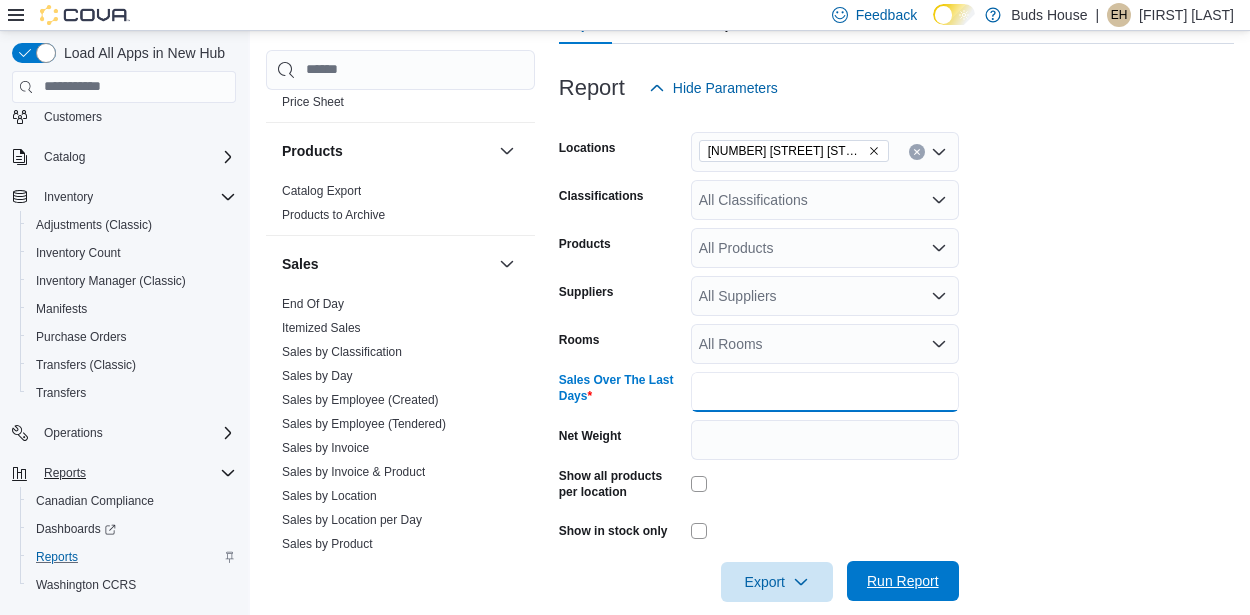 type on "*" 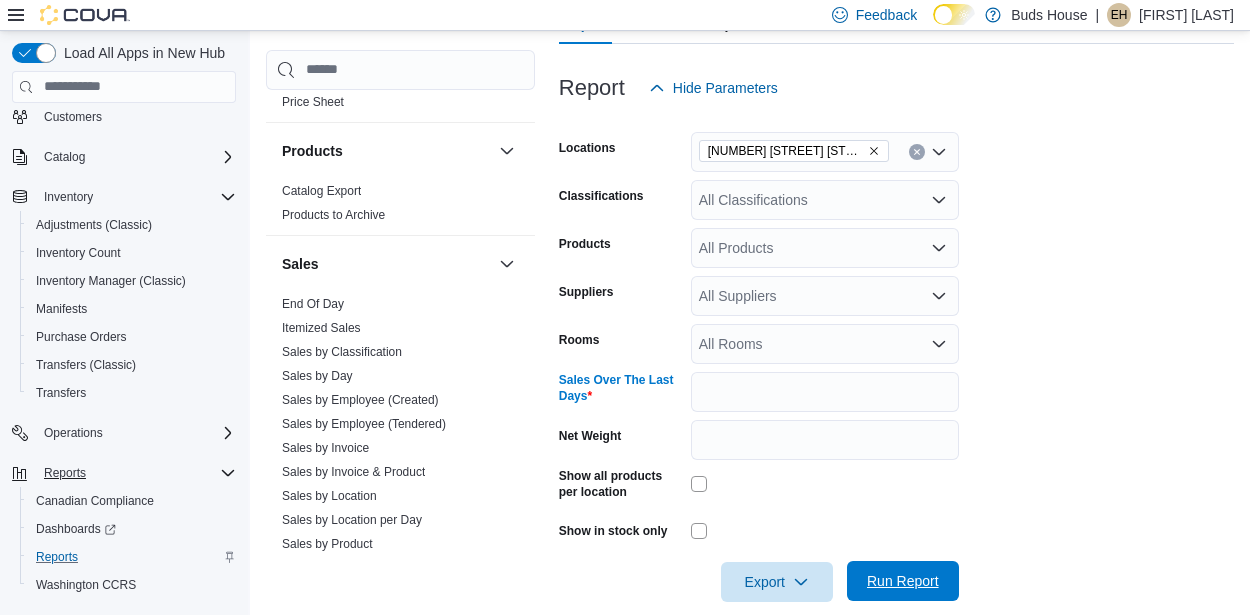 click on "Run Report" at bounding box center [903, 581] 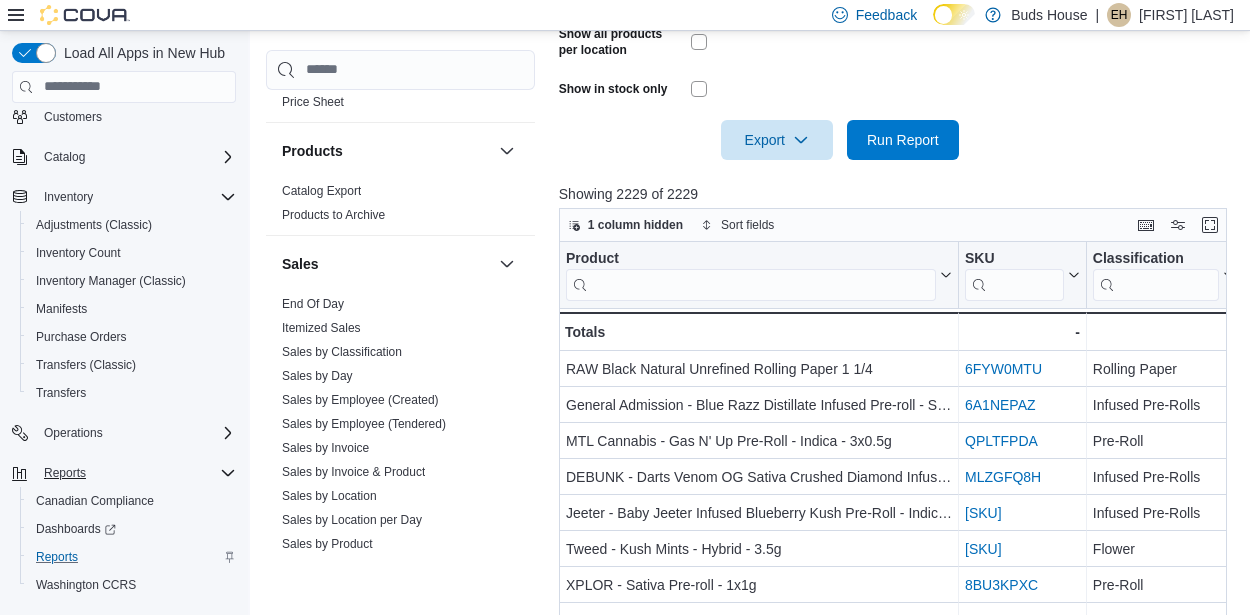 scroll, scrollTop: 835, scrollLeft: 0, axis: vertical 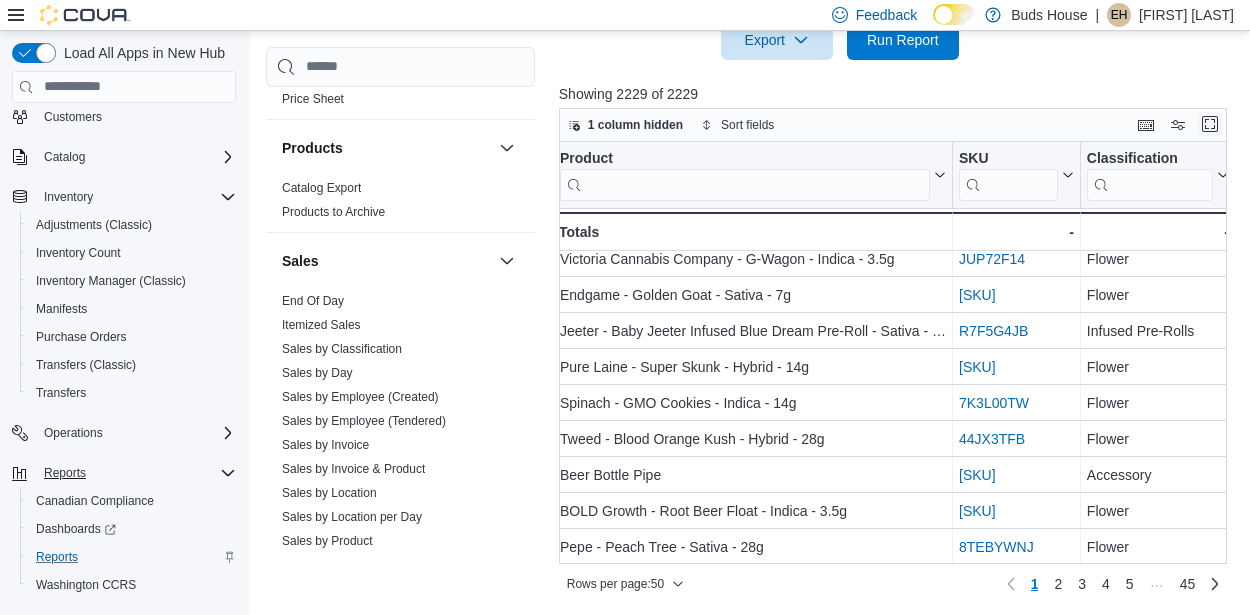 click at bounding box center (1210, 124) 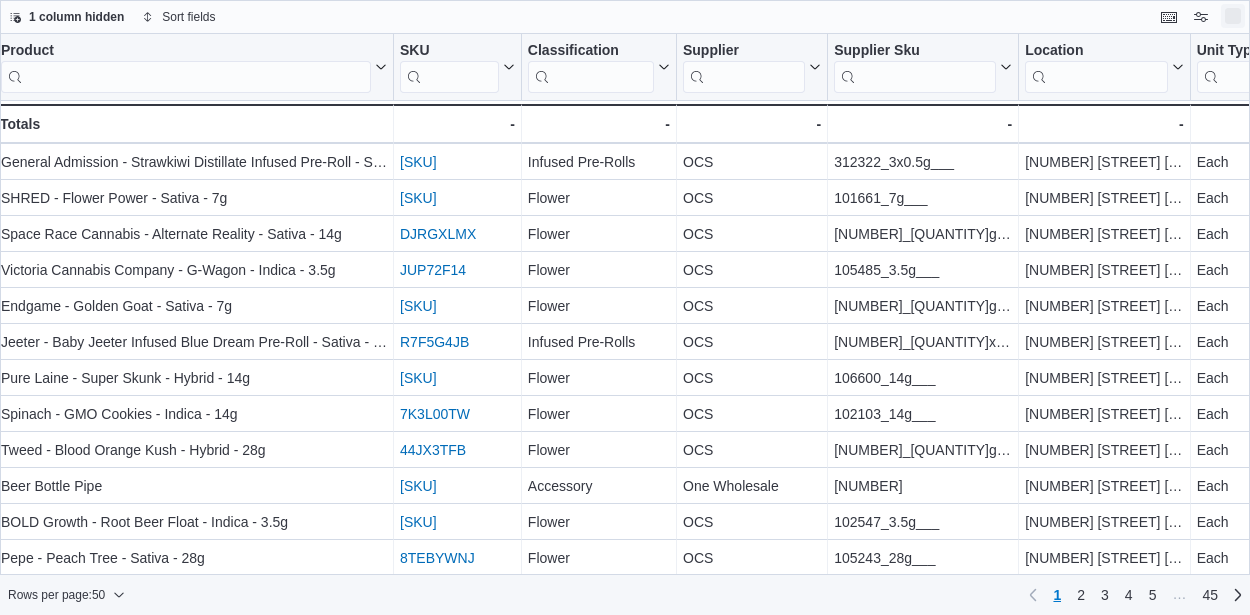 scroll, scrollTop: 0, scrollLeft: 0, axis: both 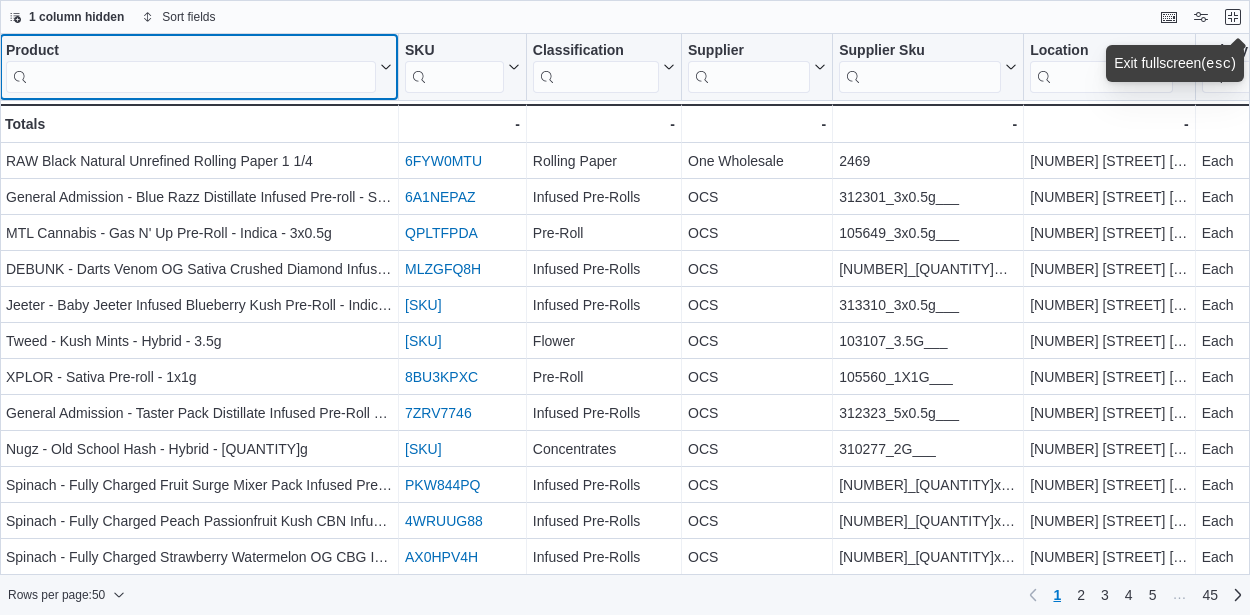 click at bounding box center [191, 77] 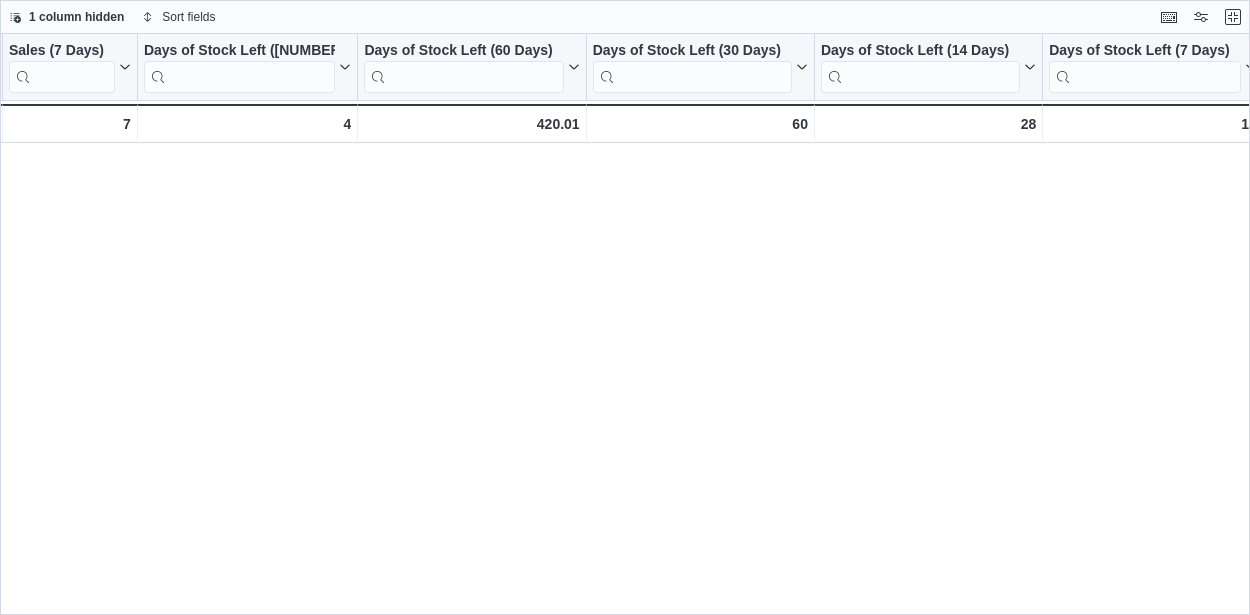 scroll, scrollTop: 0, scrollLeft: 0, axis: both 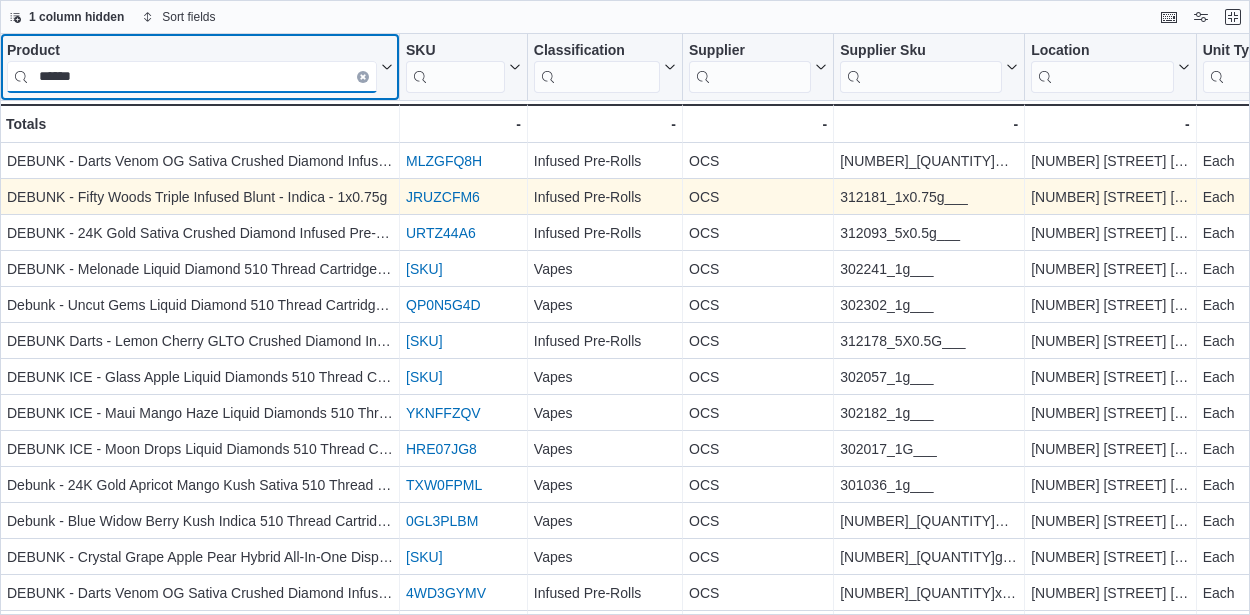 type on "******" 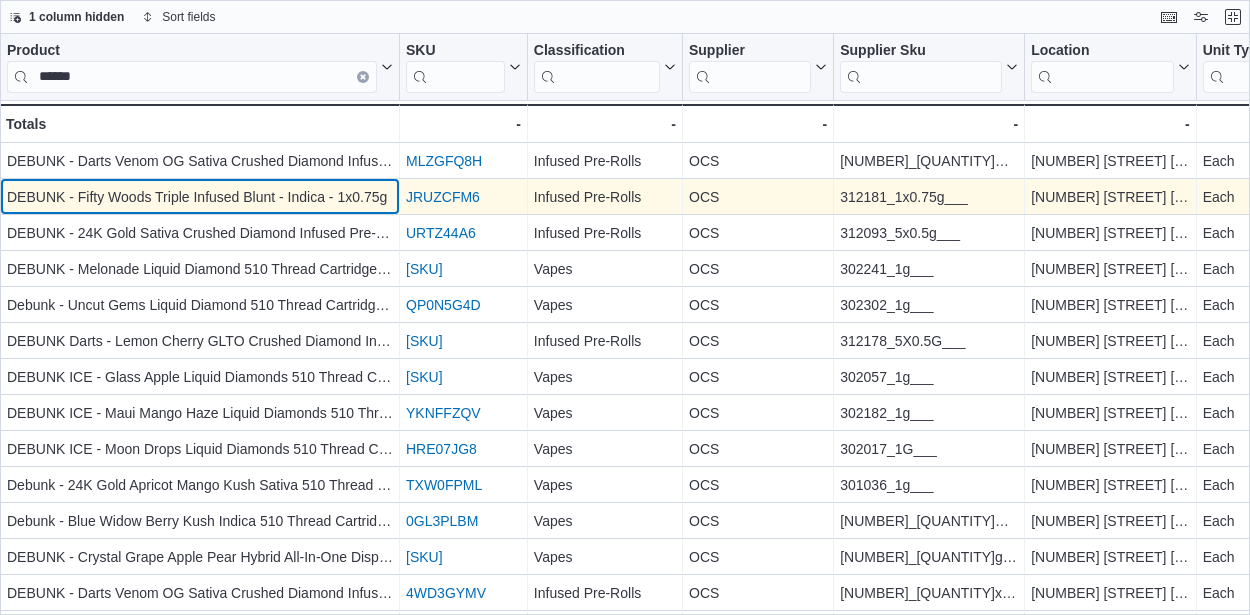 click on "DEBUNK - Fifty Woods Triple Infused Blunt - Indica - 1x0.75g -  Product, column 1, row 2" at bounding box center [200, 197] 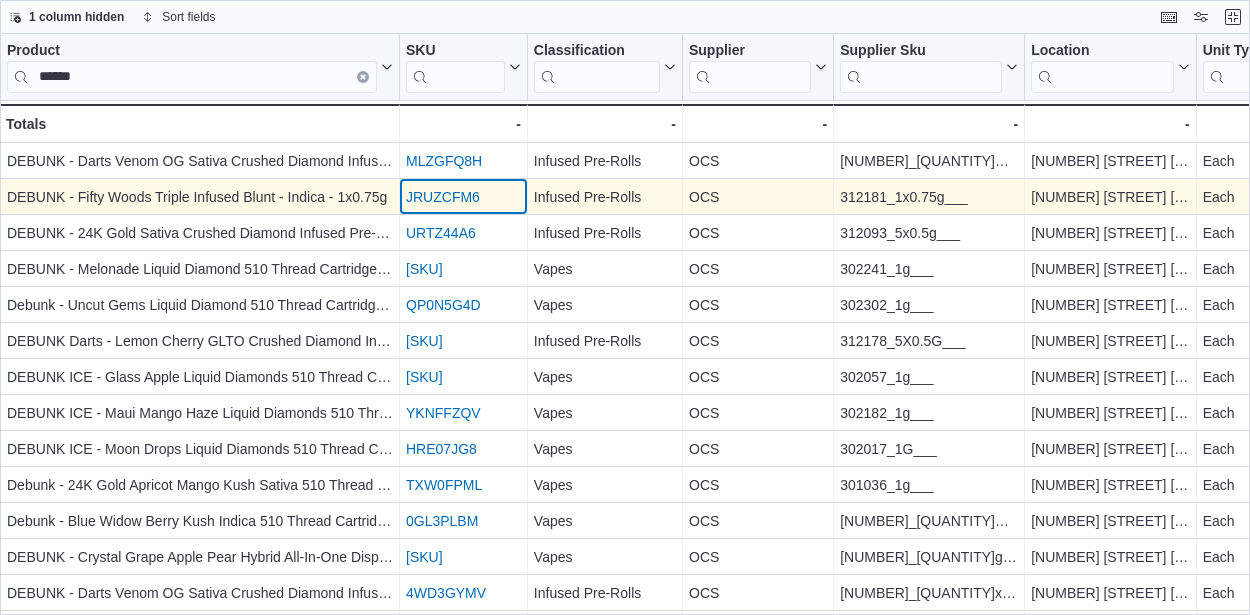 click on "JRUZCFM6 -  SKU URL, column 2, row 2" at bounding box center (464, 197) 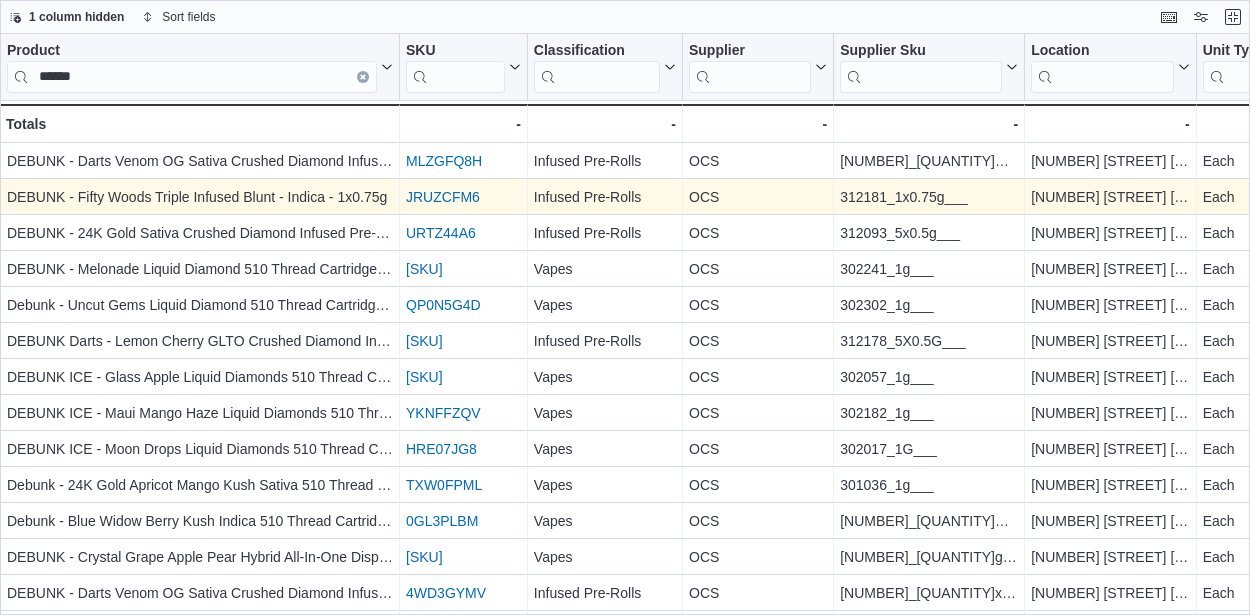 click on "JRUZCFM6" at bounding box center (443, 197) 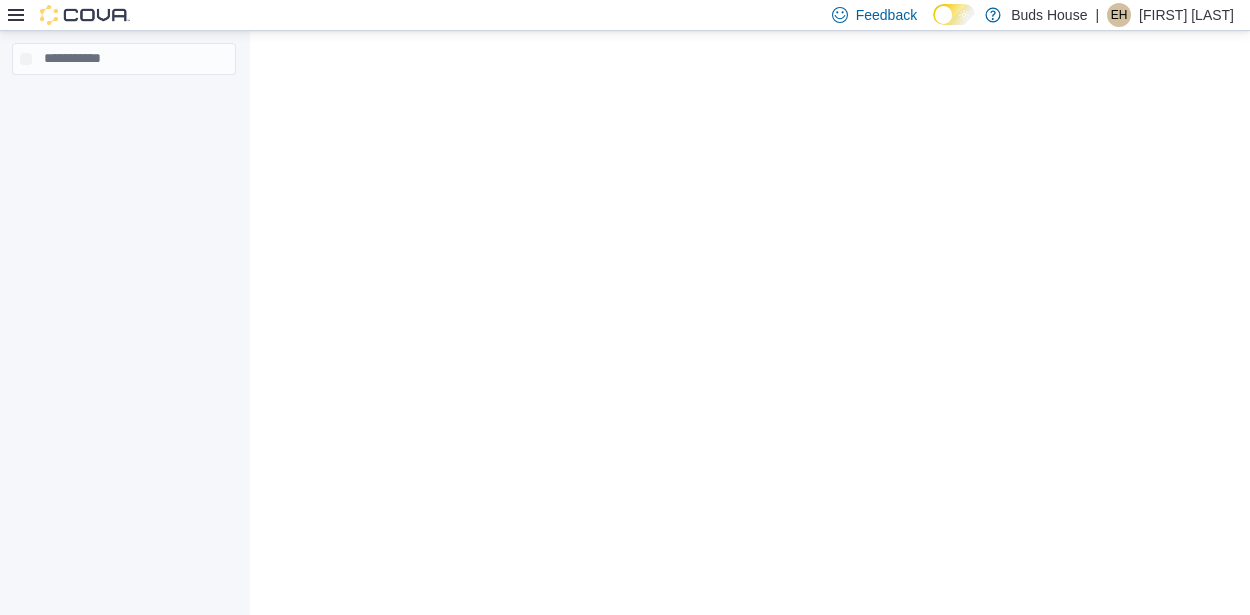 scroll, scrollTop: 0, scrollLeft: 0, axis: both 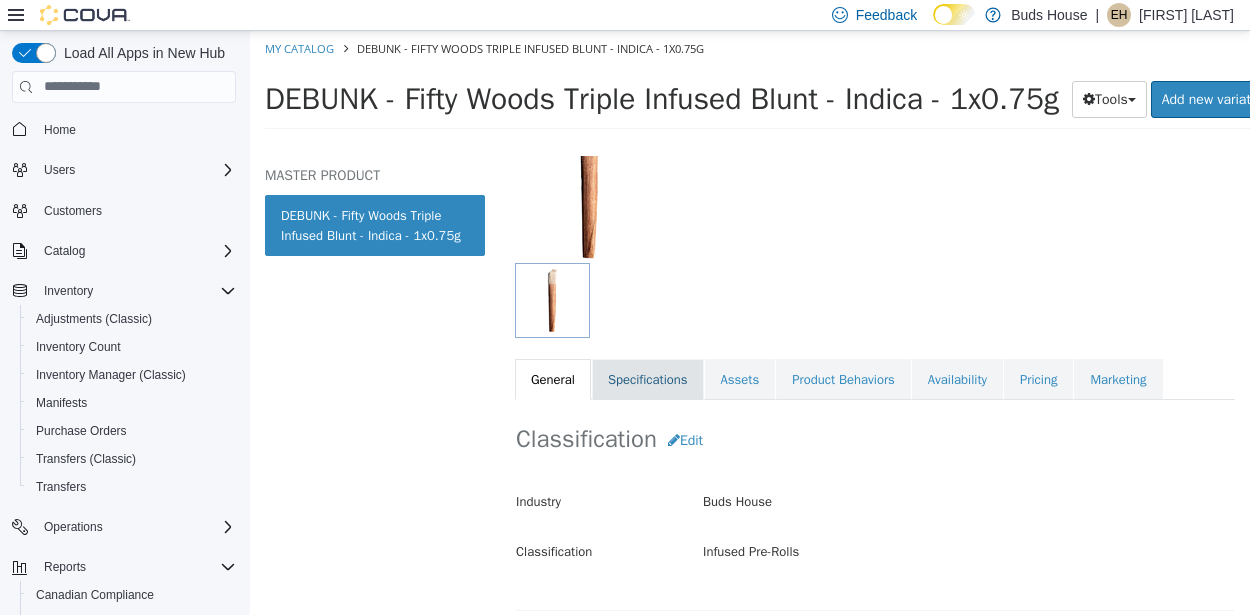 click on "Specifications" at bounding box center (648, 379) 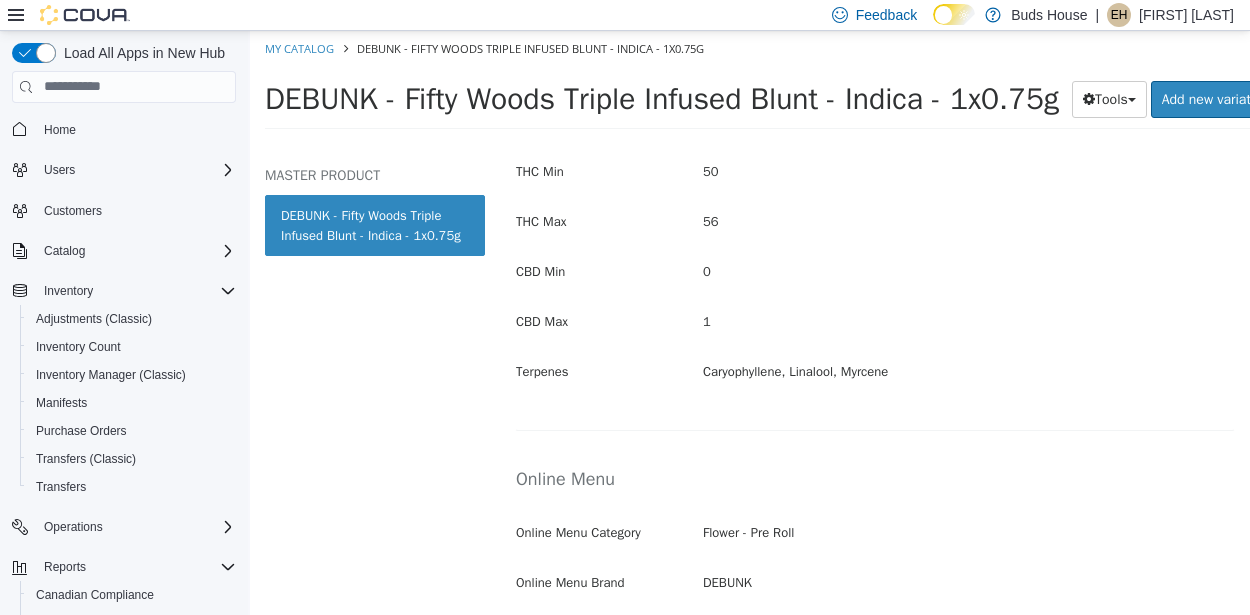 scroll, scrollTop: 1066, scrollLeft: 0, axis: vertical 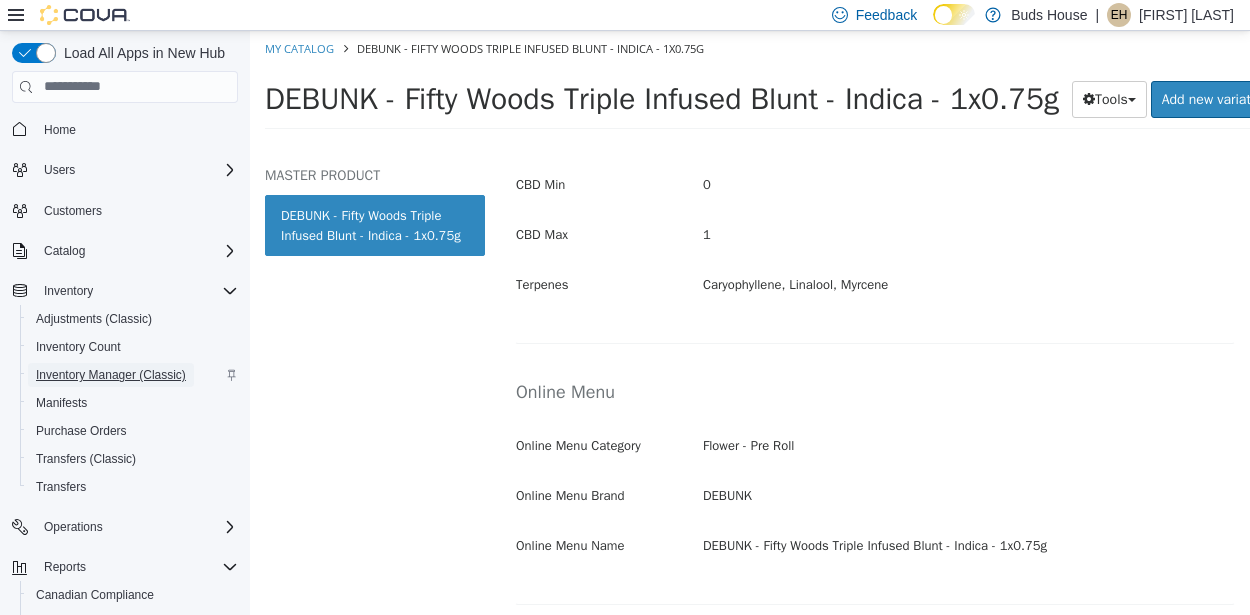 click on "Inventory Manager (Classic)" at bounding box center [111, 375] 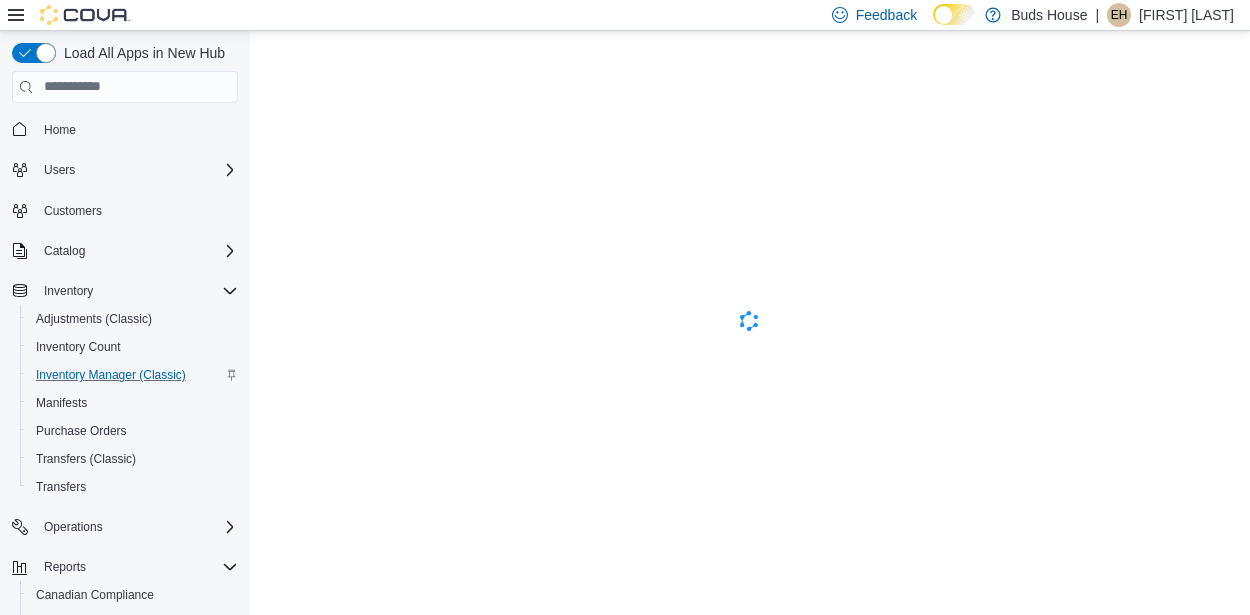 scroll, scrollTop: 0, scrollLeft: 0, axis: both 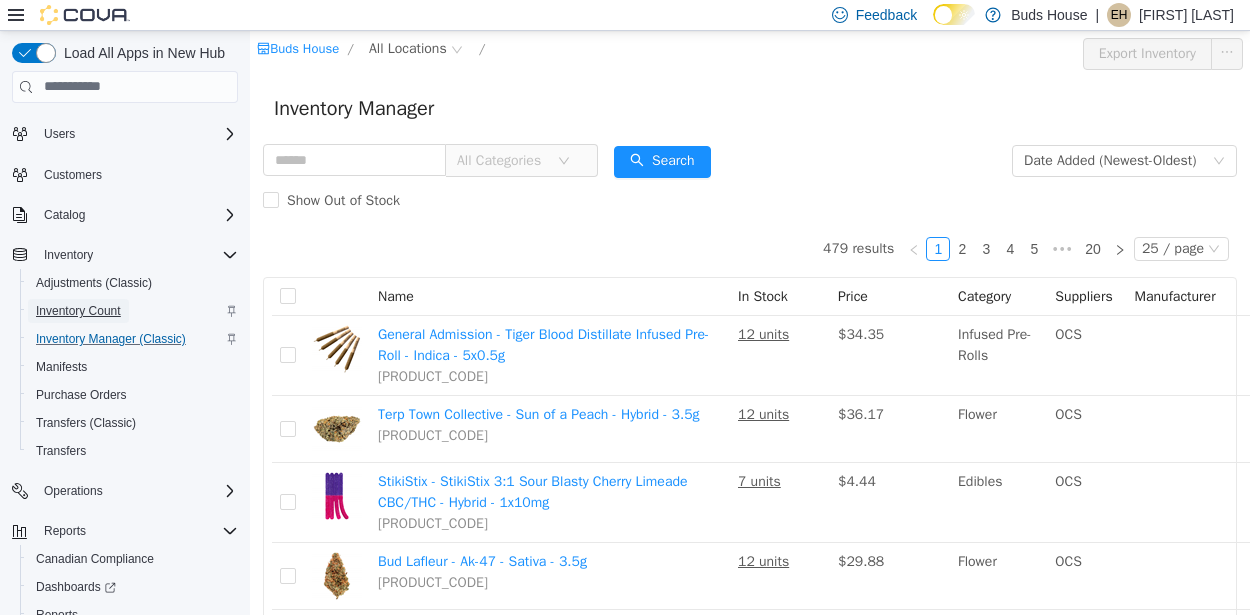 click on "Inventory Count" at bounding box center [78, 311] 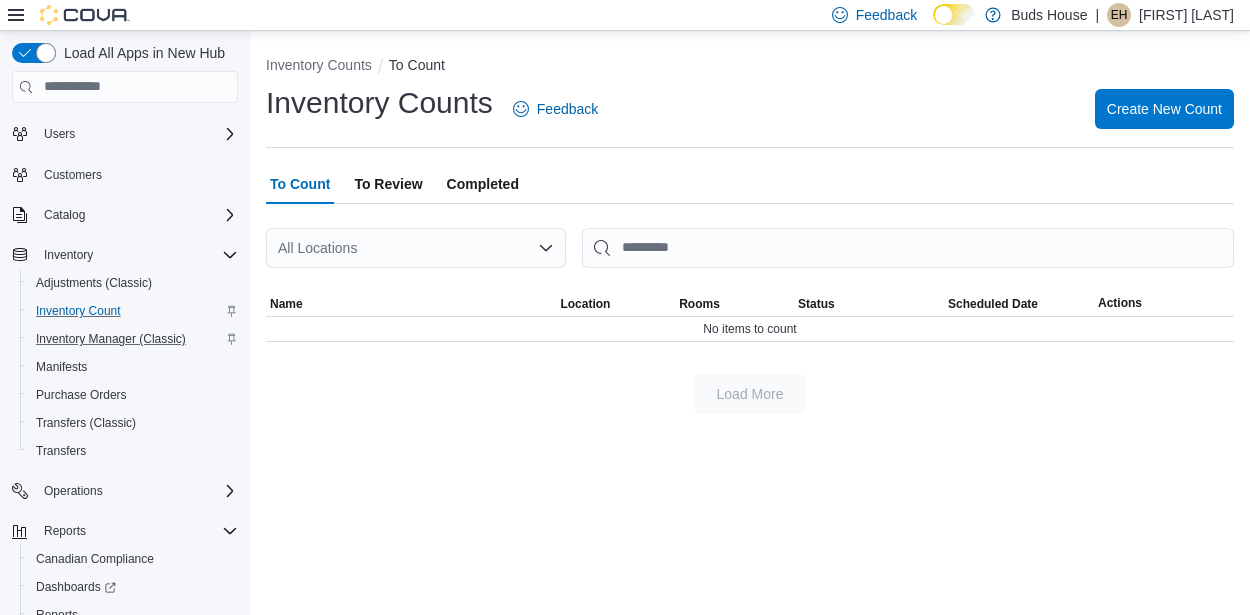 click on "All Locations" at bounding box center (416, 248) 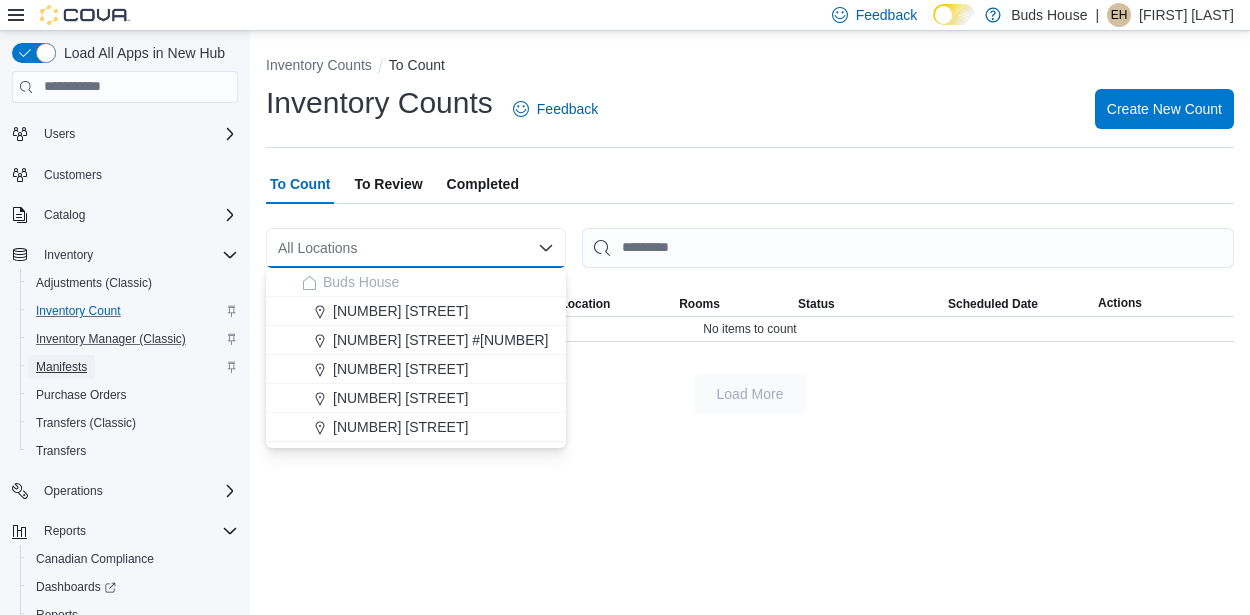 click on "Manifests" at bounding box center (61, 367) 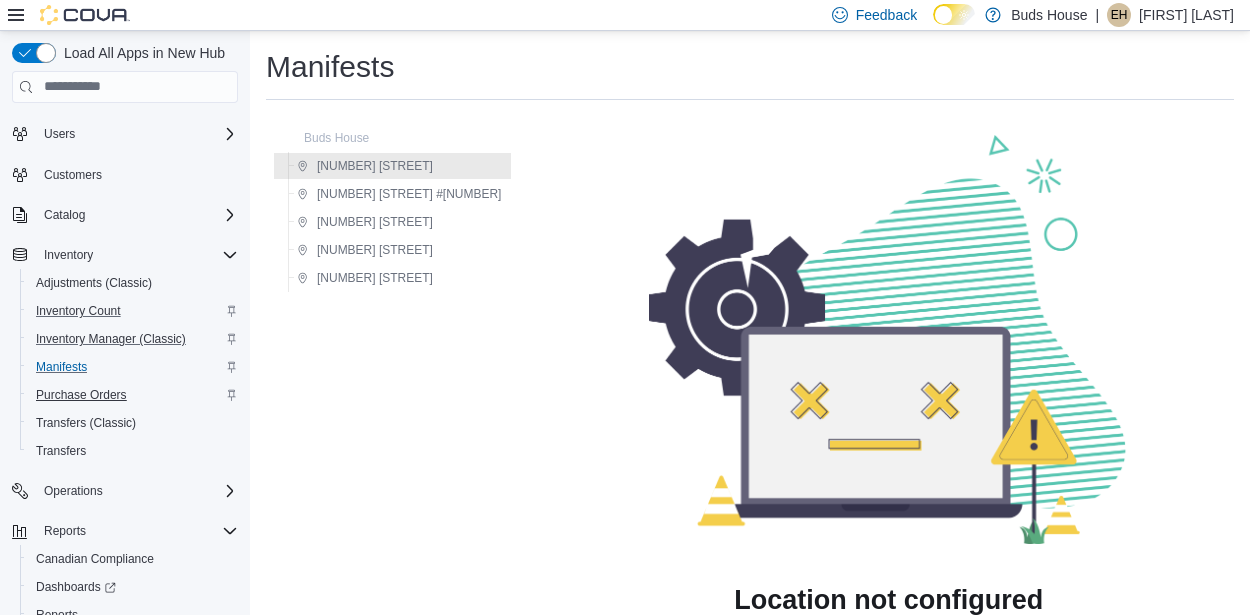 scroll, scrollTop: 129, scrollLeft: 0, axis: vertical 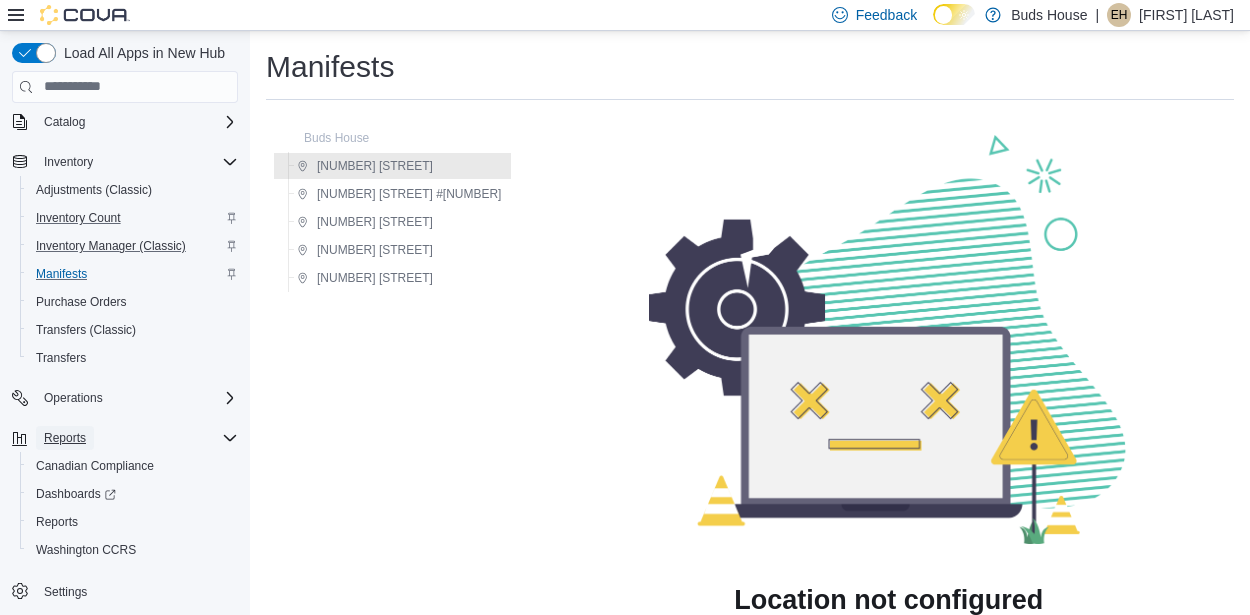 click on "Reports" at bounding box center [65, 438] 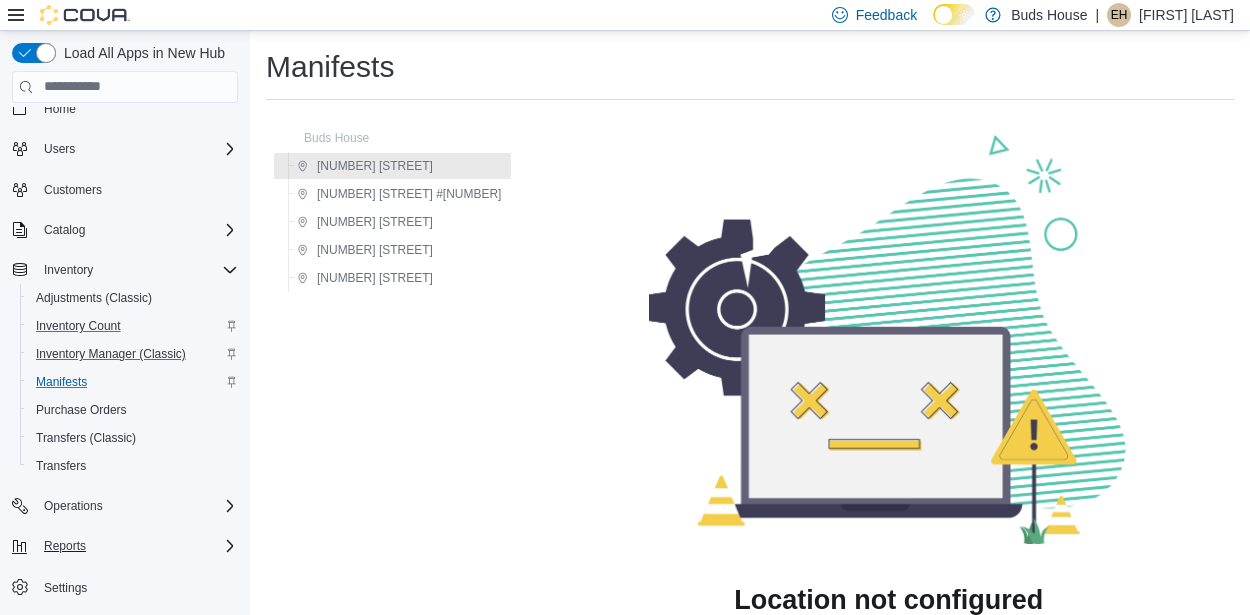 scroll, scrollTop: 17, scrollLeft: 0, axis: vertical 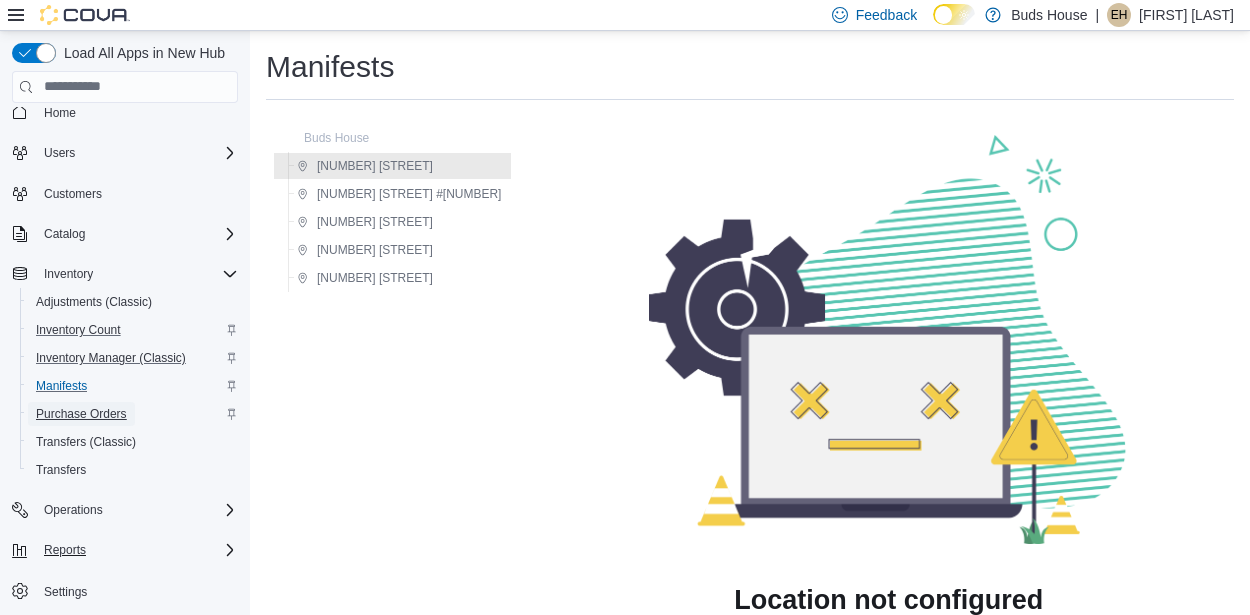 click on "Purchase Orders" at bounding box center [81, 414] 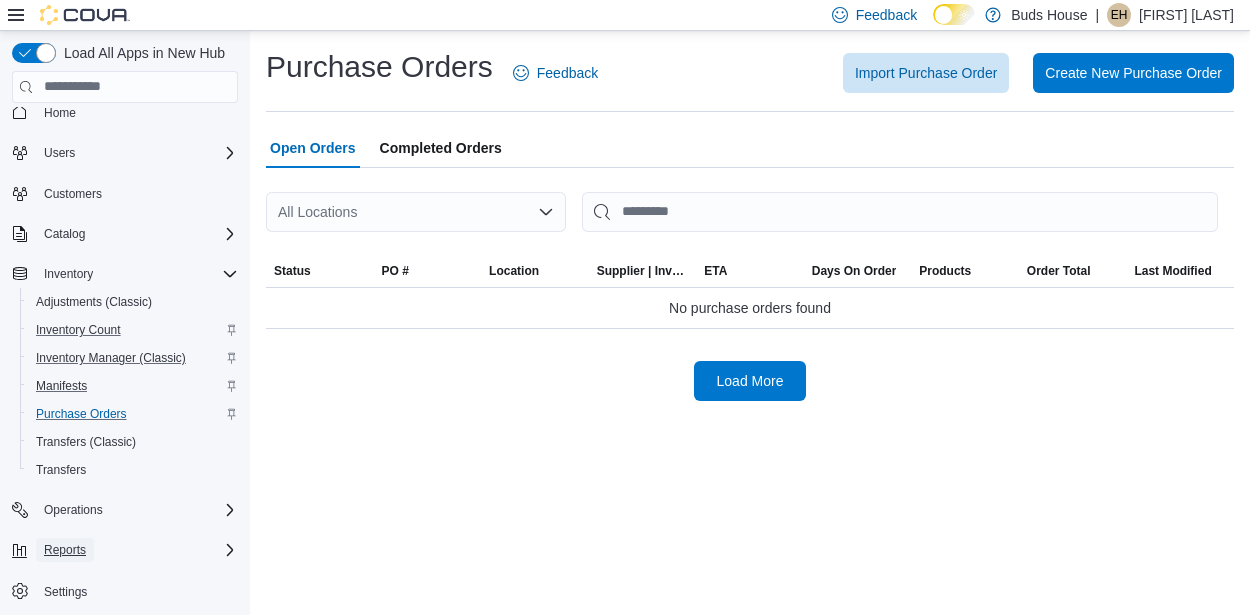 click on "Reports" at bounding box center (65, 550) 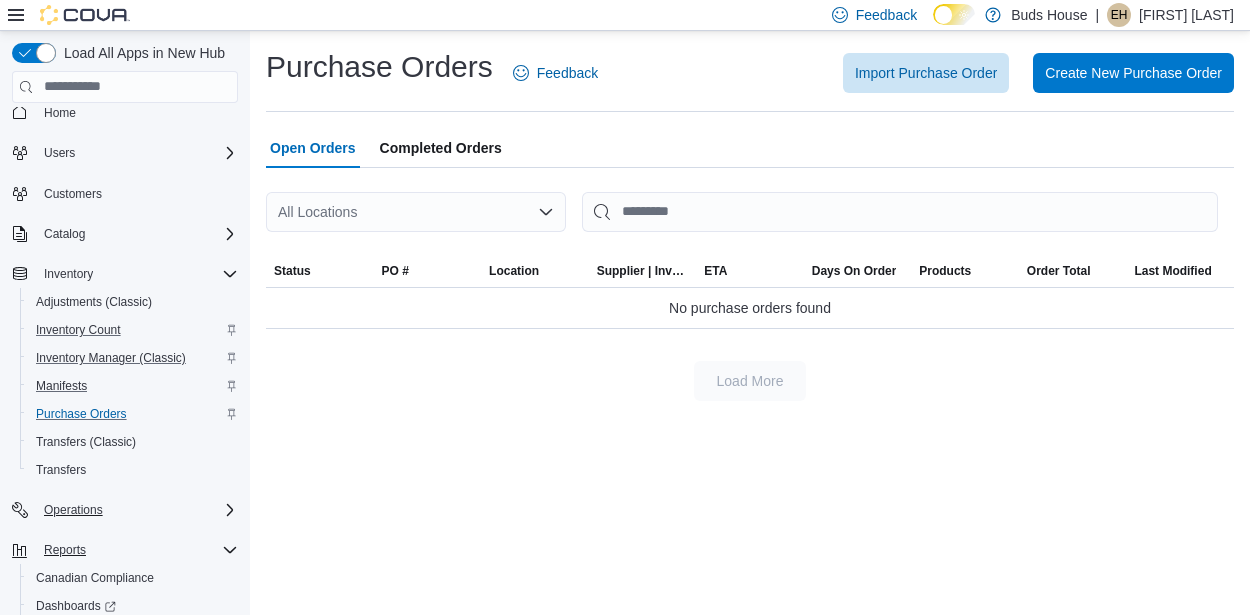 scroll, scrollTop: 129, scrollLeft: 0, axis: vertical 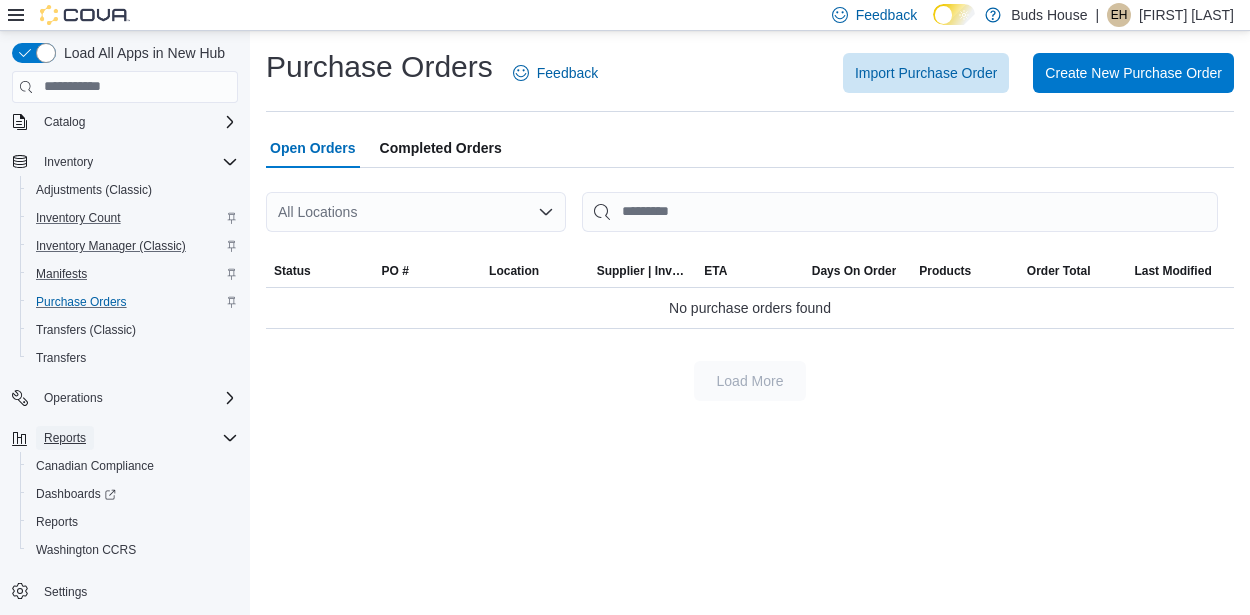 click on "Reports" at bounding box center (65, 438) 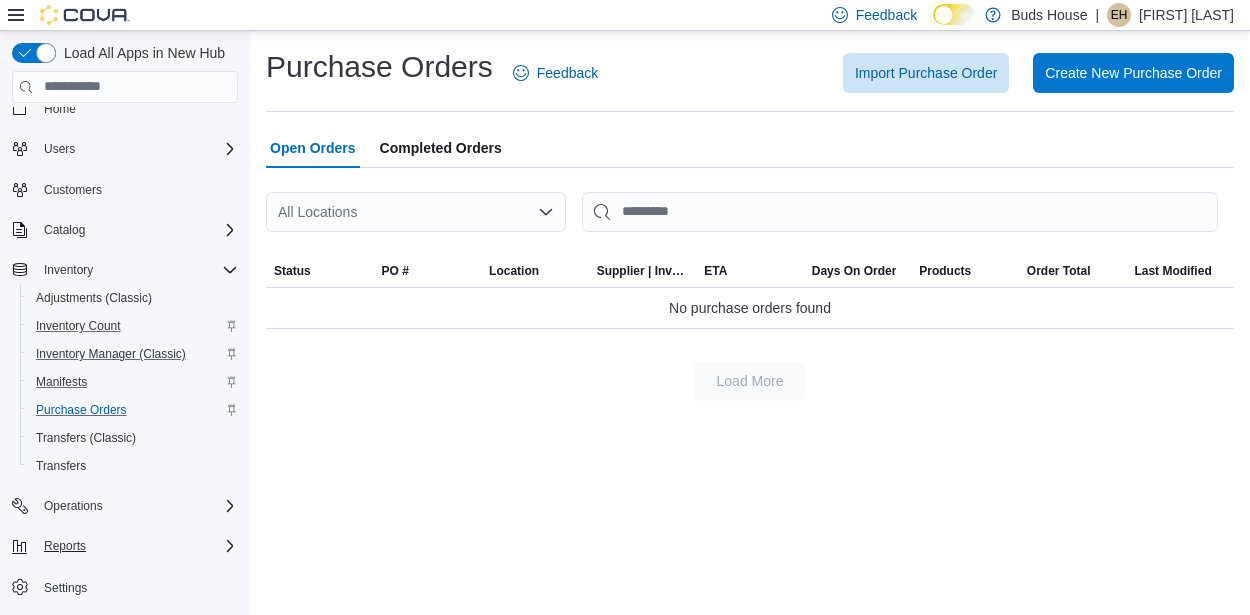 scroll, scrollTop: 17, scrollLeft: 0, axis: vertical 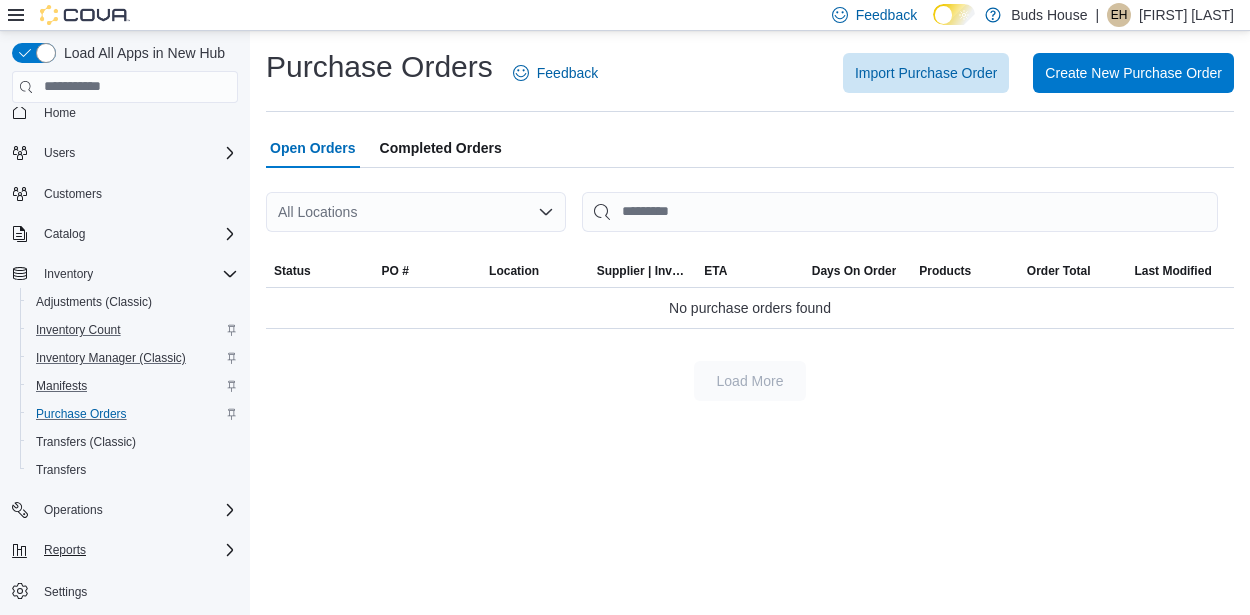 click on "Reports" at bounding box center [137, 550] 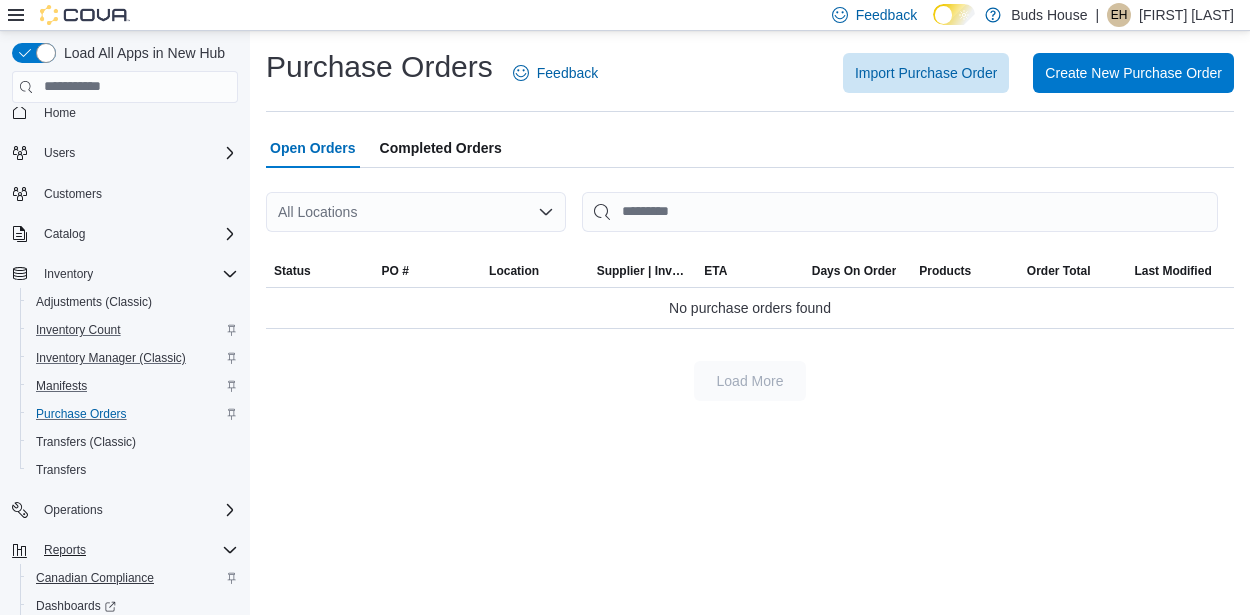 scroll, scrollTop: 129, scrollLeft: 0, axis: vertical 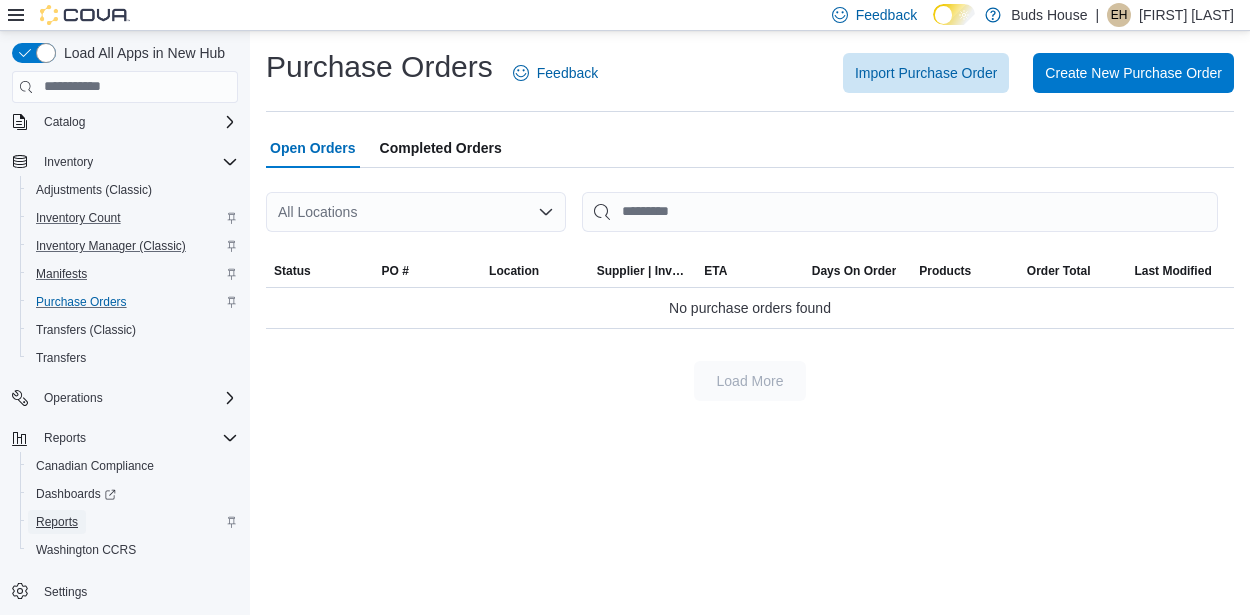 click on "Reports" at bounding box center [57, 522] 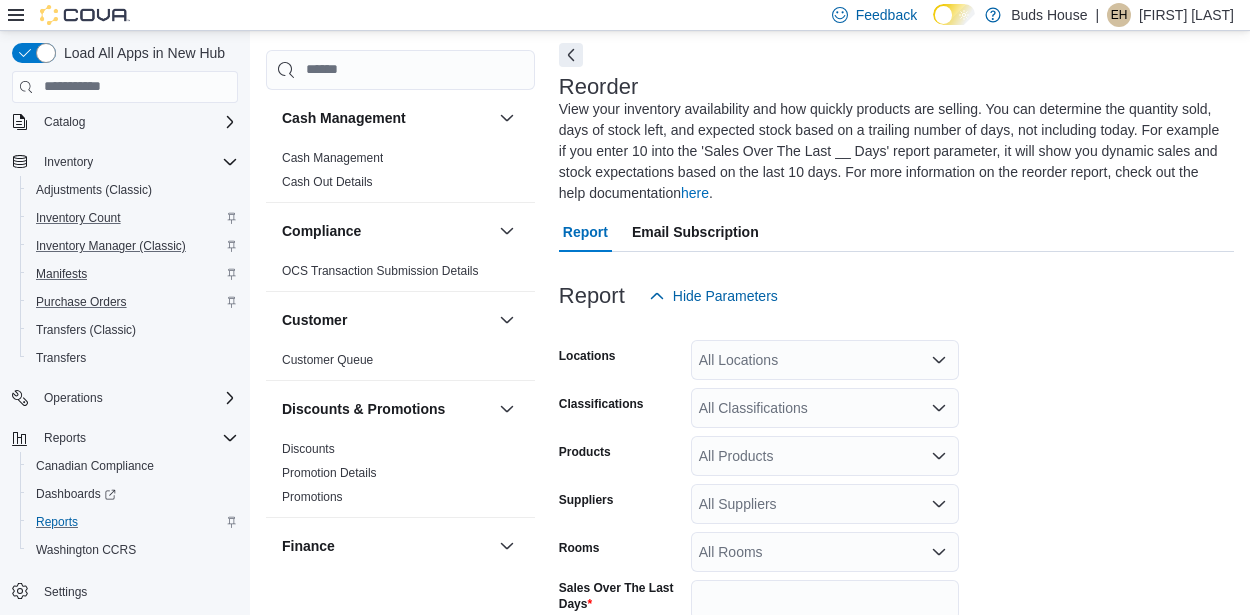 scroll, scrollTop: 83, scrollLeft: 0, axis: vertical 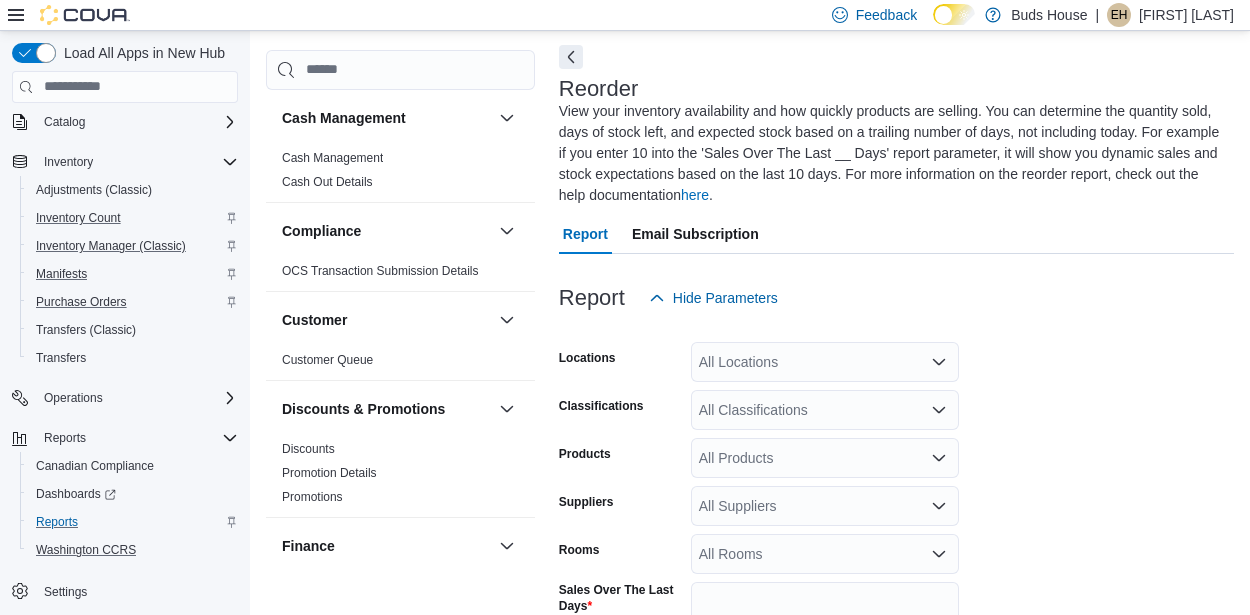 type 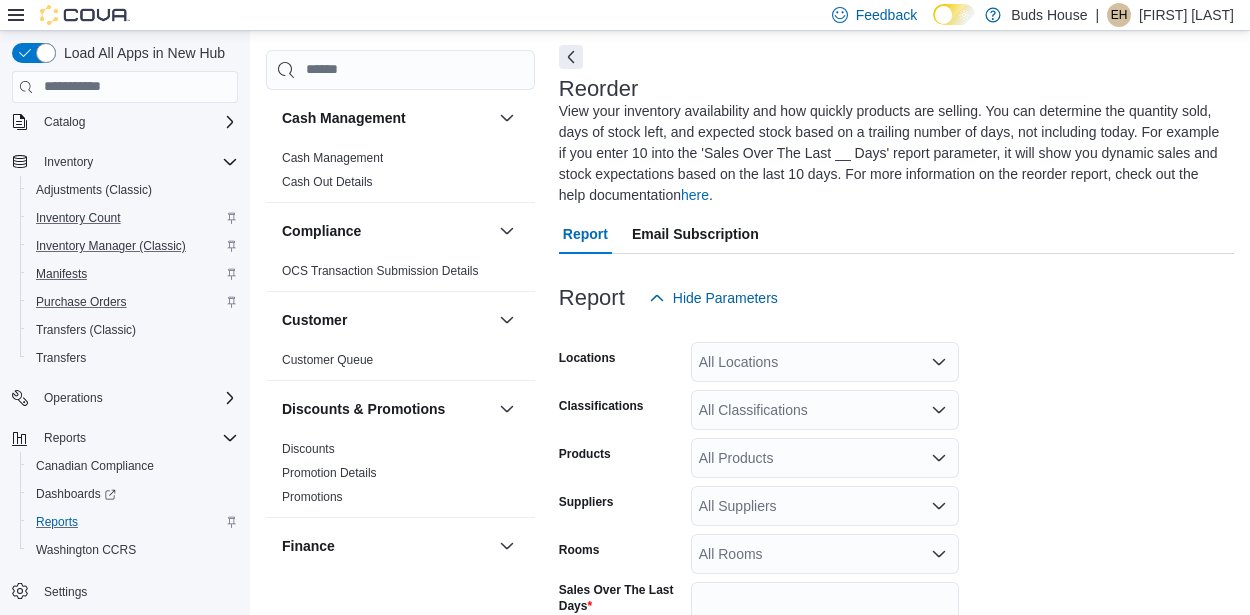 type 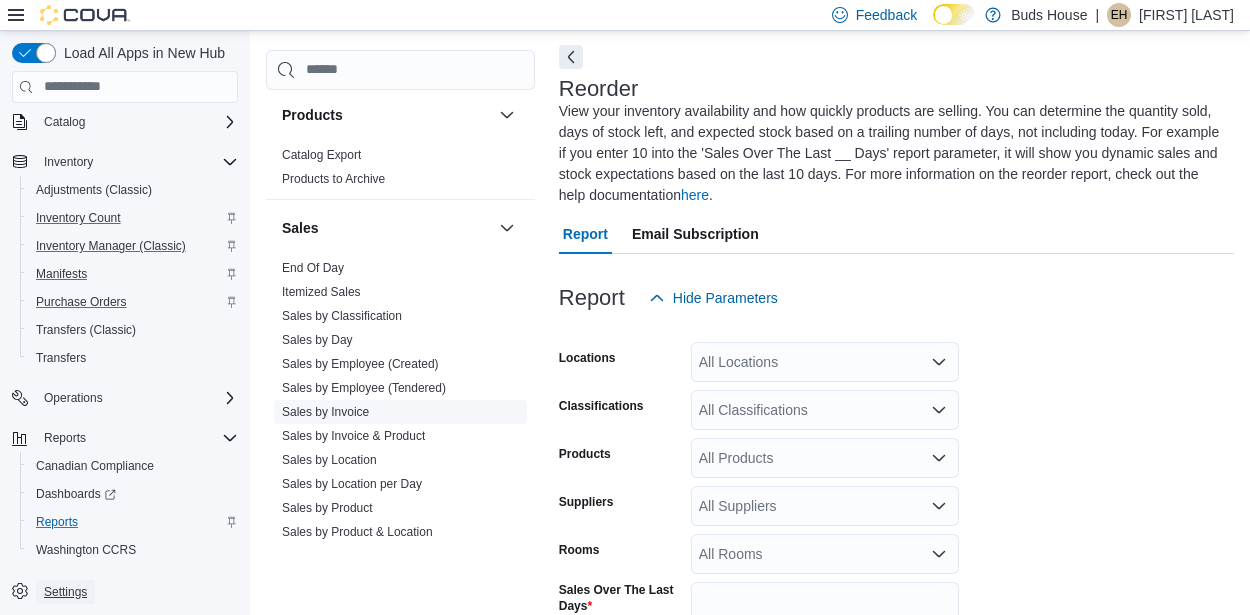 scroll, scrollTop: 1196, scrollLeft: 0, axis: vertical 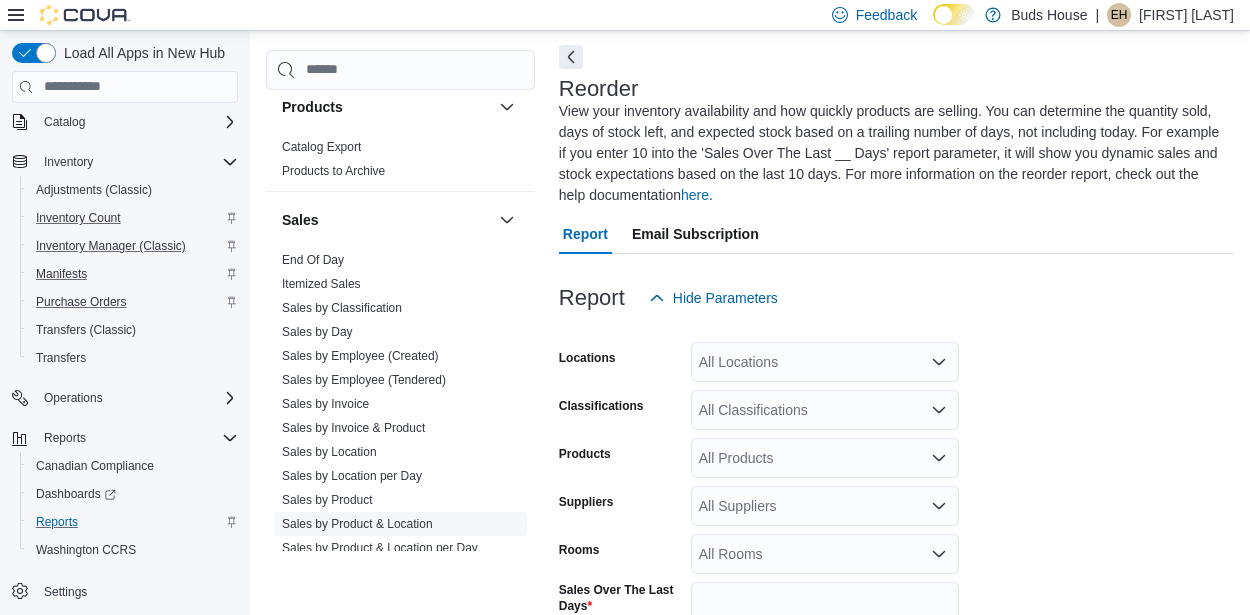 click on "Sales by Product & Location" at bounding box center (357, 524) 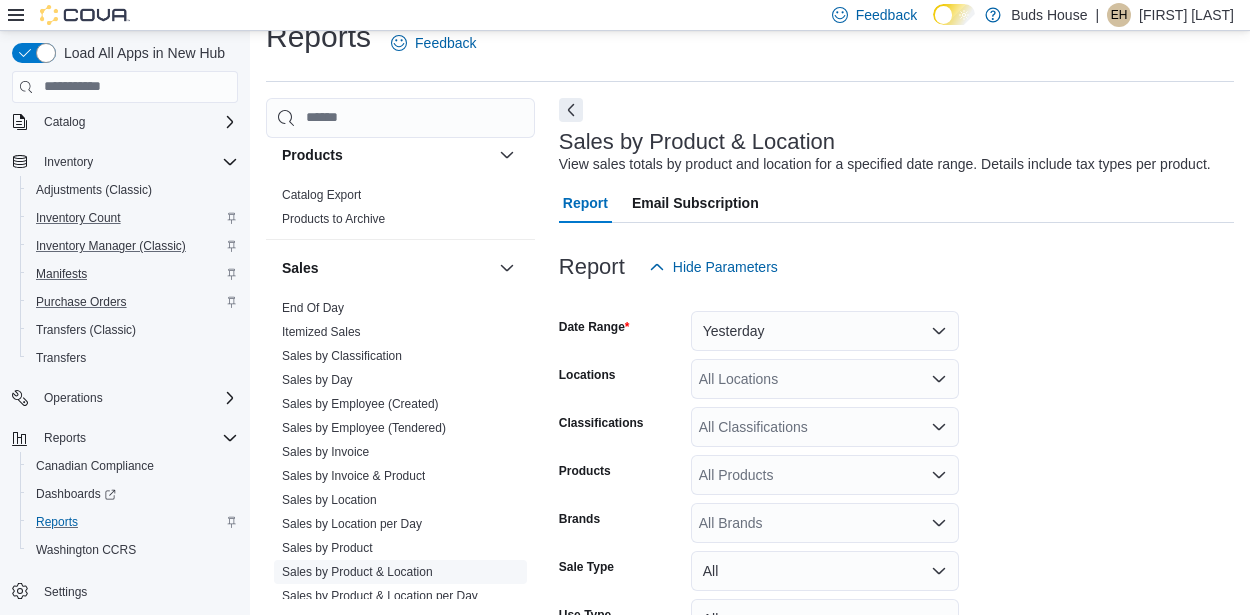 scroll, scrollTop: 46, scrollLeft: 0, axis: vertical 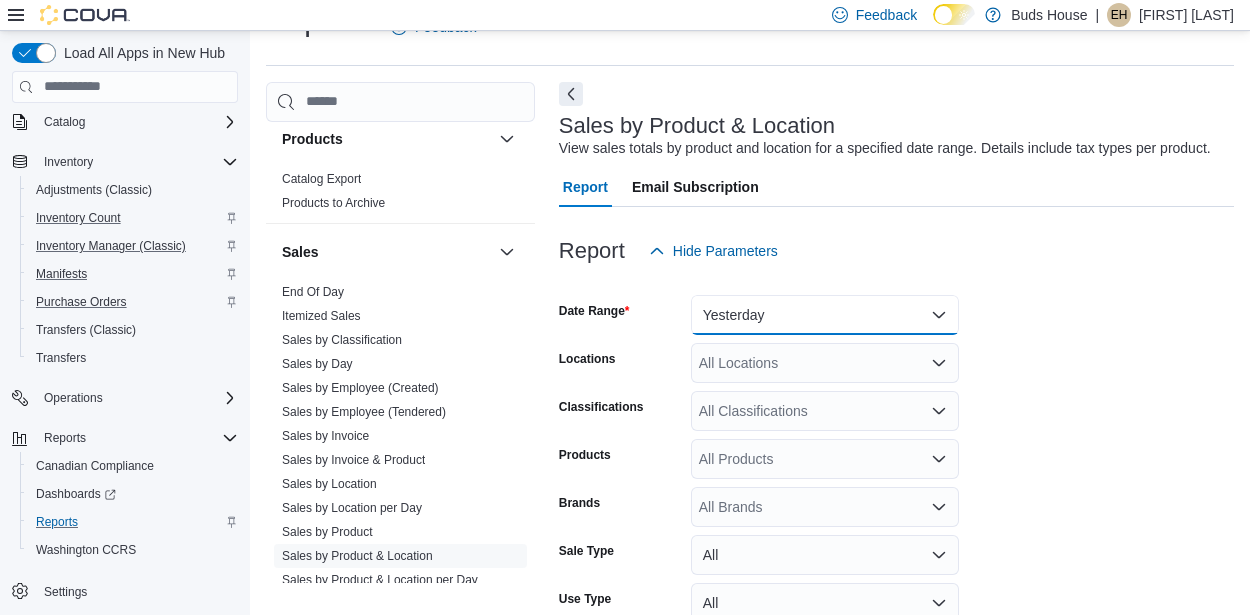 click on "Yesterday" at bounding box center [825, 315] 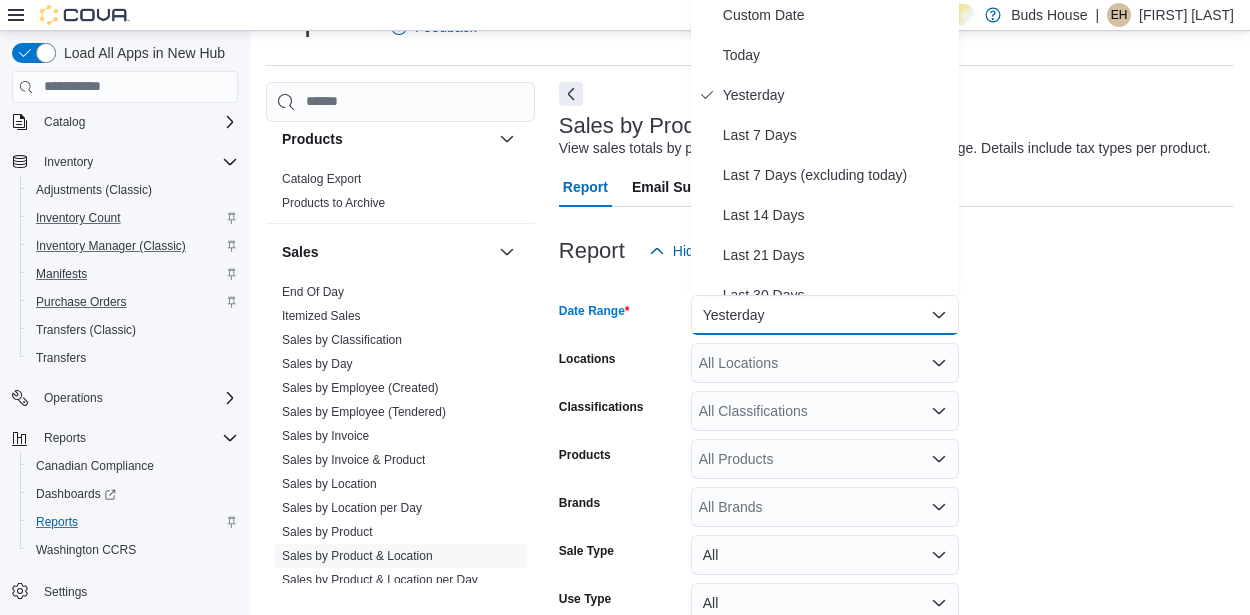scroll, scrollTop: 40, scrollLeft: 0, axis: vertical 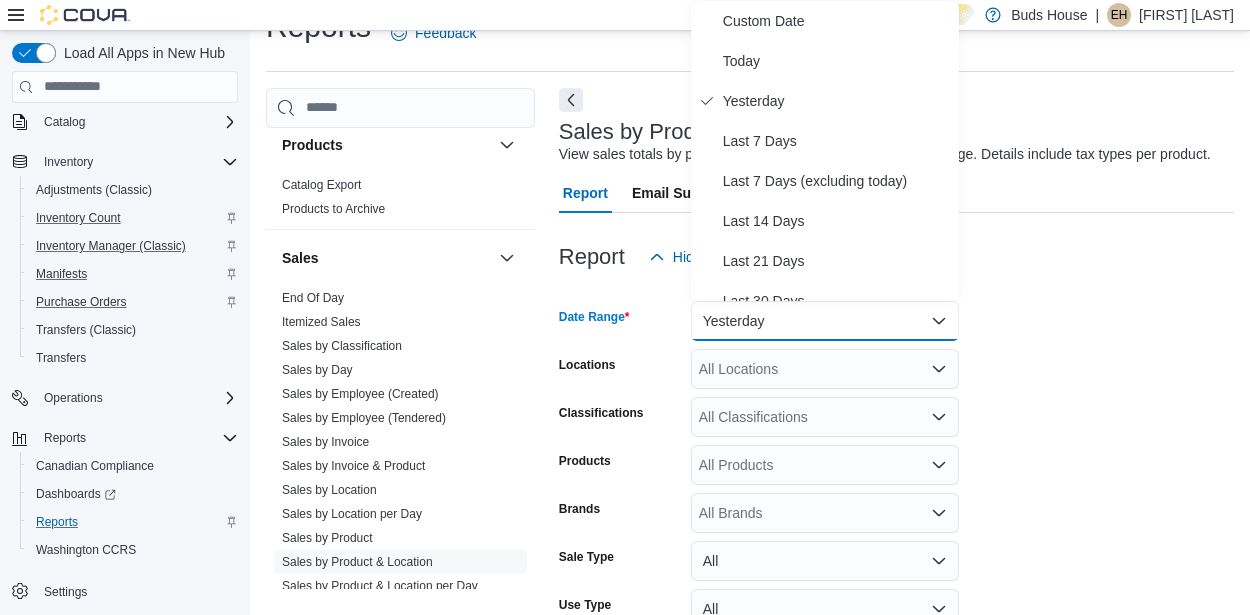 click on "Date Range Yesterday Locations All Locations Classifications All Classifications Products All Products Brands All Brands Sale Type All Use Type All Is Delivery All Export  Run Report" at bounding box center (896, 505) 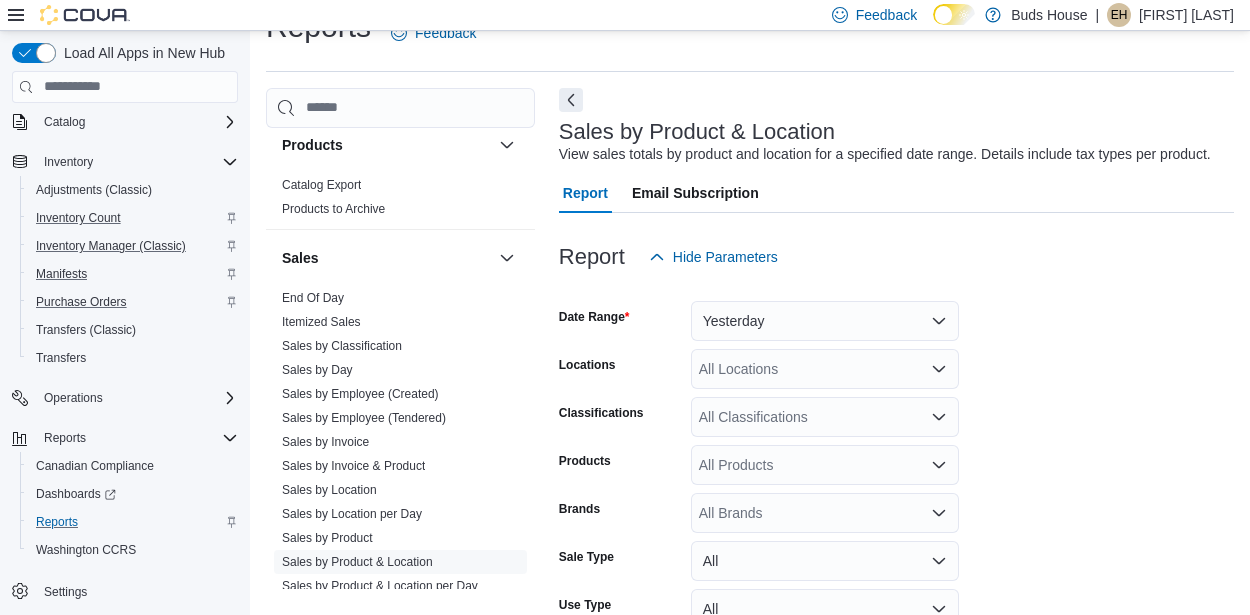 click on "All Locations" at bounding box center (825, 369) 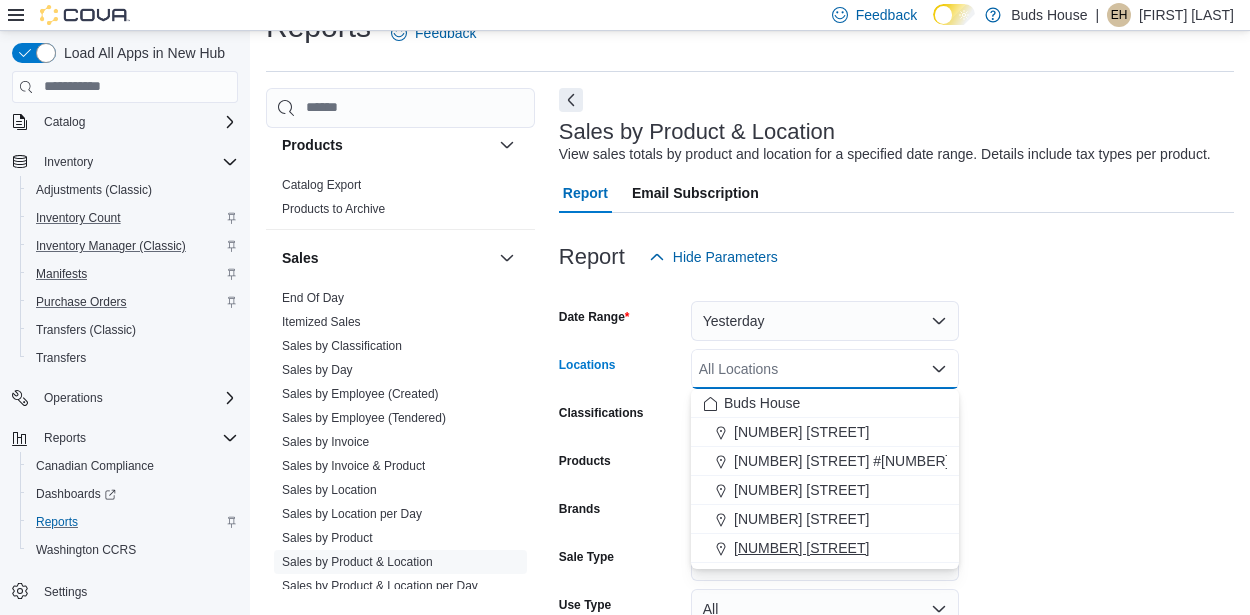 click on "5291 [STREET]." at bounding box center [801, 548] 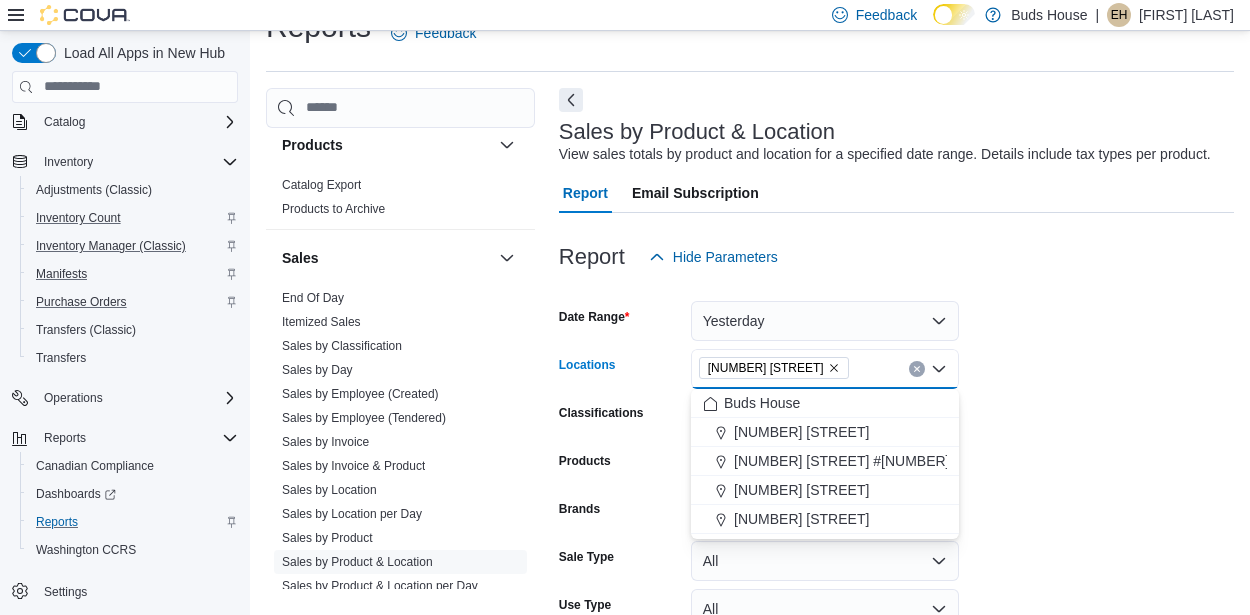 click on "Date Range Yesterday Locations 5291 Lakeshore Rd. Combo box. Selected. 5291 Lakeshore Rd.. Press Backspace to delete 5291 Lakeshore Rd.. Combo box input. All Locations. Type some text or, to display a list of choices, press Down Arrow. To exit the list of choices, press Escape. Classifications All Classifications Products All Products Brands All Brands Sale Type All Use Type All Is Delivery All Export  Run Report" at bounding box center [896, 505] 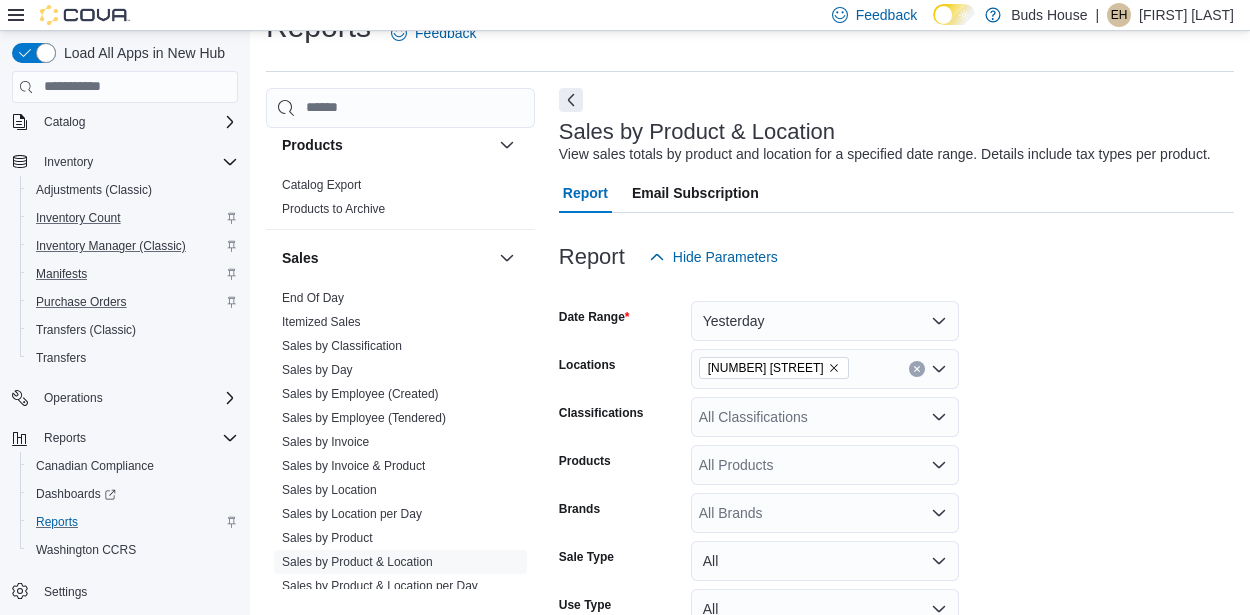 click on "All Classifications" at bounding box center [825, 417] 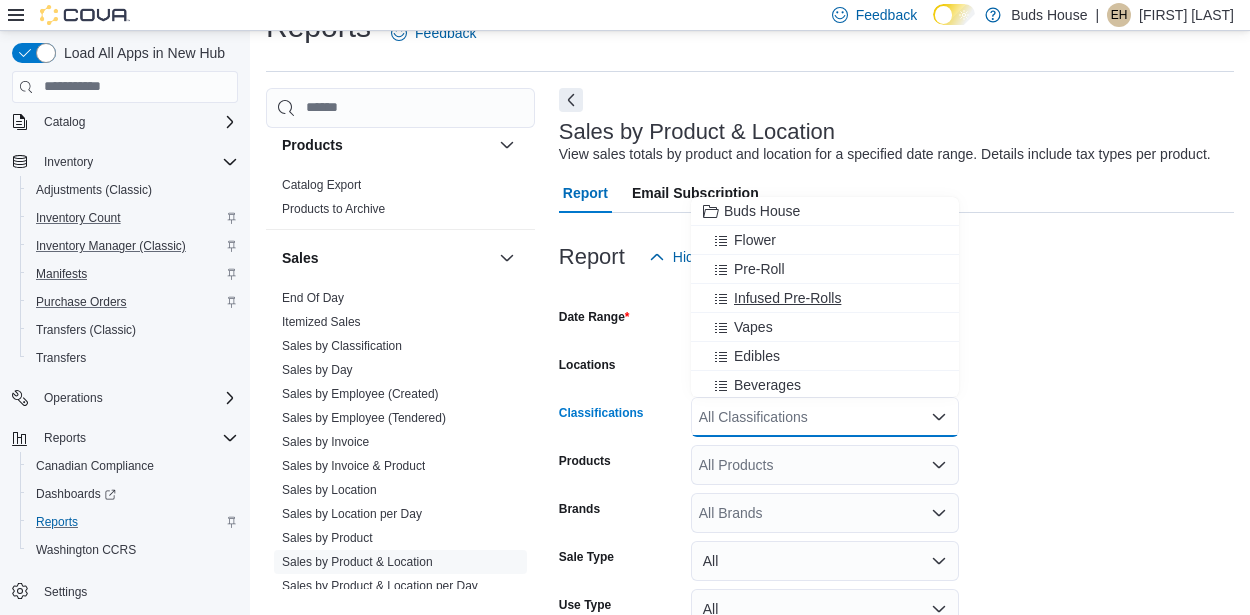 click on "Infused Pre-Rolls" at bounding box center [787, 298] 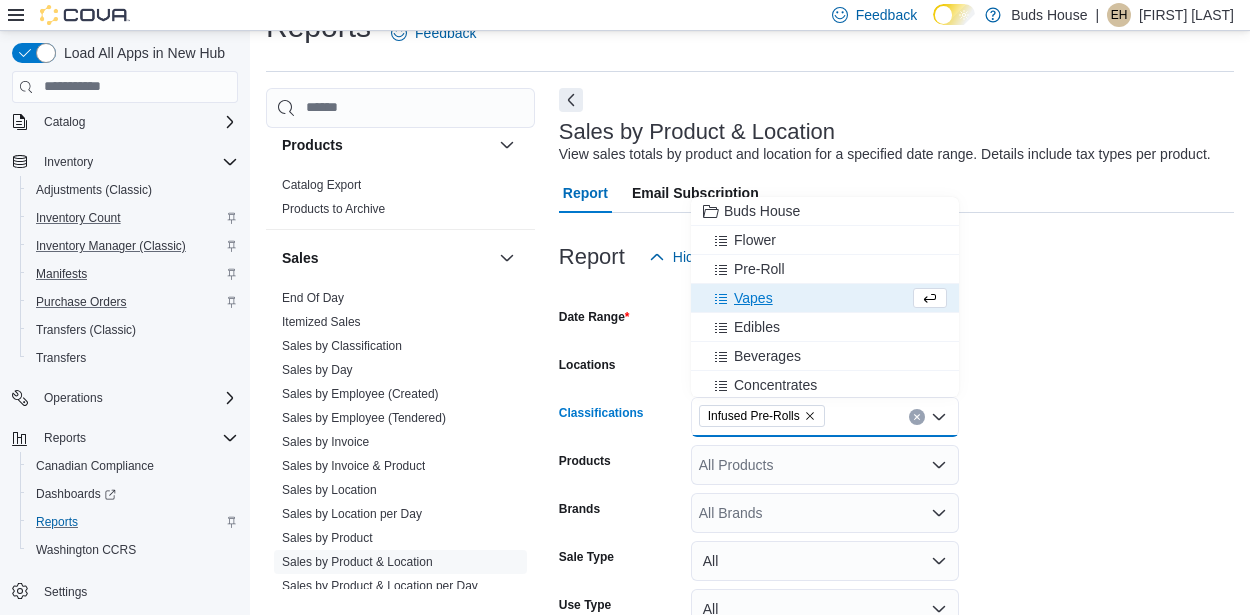 click on "All Products" at bounding box center (825, 465) 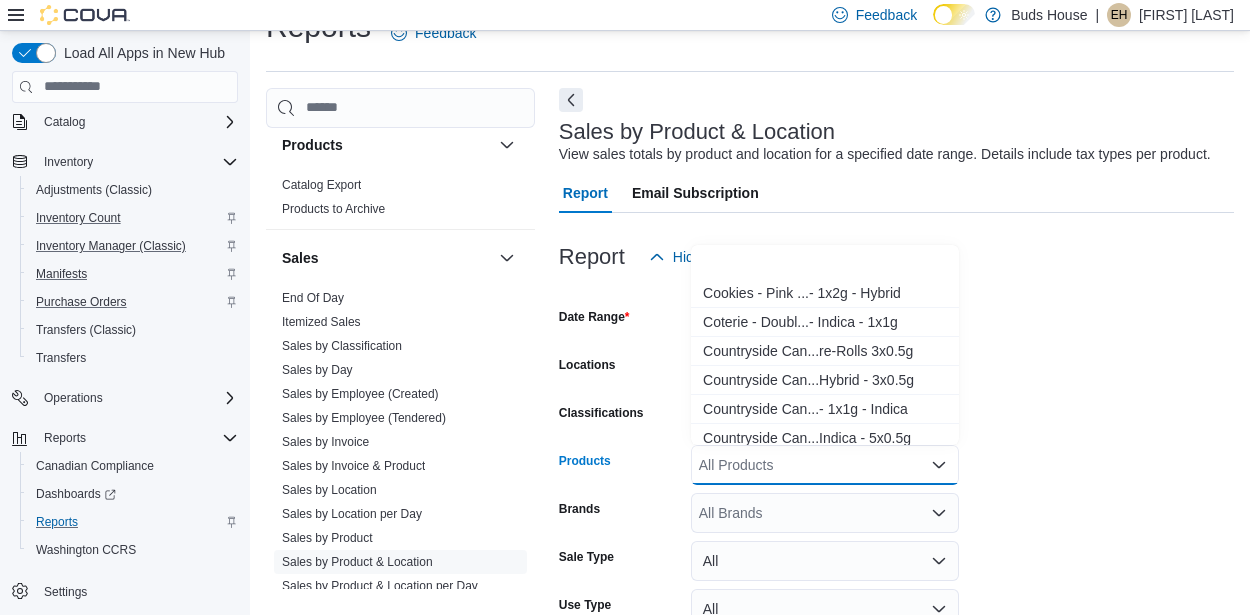 scroll, scrollTop: 2700, scrollLeft: 0, axis: vertical 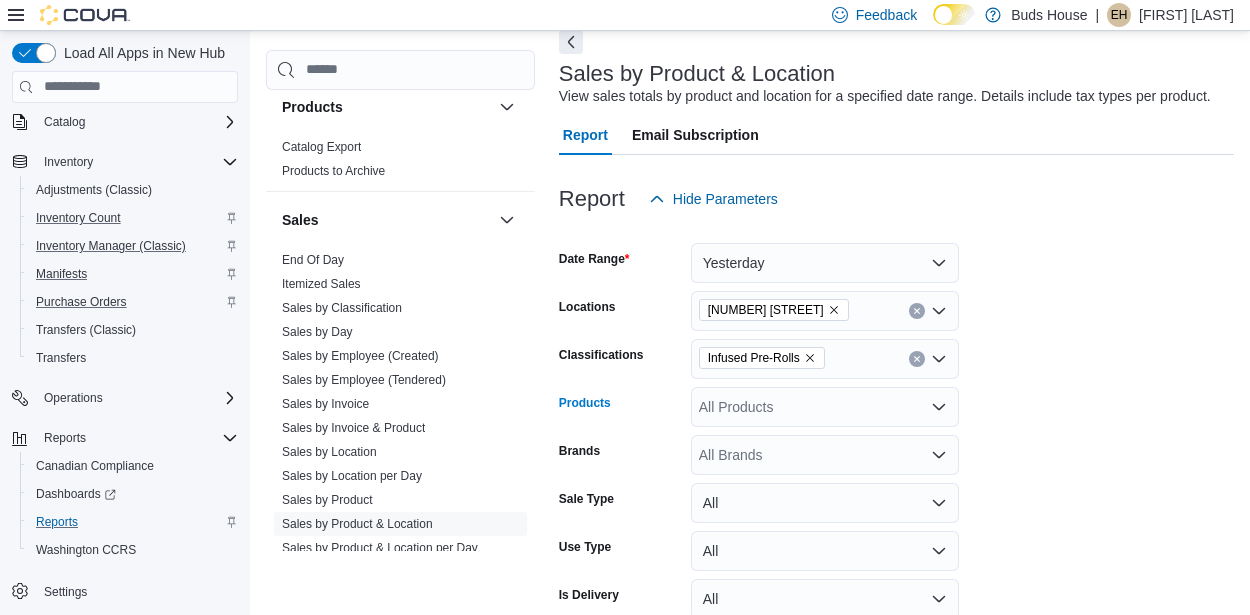 click on "All Products Combo box. Selected. Combo box input. All Products. Type some text or, to display a list of choices, press Down Arrow. To exit the list of choices, press Escape." at bounding box center (825, 407) 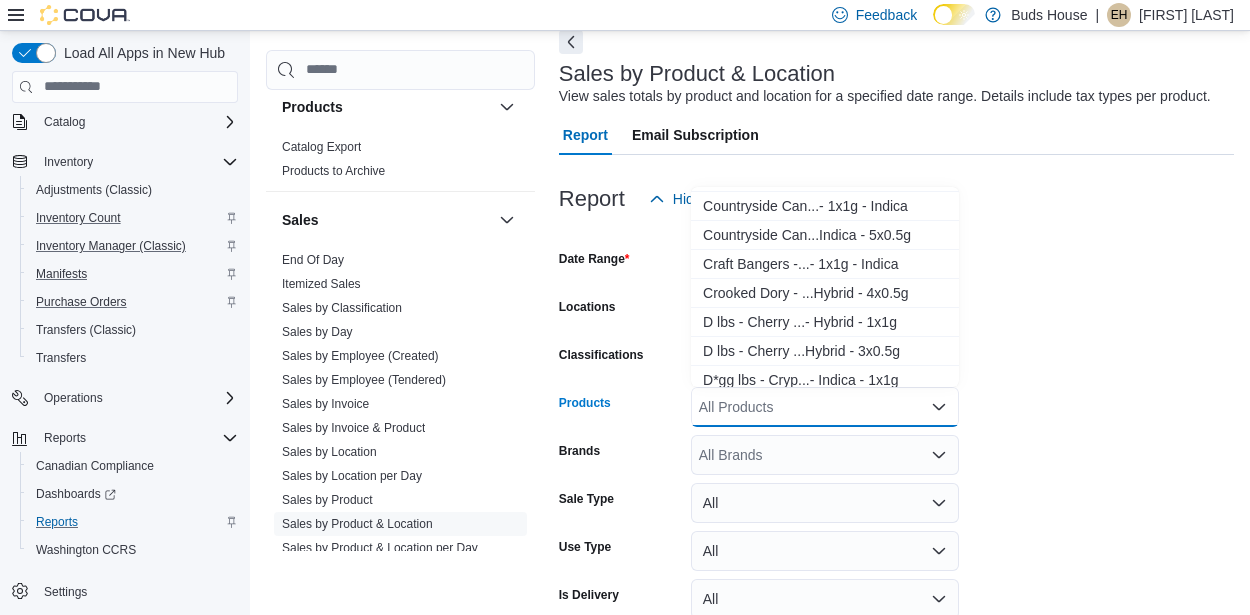 scroll, scrollTop: 2700, scrollLeft: 0, axis: vertical 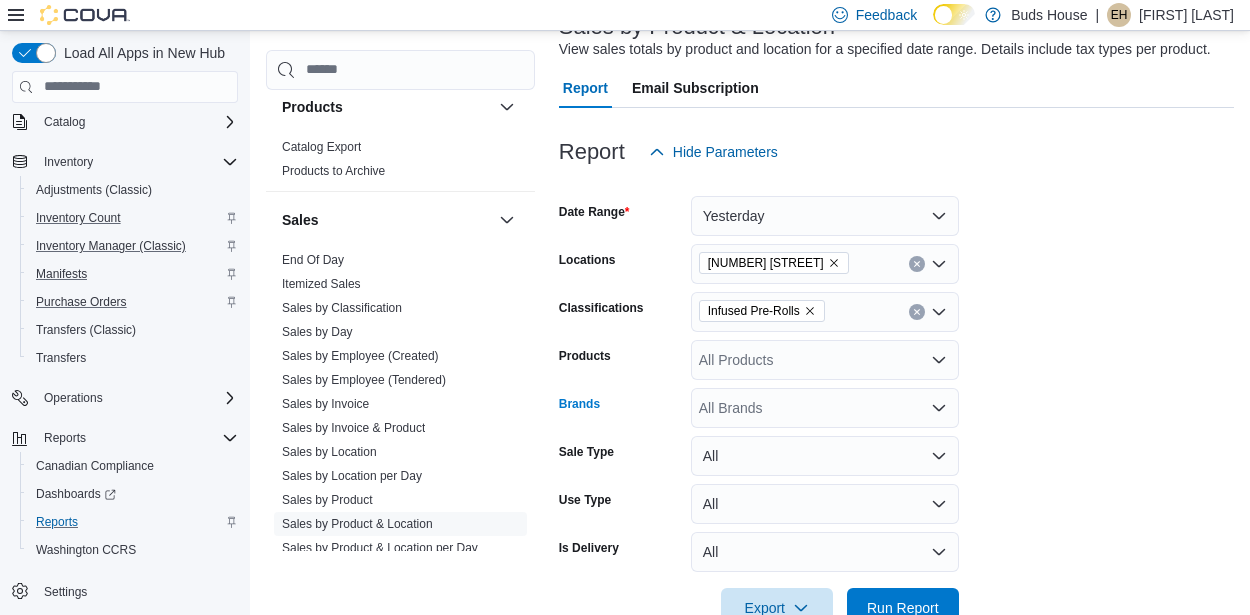 click on "All Brands" at bounding box center (825, 408) 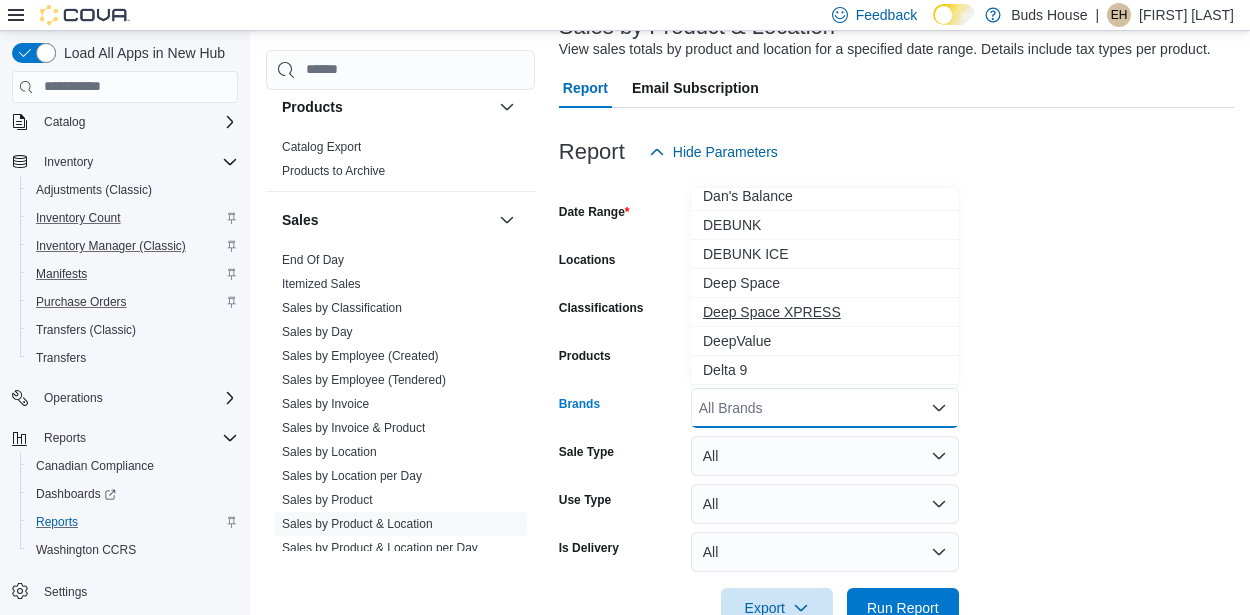 scroll, scrollTop: 5739, scrollLeft: 0, axis: vertical 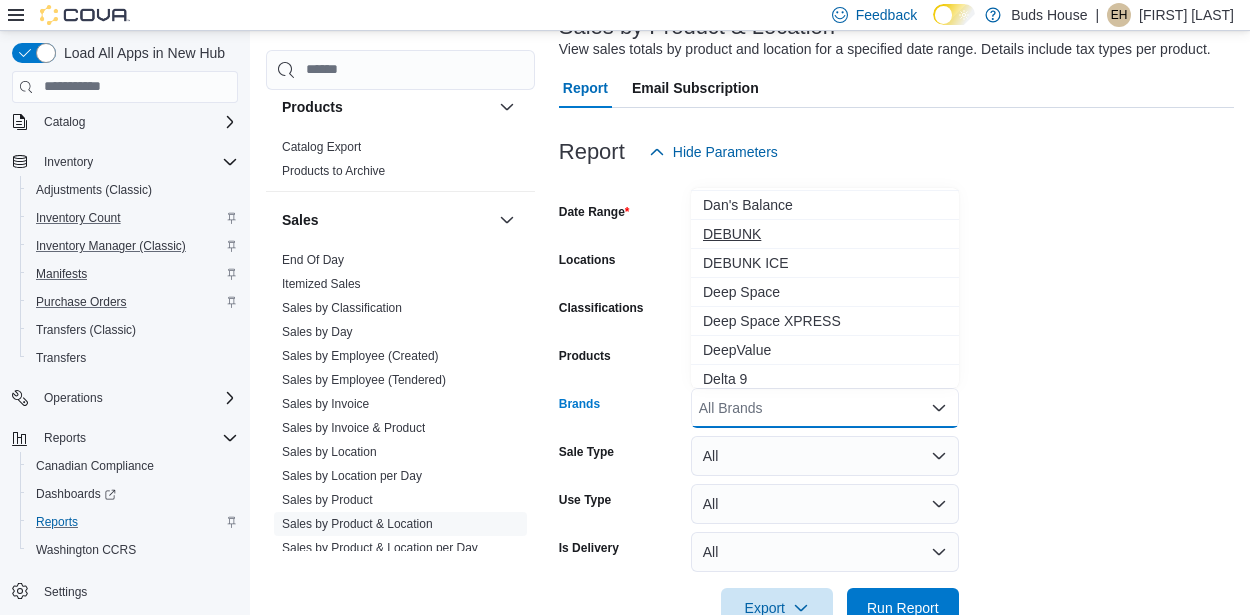 click on "DEBUNK" at bounding box center (825, 234) 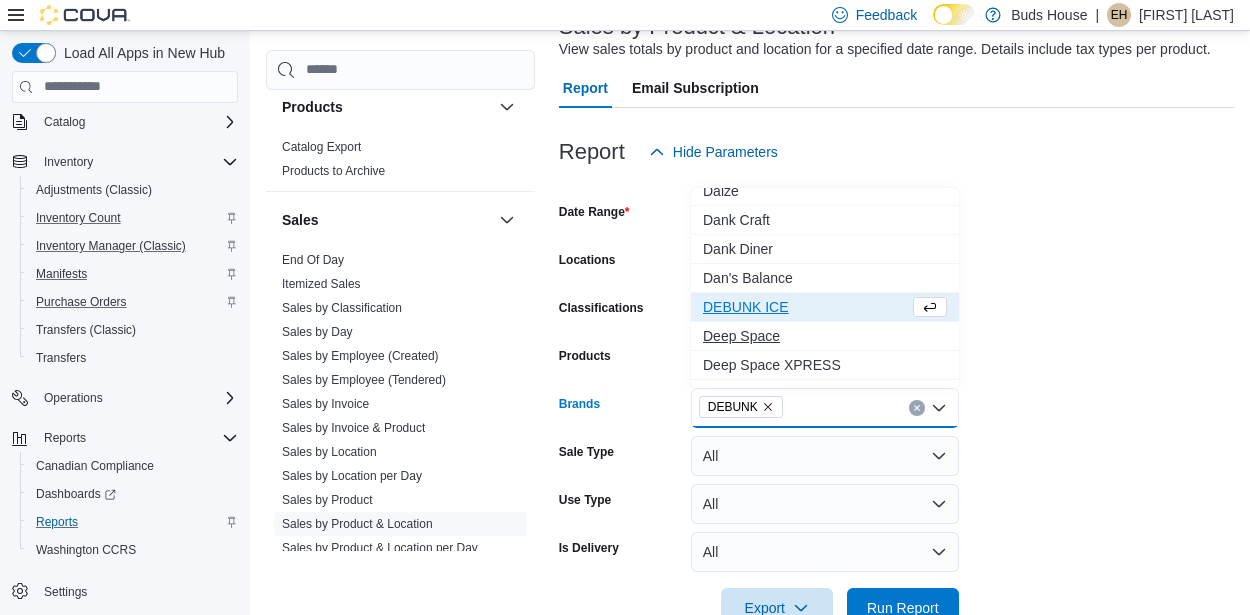 scroll, scrollTop: 5663, scrollLeft: 0, axis: vertical 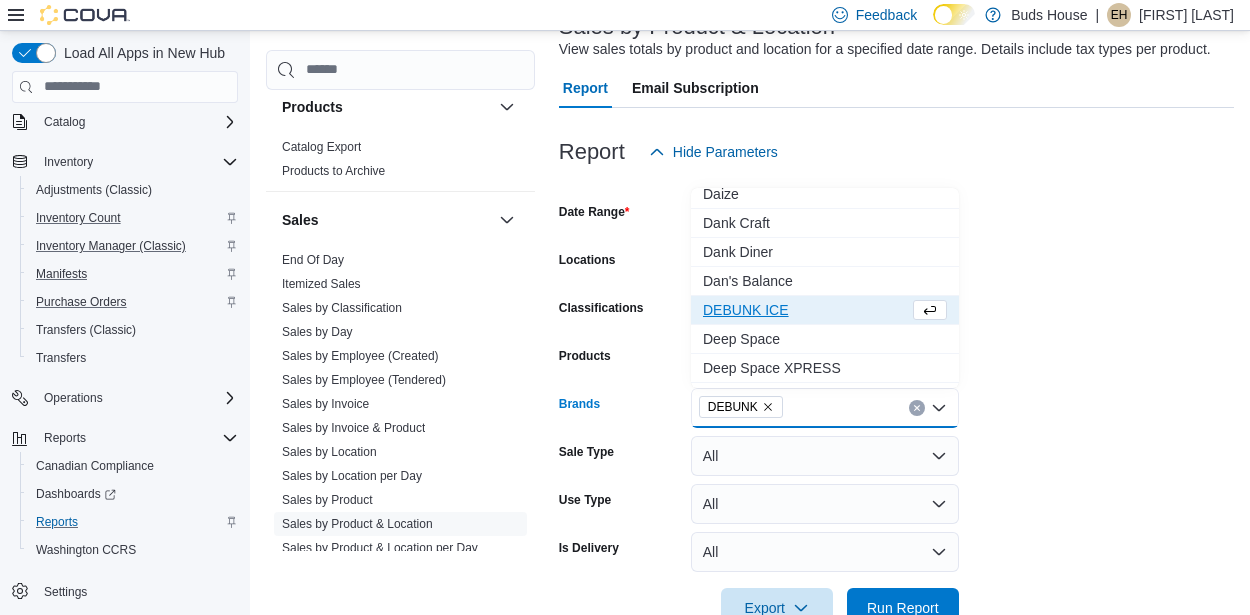 click on "Reports Feedback Cash Management Cash Management Cash Out Details Compliance OCS Transaction Submission Details Customer Customer Queue Discounts & Promotions Discounts Promotion Details Promotions Finance GL Account Totals GL Transactions Inventory Inventory Adjustments Inventory by Product Historical Inventory Count Details Inventory On Hand by Package Inventory On Hand by Product Inventory Transactions Package Details Package History Product Expirations Purchase Orders Reorder Transfers Loyalty Loyalty Adjustments Loyalty Redemption Values OCM OCM Weekly Inventory Pricing Price Sheet Products Catalog Export Products to Archive Sales End Of Day Itemized Sales Sales by Classification Sales by Day Sales by Employee (Created) Sales by Employee (Tendered) Sales by Invoice Sales by Invoice & Product Sales by Location Sales by Location per Day Sales by Product Sales by Product & Location Sales by Product & Location per Day Sales by Product per Day Taxes Tax Details Tax Exemptions Sales by Product & Location" at bounding box center (750, 277) 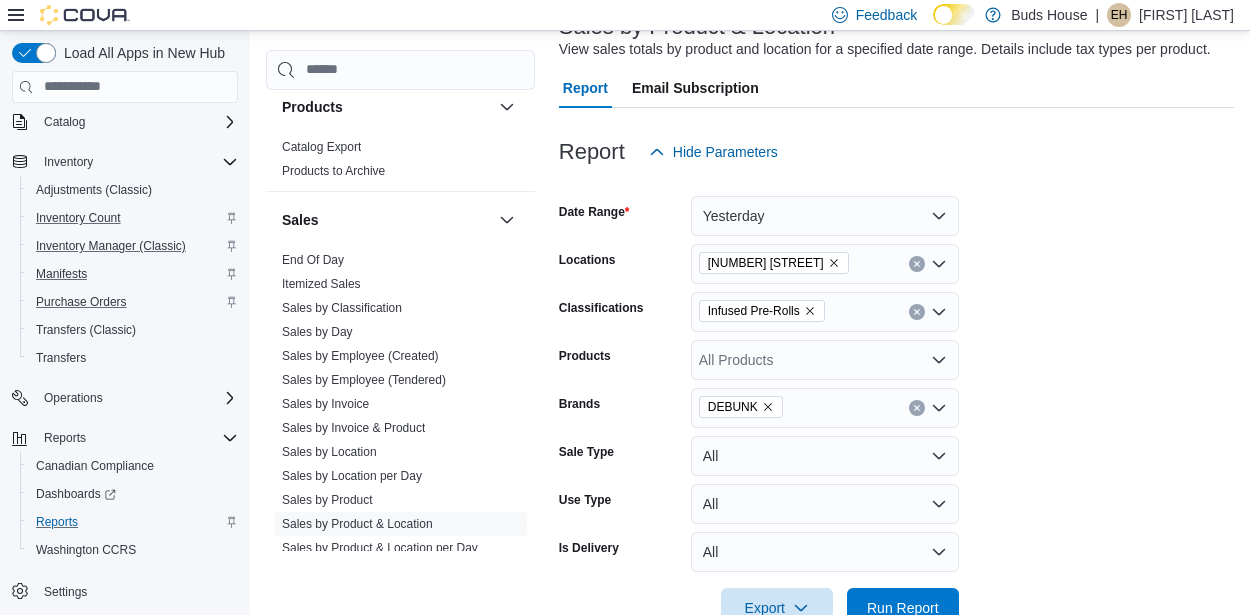 scroll, scrollTop: 197, scrollLeft: 0, axis: vertical 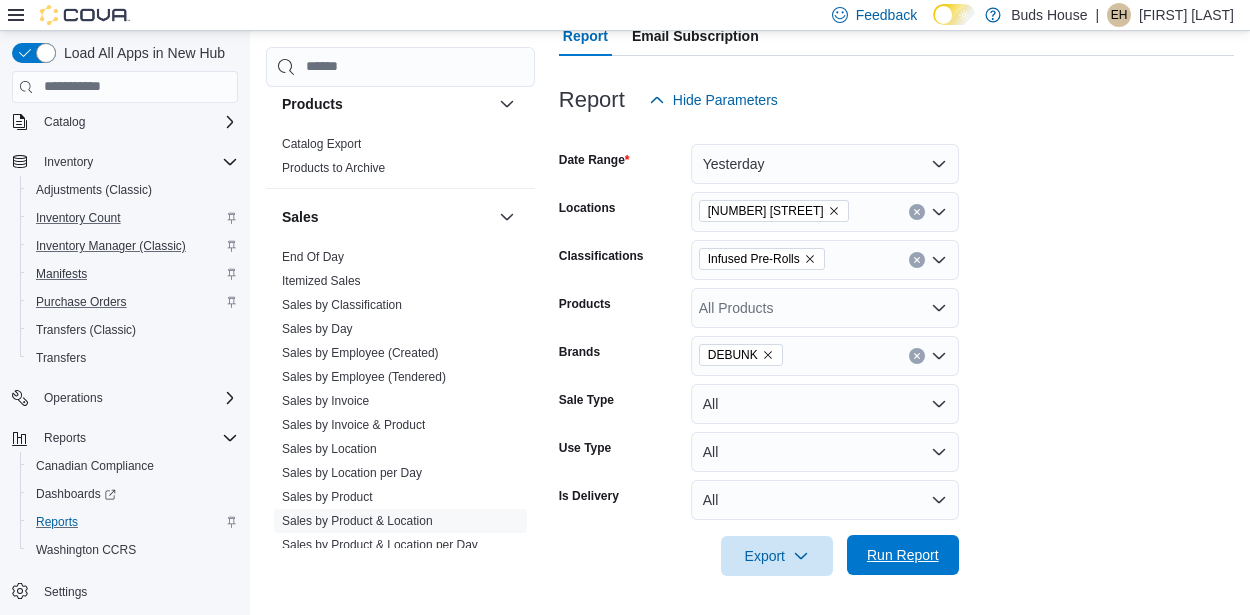 click on "Run Report" at bounding box center (903, 555) 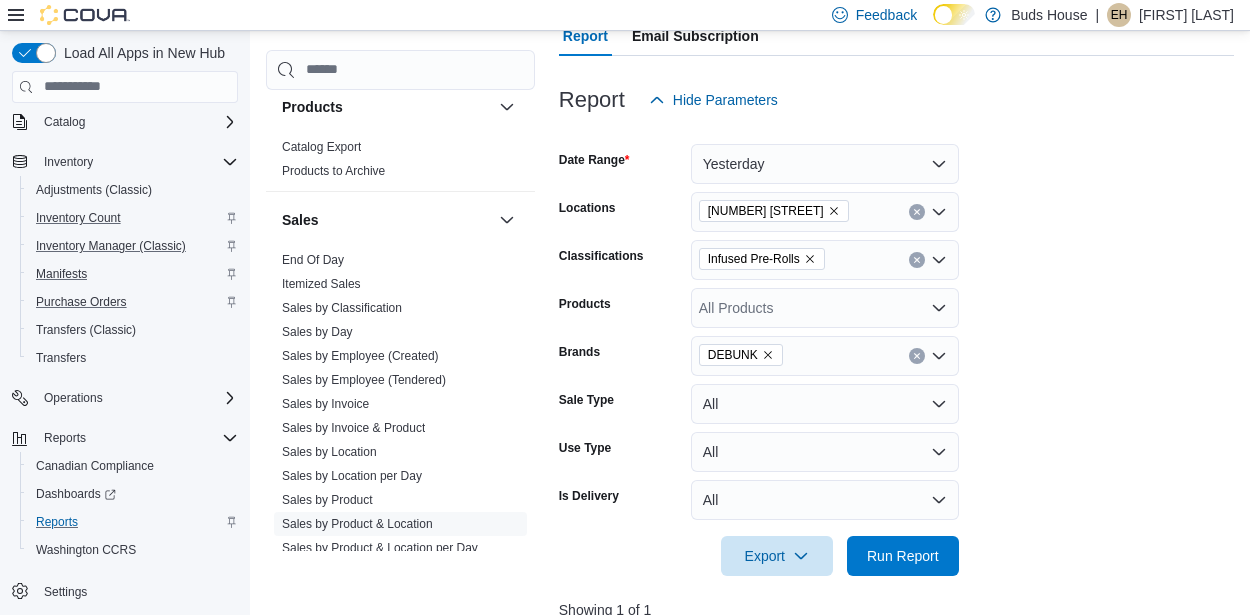 scroll, scrollTop: 713, scrollLeft: 0, axis: vertical 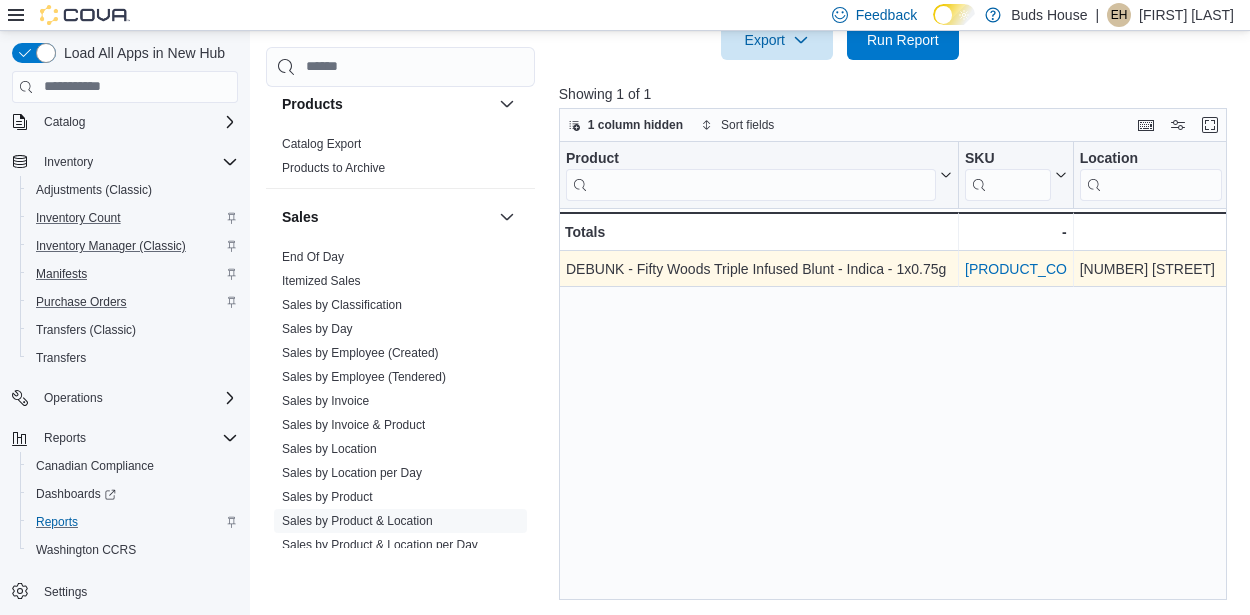 click on "JRUZCFM6" at bounding box center [1027, 269] 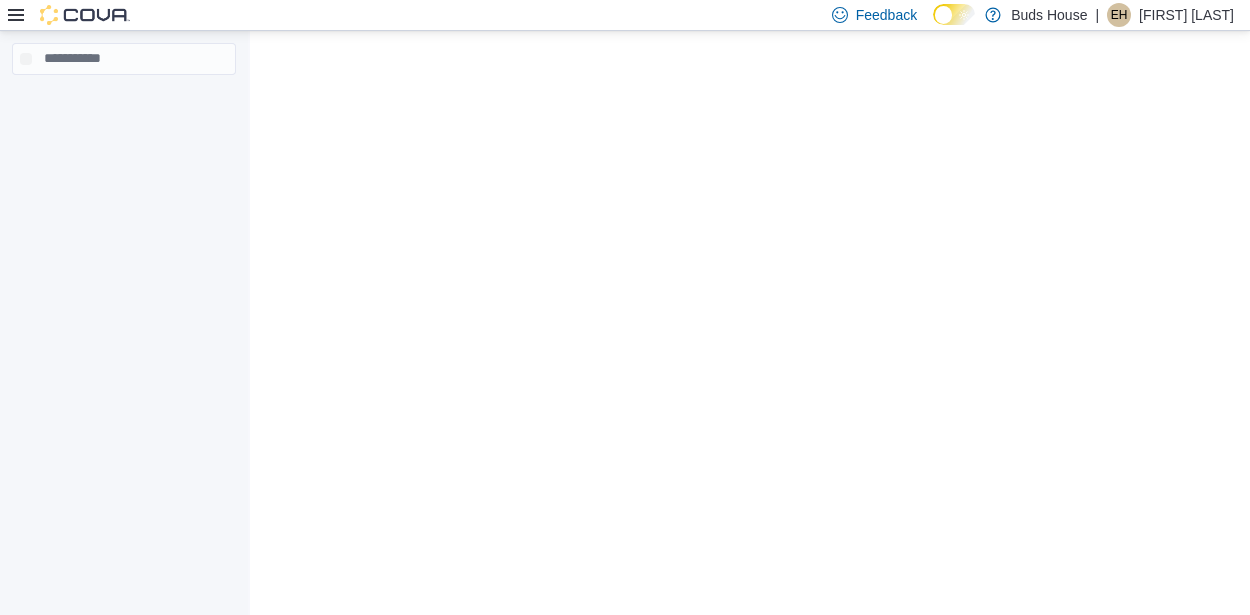 scroll, scrollTop: 0, scrollLeft: 0, axis: both 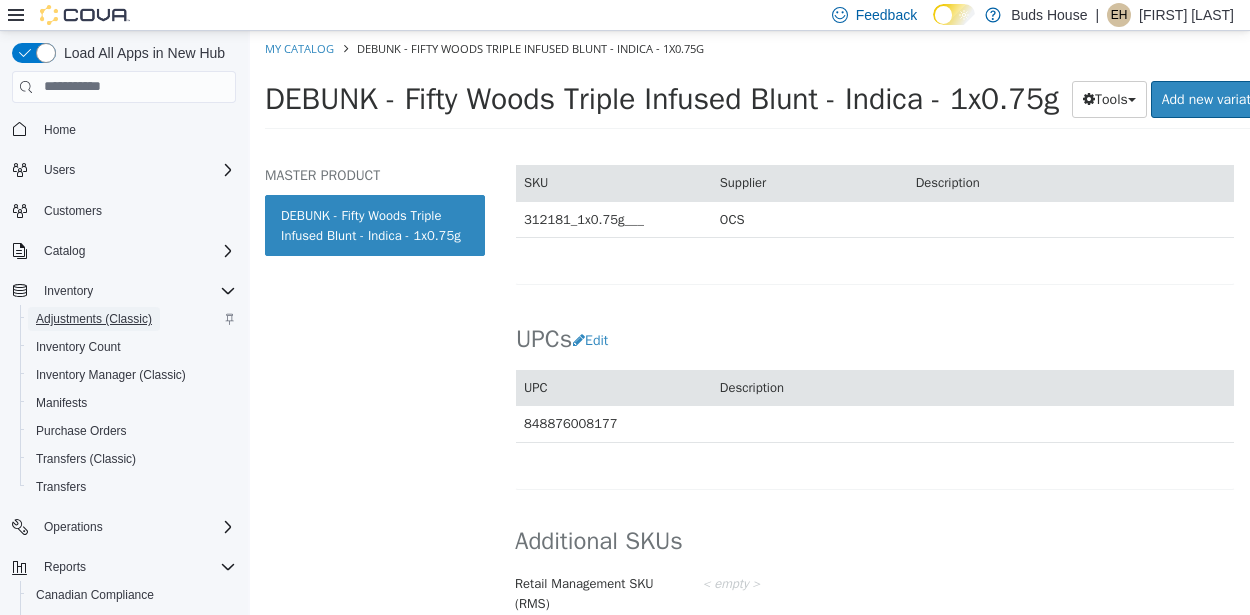 click on "Adjustments (Classic)" at bounding box center (94, 319) 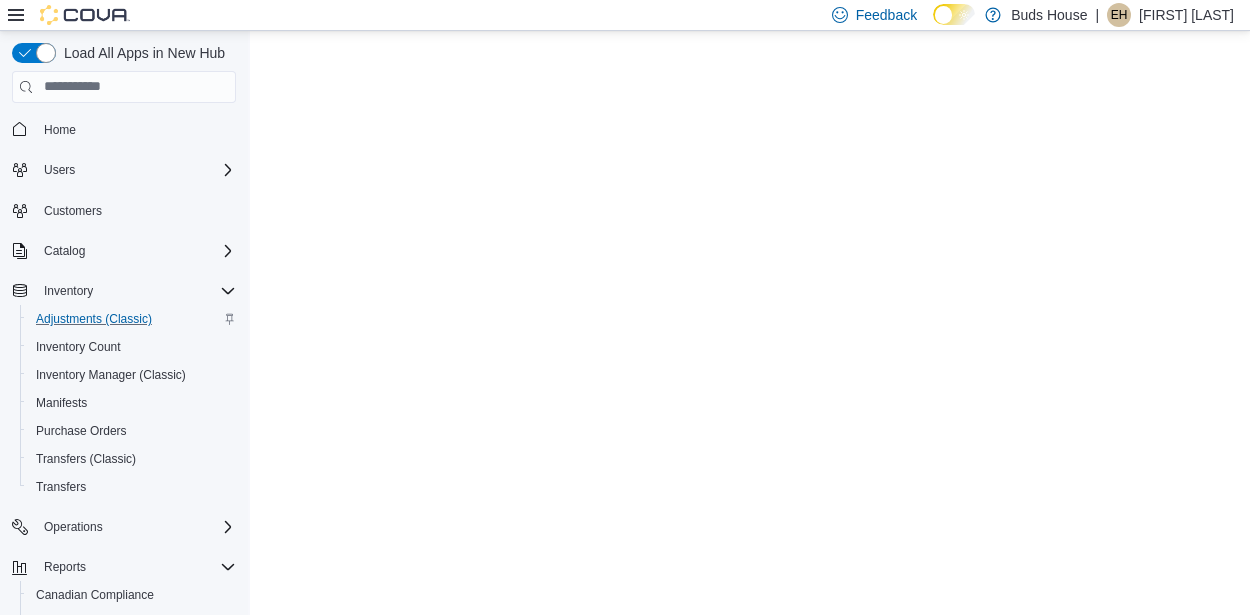 scroll, scrollTop: 0, scrollLeft: 0, axis: both 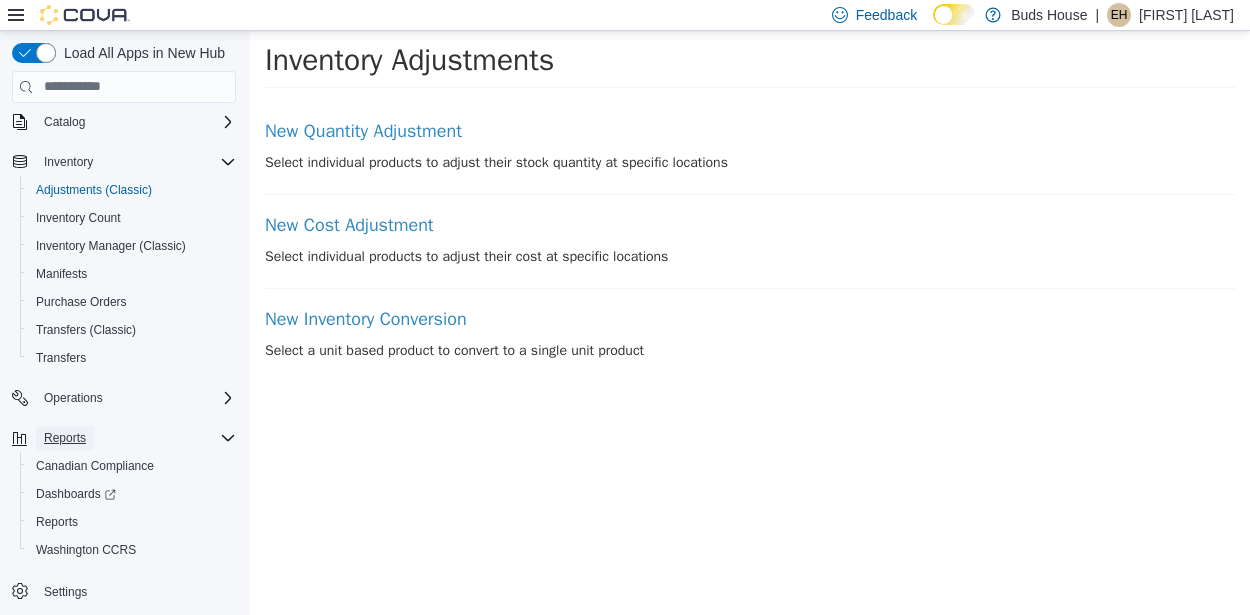 click on "Reports" at bounding box center (65, 438) 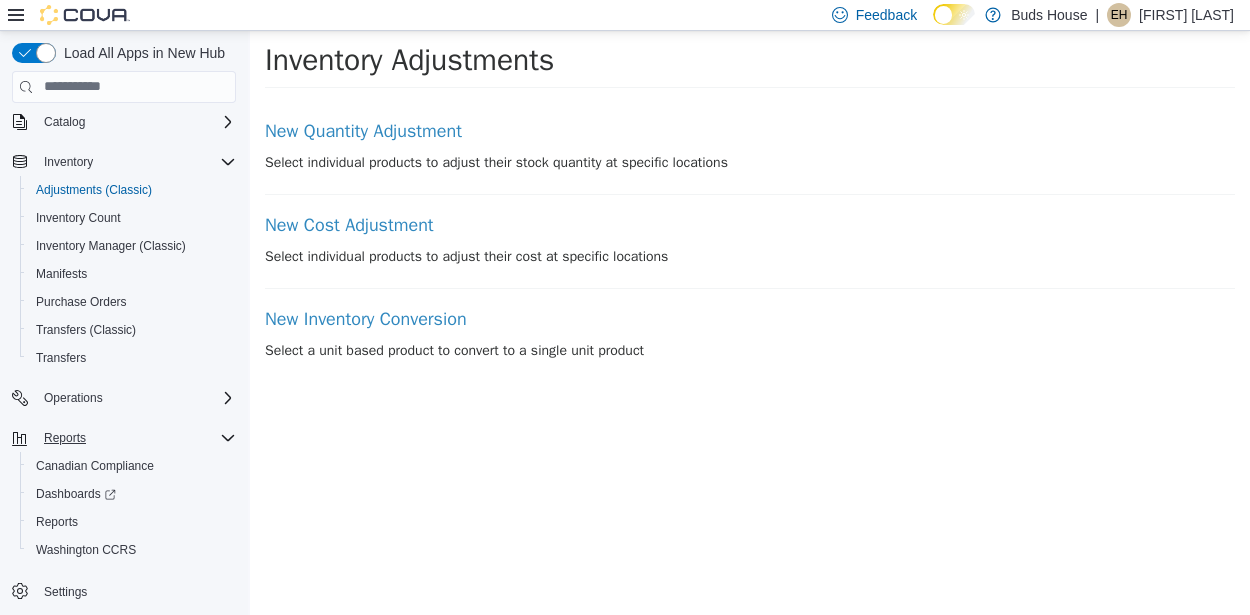 scroll, scrollTop: 17, scrollLeft: 0, axis: vertical 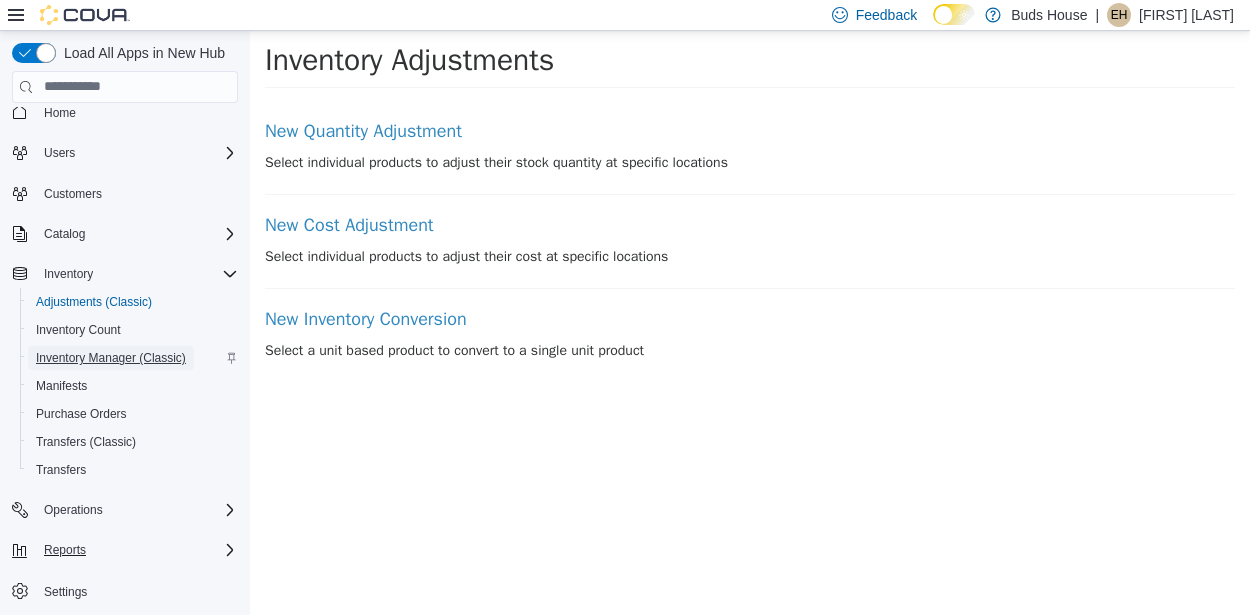 click on "Inventory Manager (Classic)" at bounding box center (111, 358) 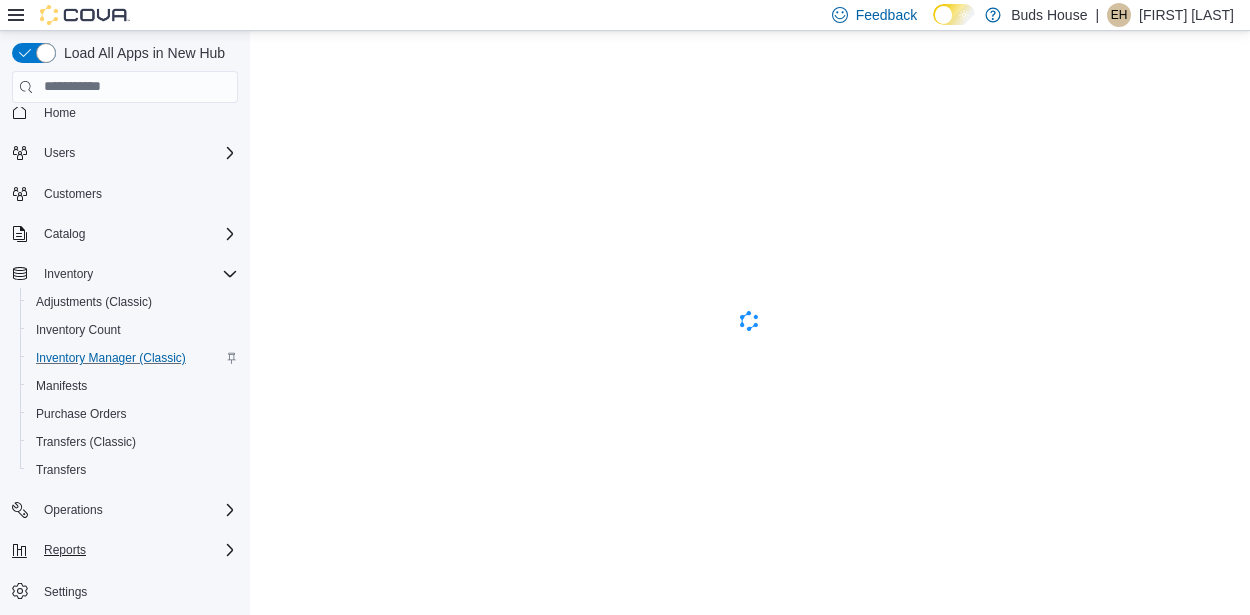 scroll, scrollTop: 0, scrollLeft: 0, axis: both 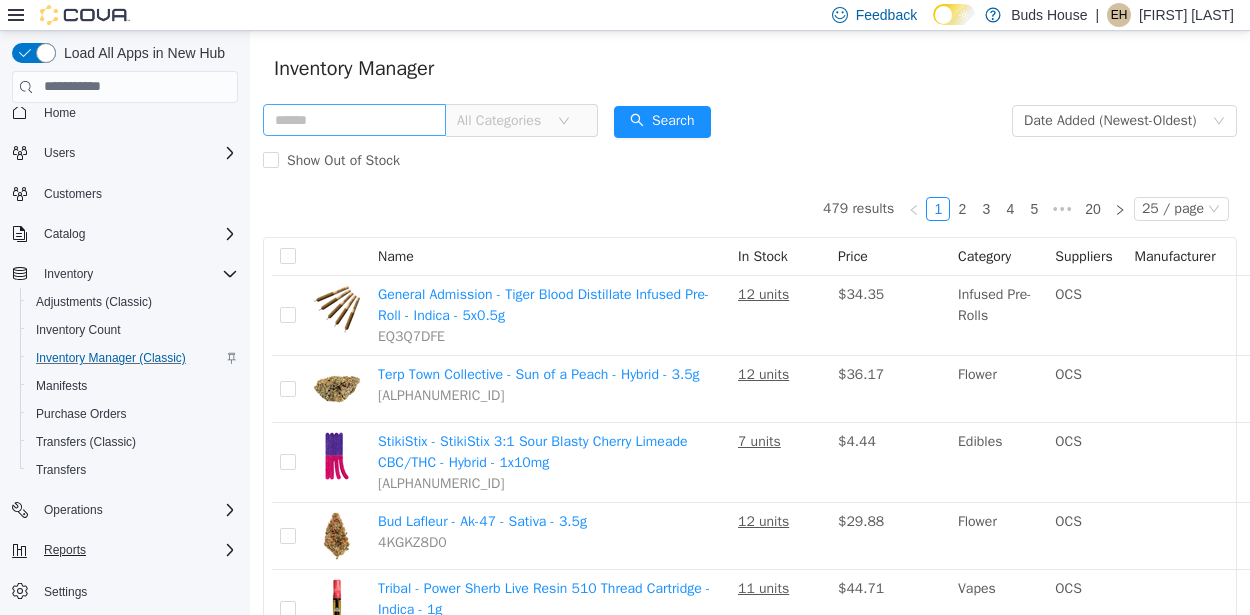 click at bounding box center [354, 119] 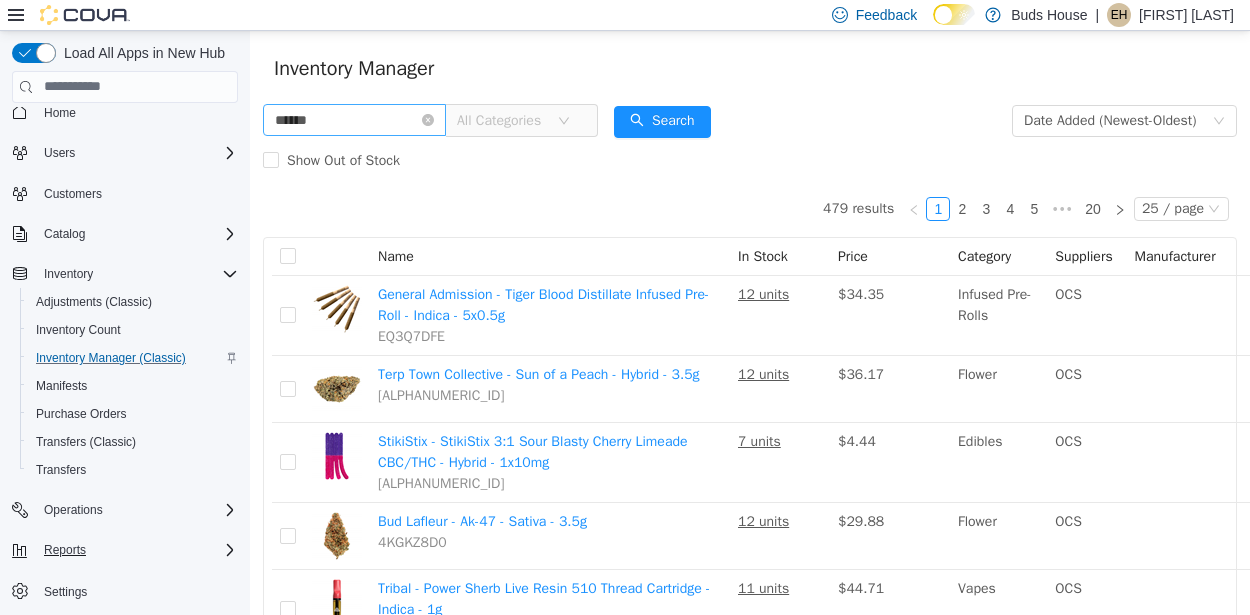 type on "******" 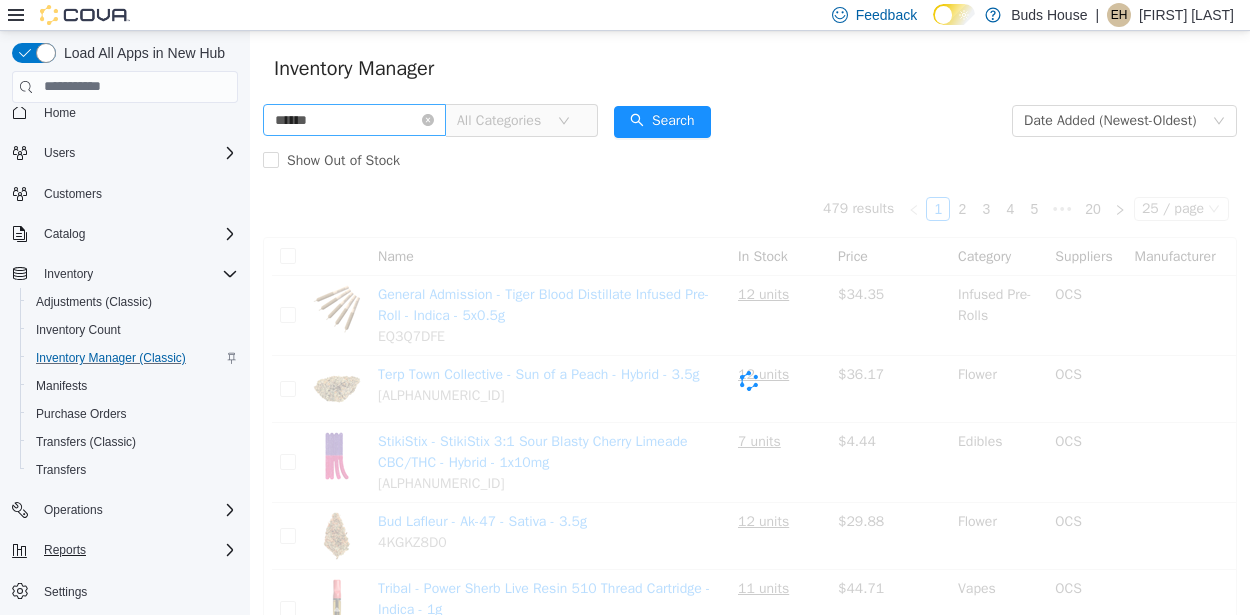 scroll, scrollTop: 0, scrollLeft: 0, axis: both 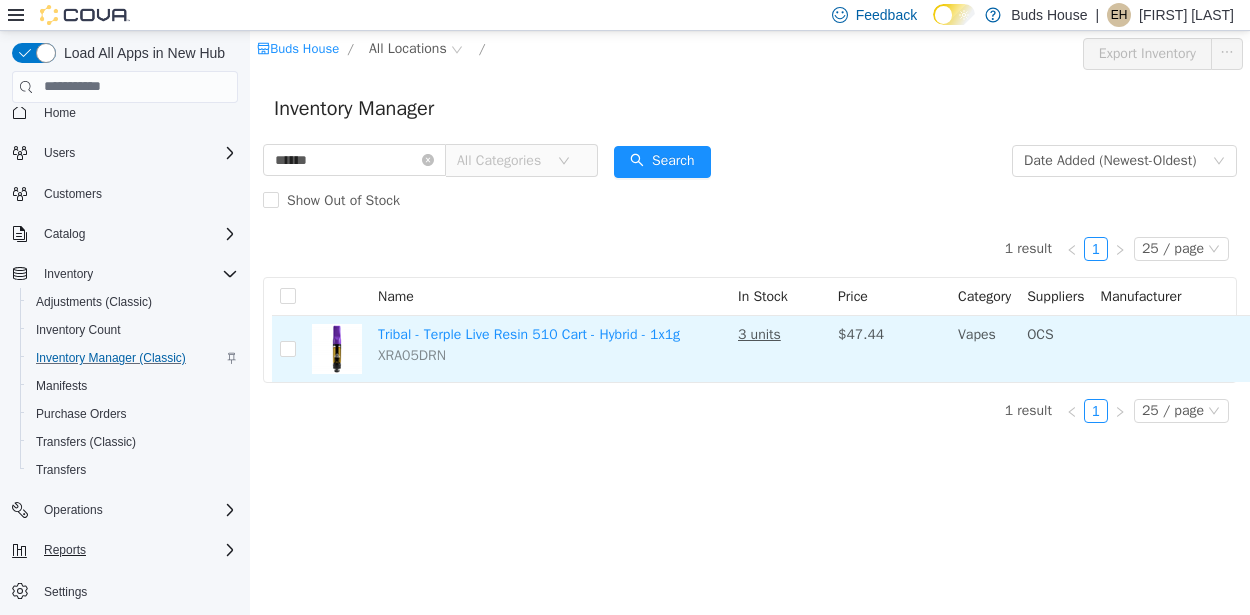 click on "3 units" at bounding box center (759, 333) 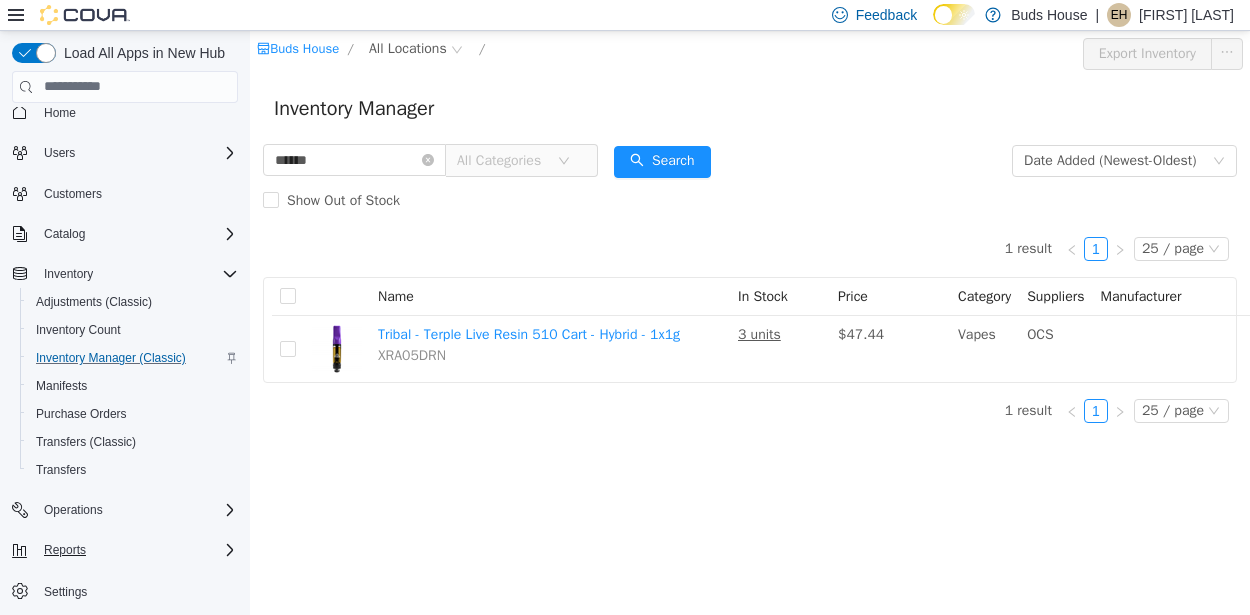 scroll, scrollTop: 0, scrollLeft: 0, axis: both 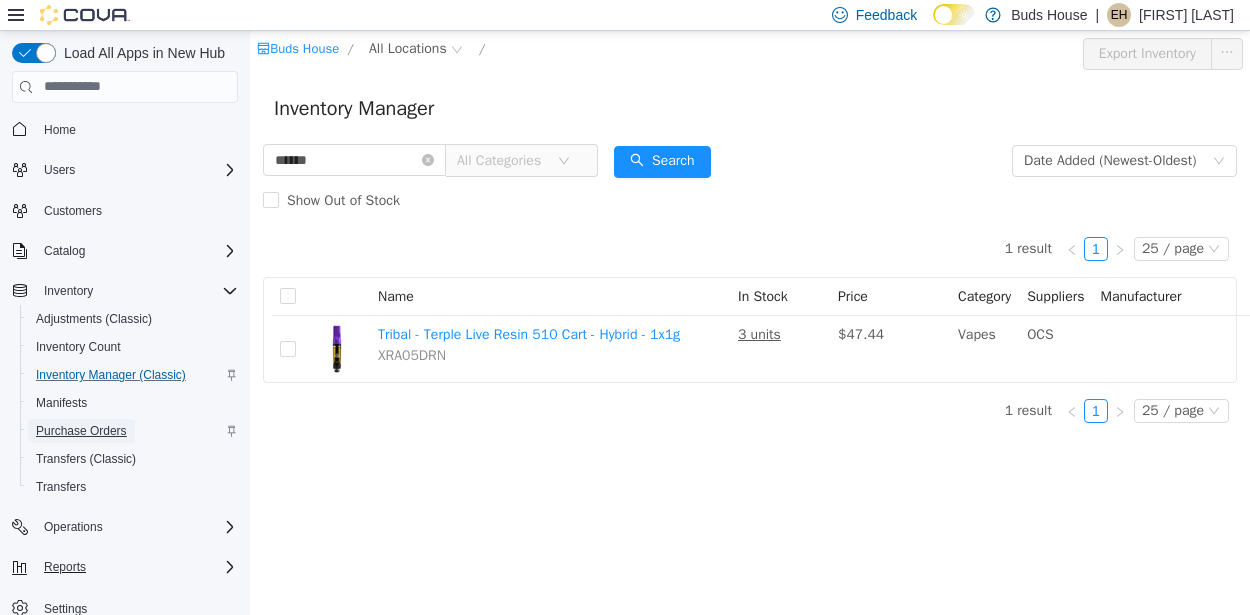 click on "Purchase Orders" at bounding box center [81, 431] 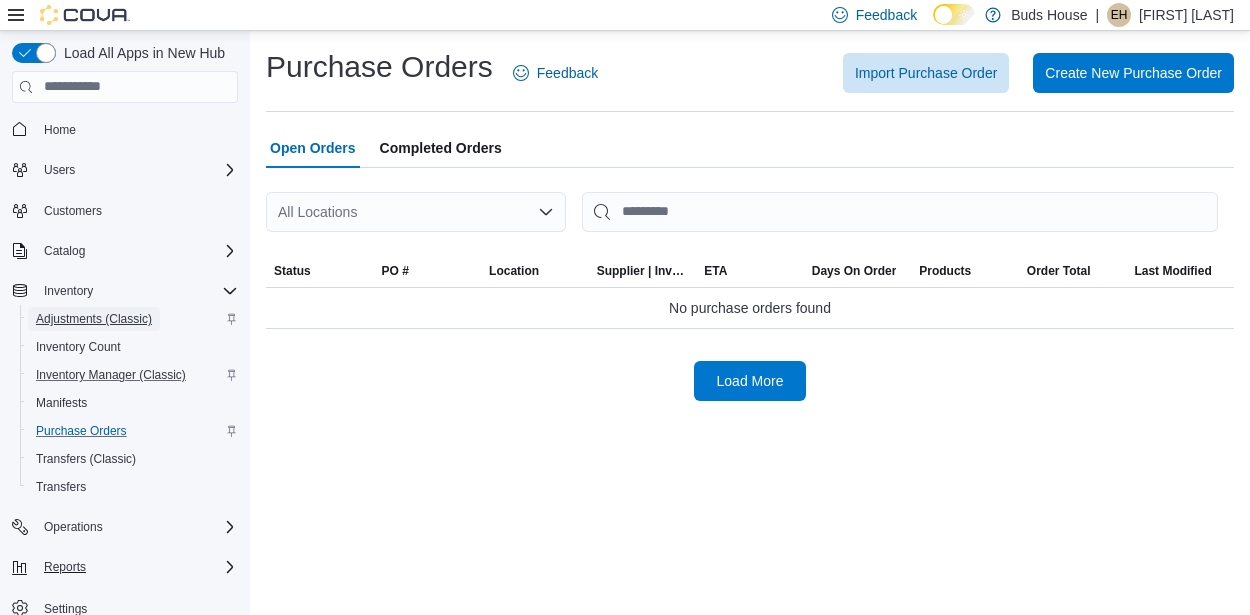 click on "Adjustments (Classic)" at bounding box center [94, 319] 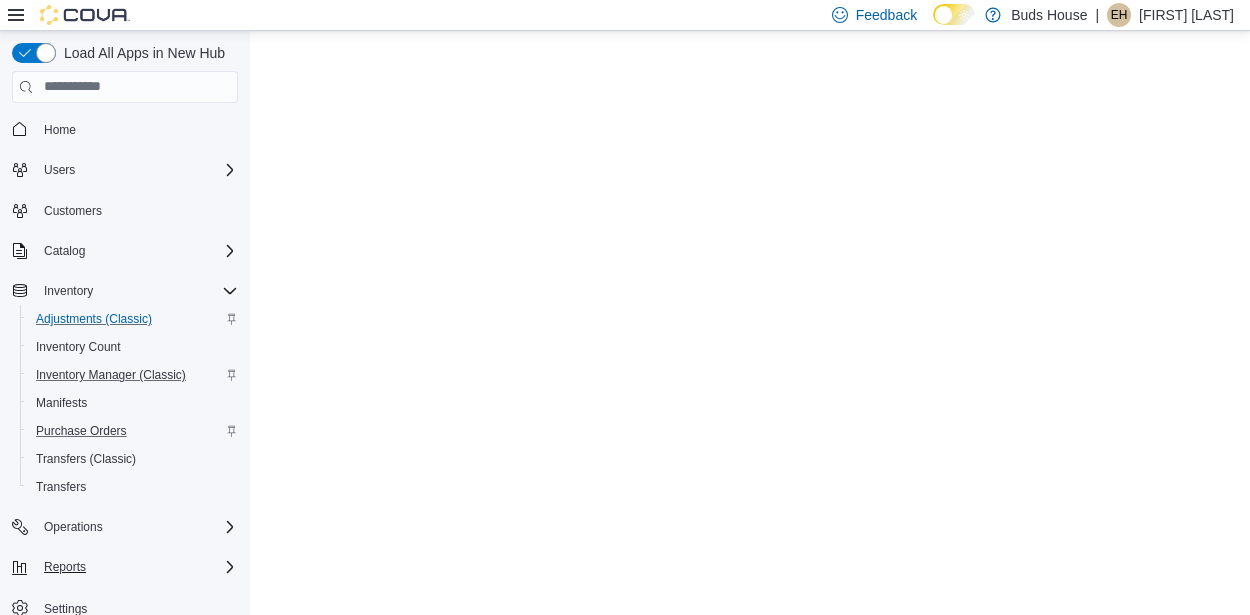 scroll, scrollTop: 0, scrollLeft: 0, axis: both 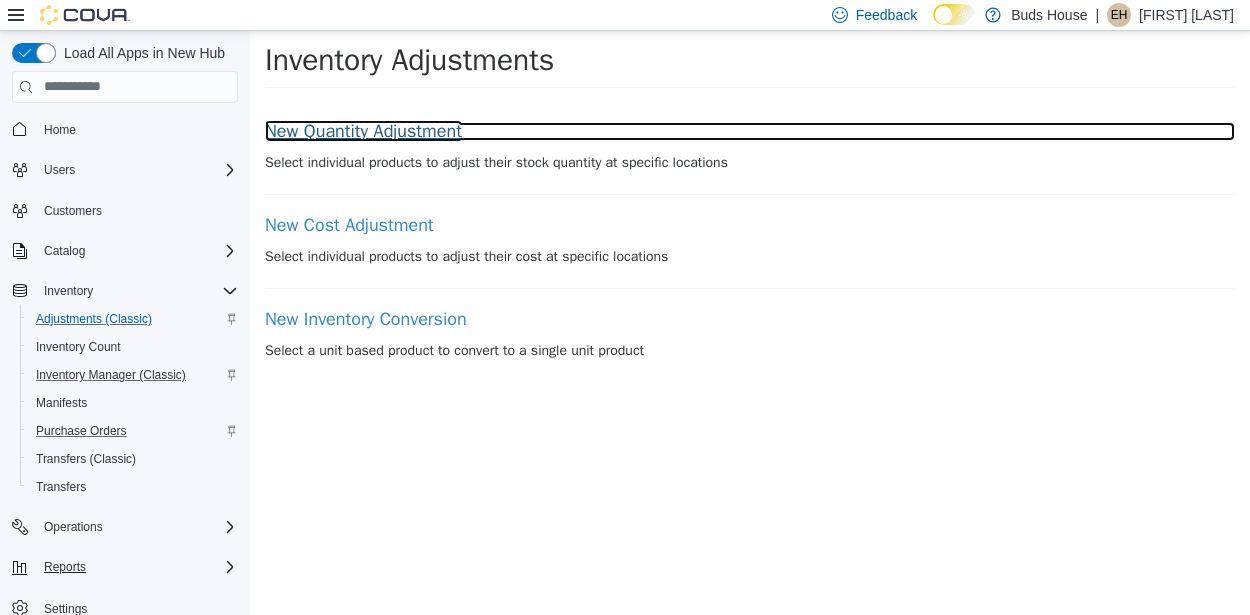 click on "New Quantity Adjustment" at bounding box center (750, 131) 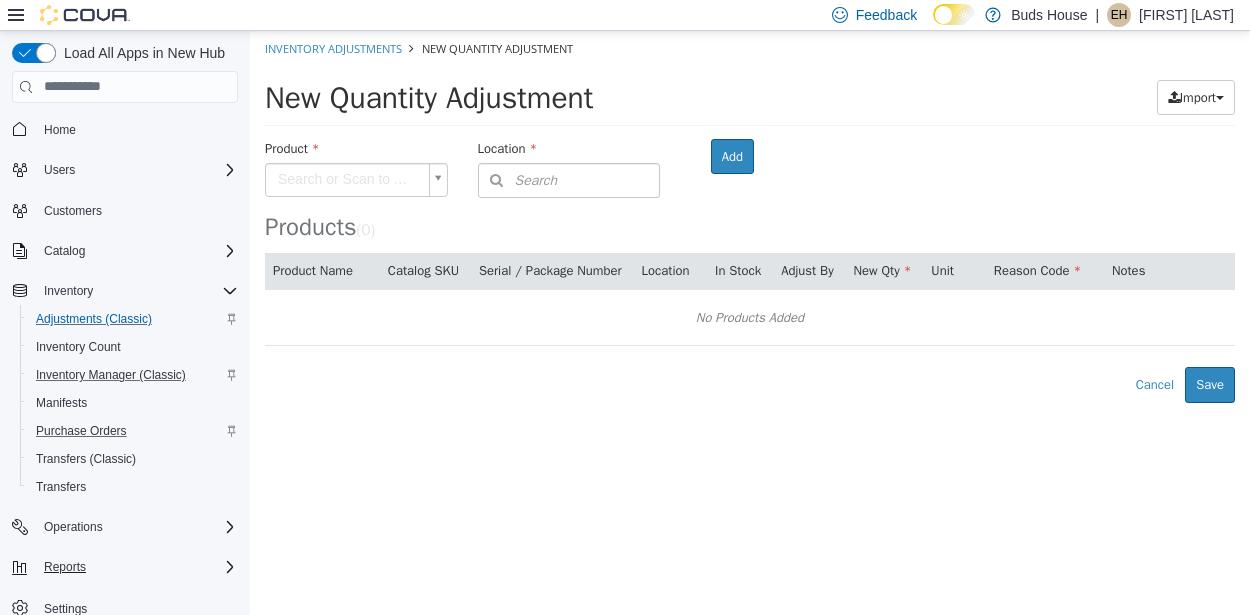 click on "×
Inventory Adjustments
New Quantity Adjustment
New Quantity Adjustment
Import  Inventory Export (.CSV) Package List (.TXT)
Product     Search or Scan to Add Product                             Location Search Type 3 or more characters or browse       Buds House     (5)         10 Mallard Trl             201 Hurst Dr #6             38 A Rexdale Blvd             382 Old Kingston Rd             5291 Lakeshore Rd.         Room   Add Products  ( 0 ) Product Name Catalog SKU Serial / Package Number Location In Stock Adjust By New Qty Unit Reason Code Notes No Products Added Error saving adjustment please resolve the errors above. Cancel Save" at bounding box center [750, 216] 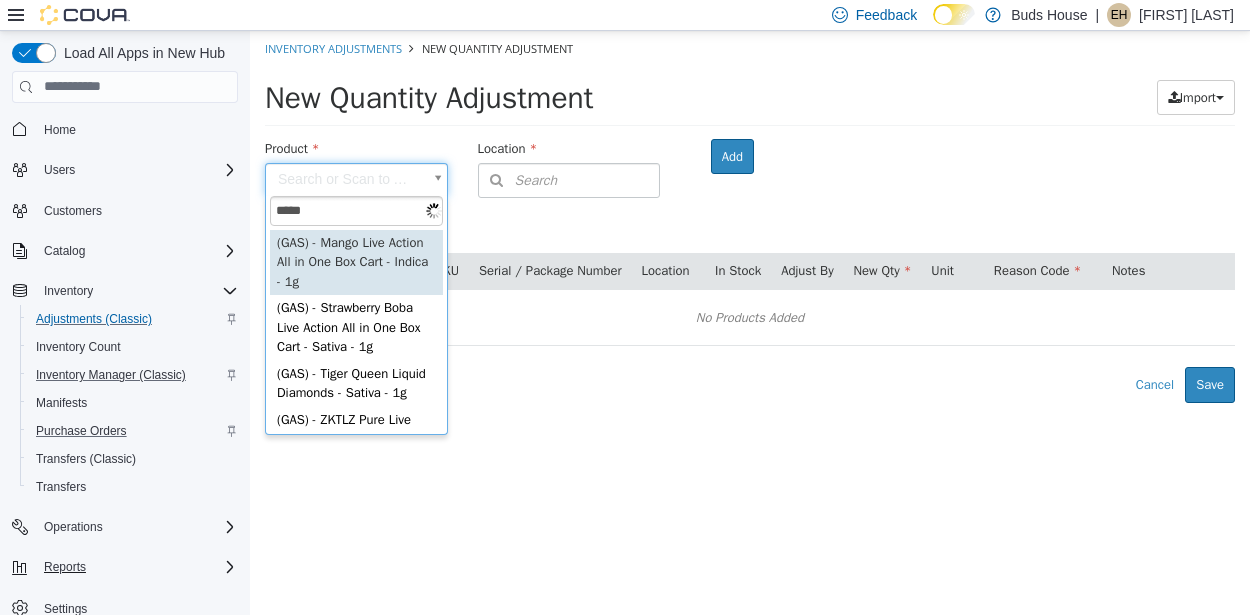 type on "*****" 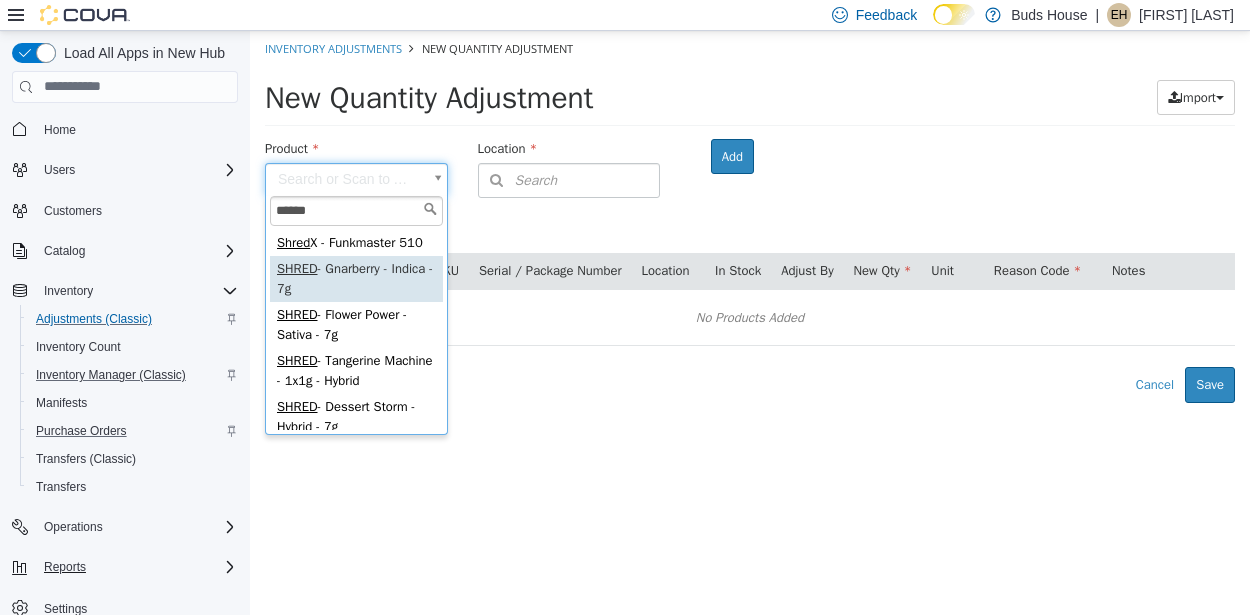 type on "**********" 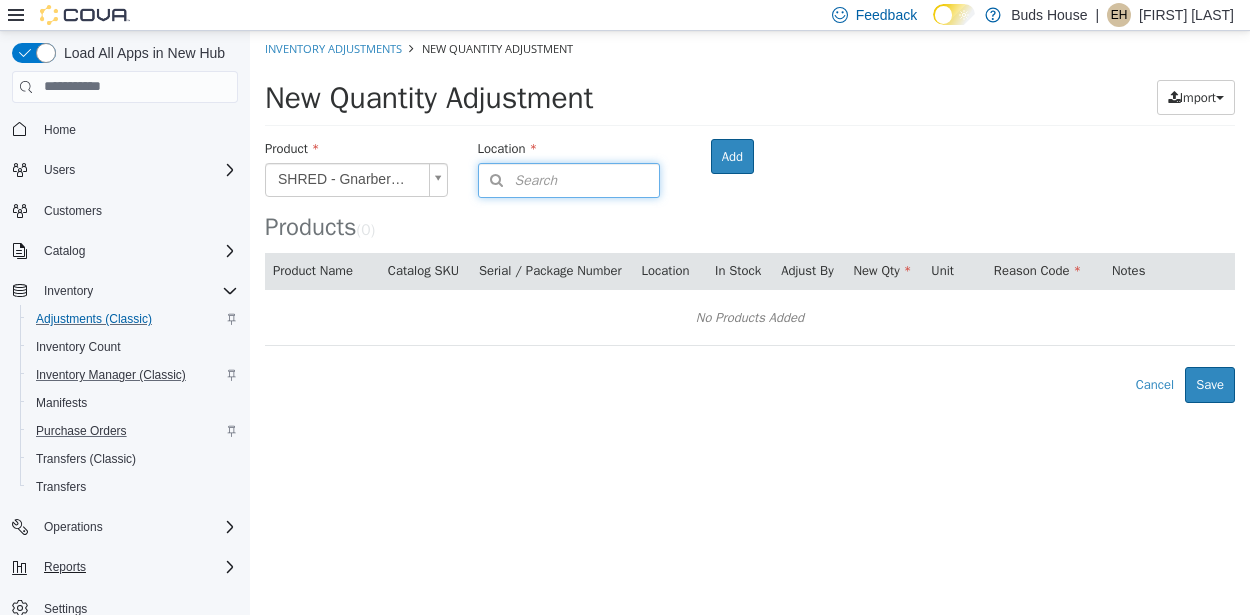 click on "Search" at bounding box center [569, 179] 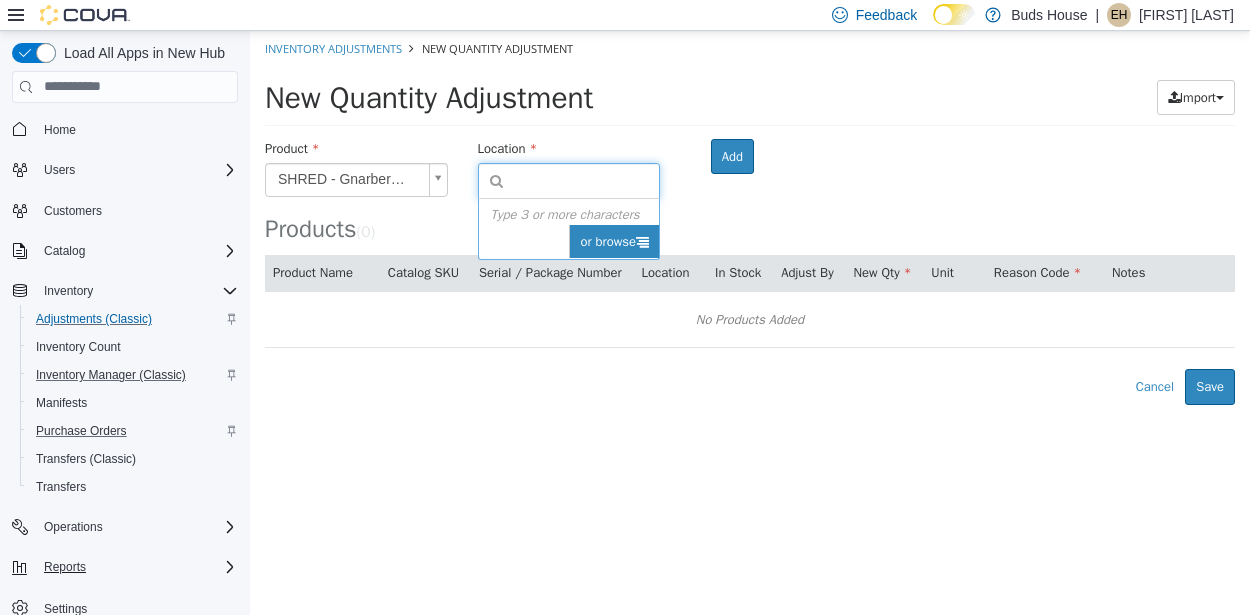 click on "or browse" at bounding box center [614, 241] 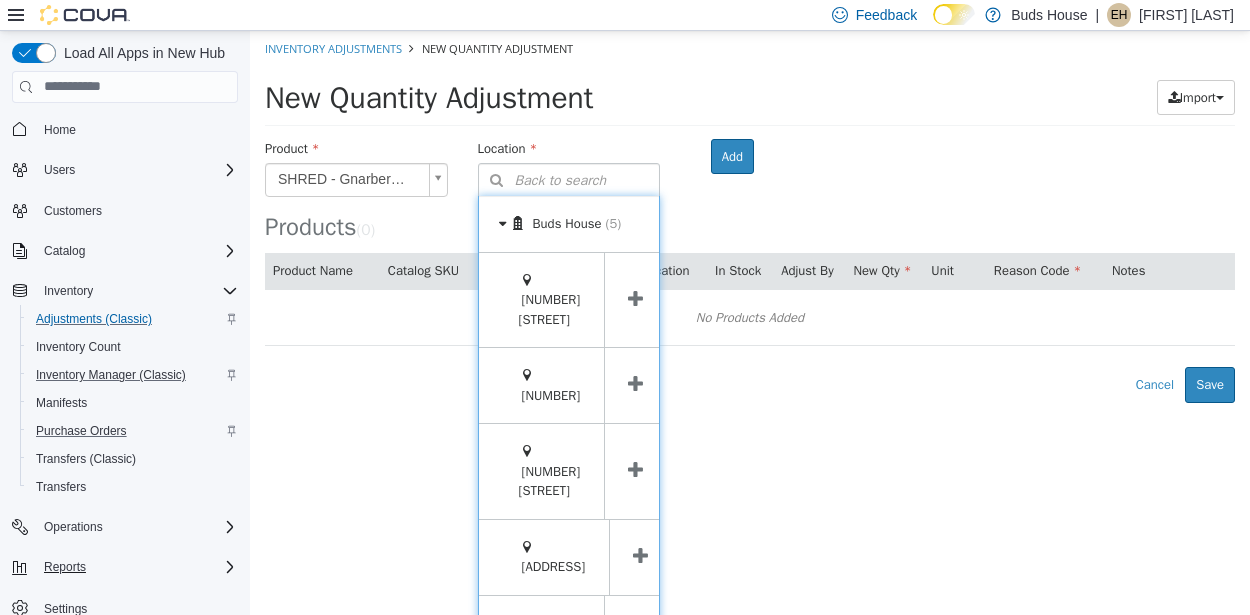 scroll, scrollTop: 131, scrollLeft: 0, axis: vertical 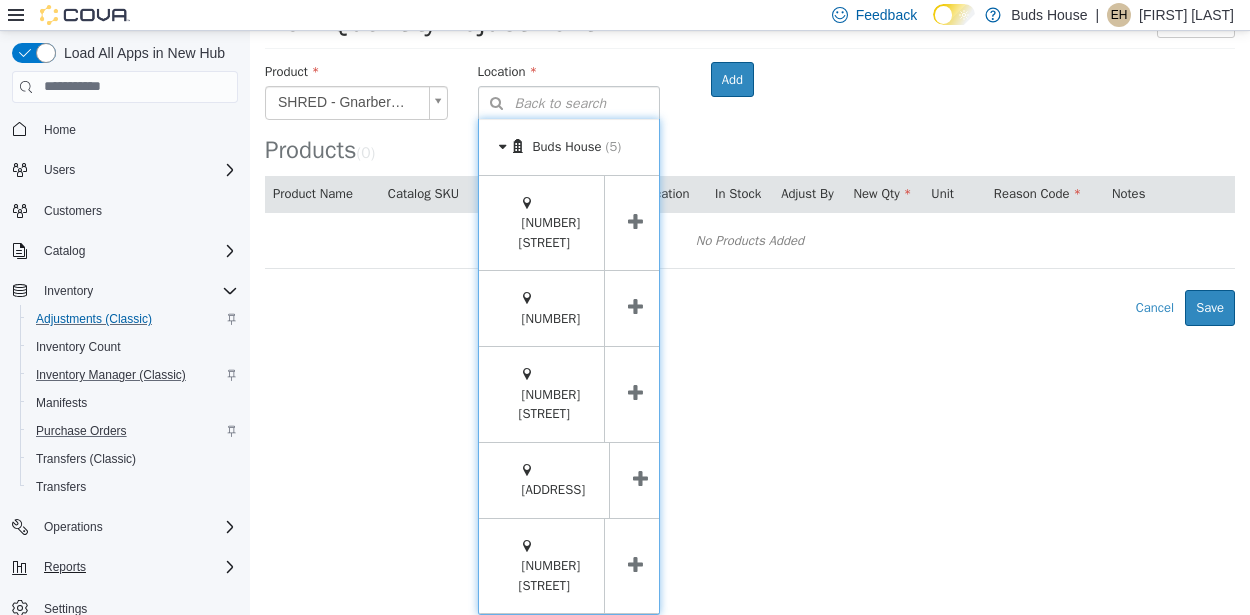 click at bounding box center (635, 565) 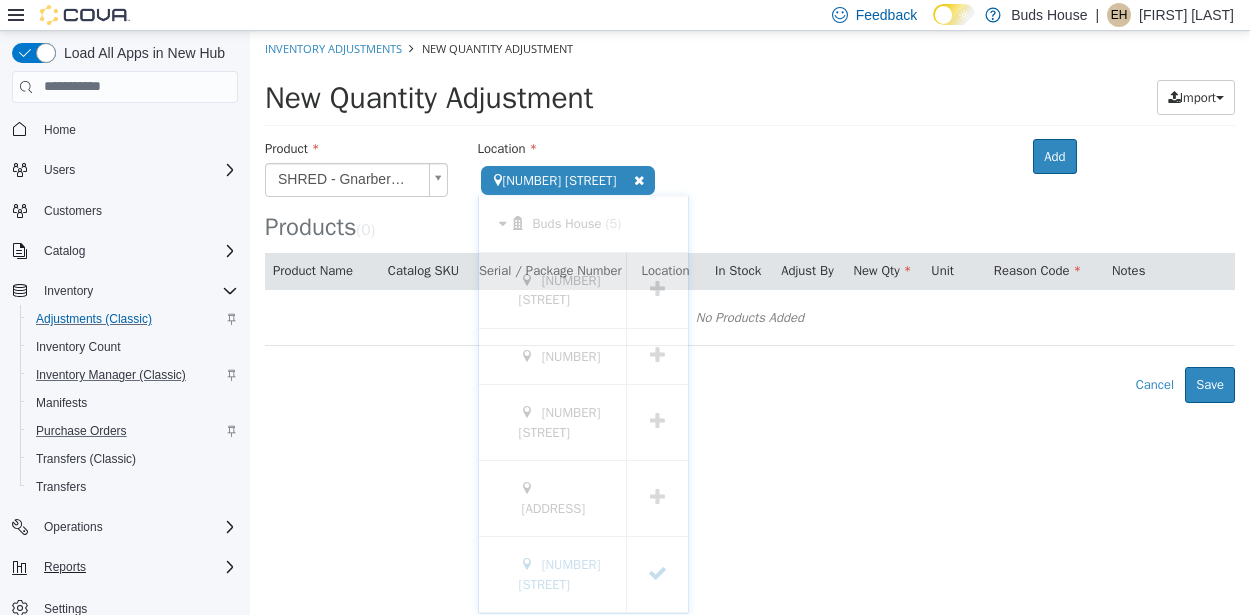 scroll, scrollTop: 0, scrollLeft: 0, axis: both 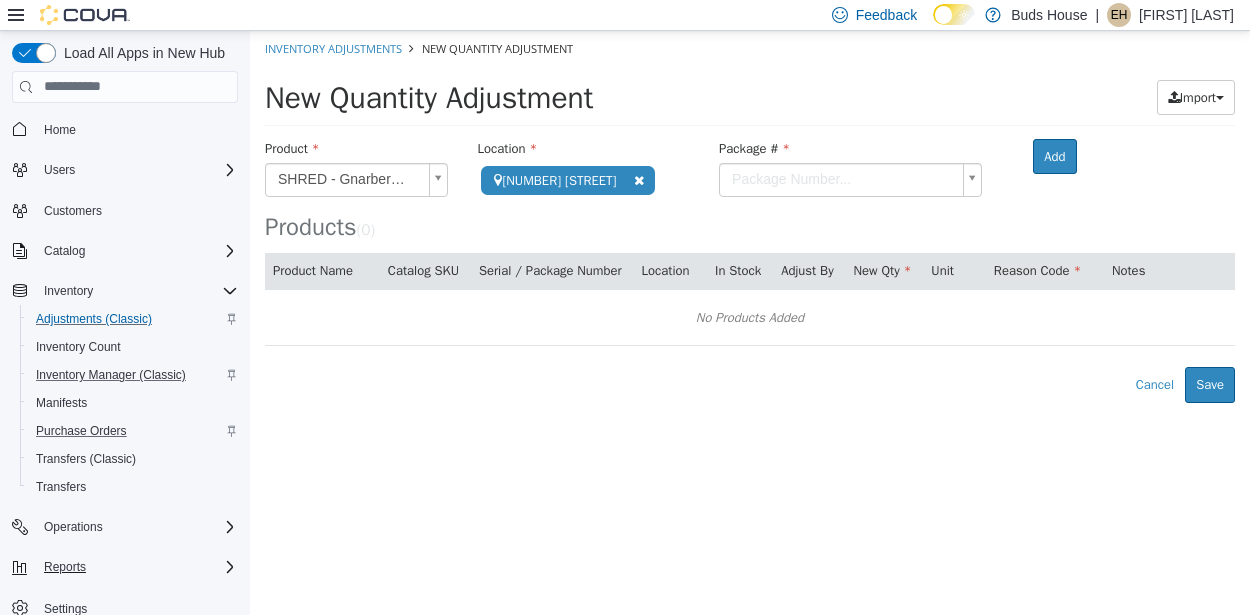 click on "**********" at bounding box center [750, 216] 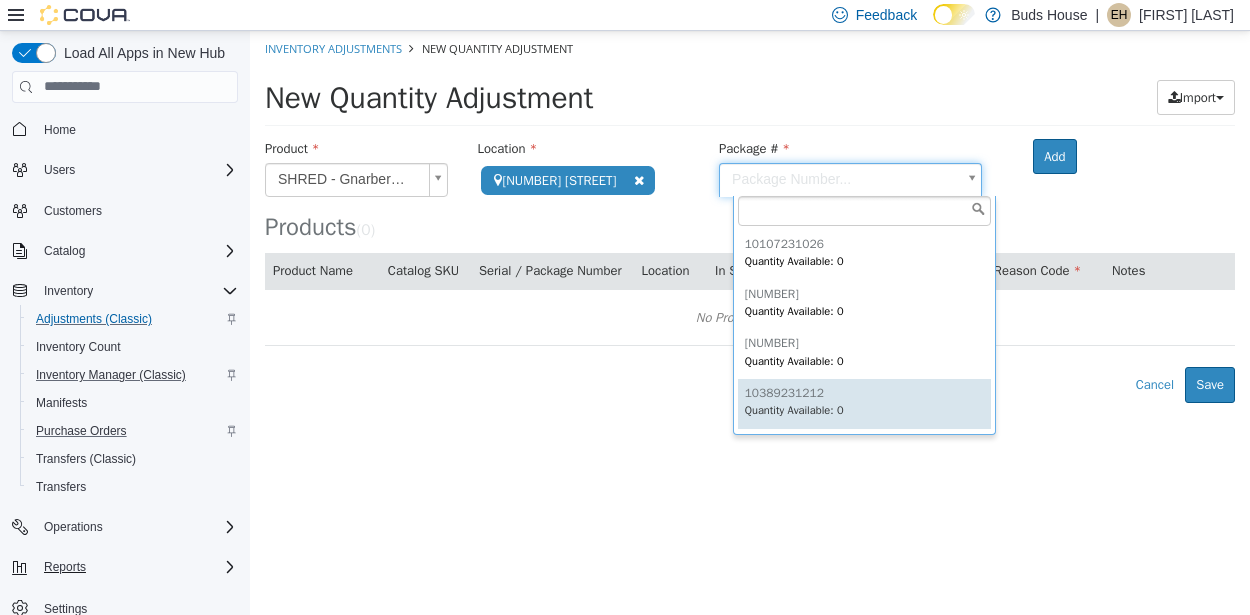 scroll, scrollTop: 1141, scrollLeft: 0, axis: vertical 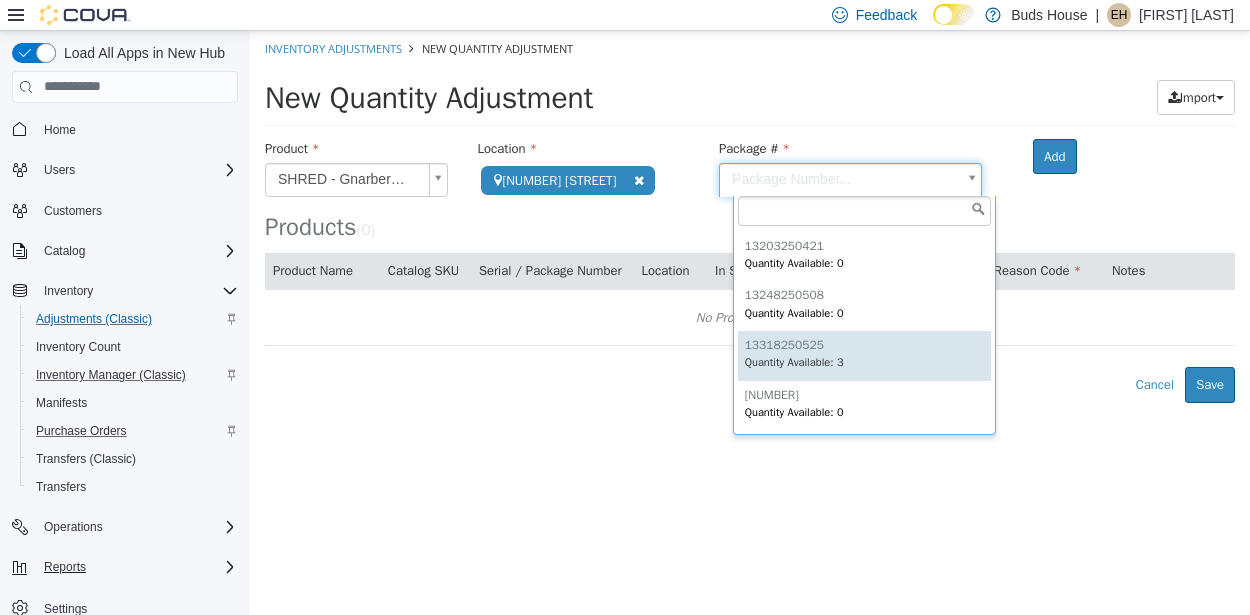 type on "**********" 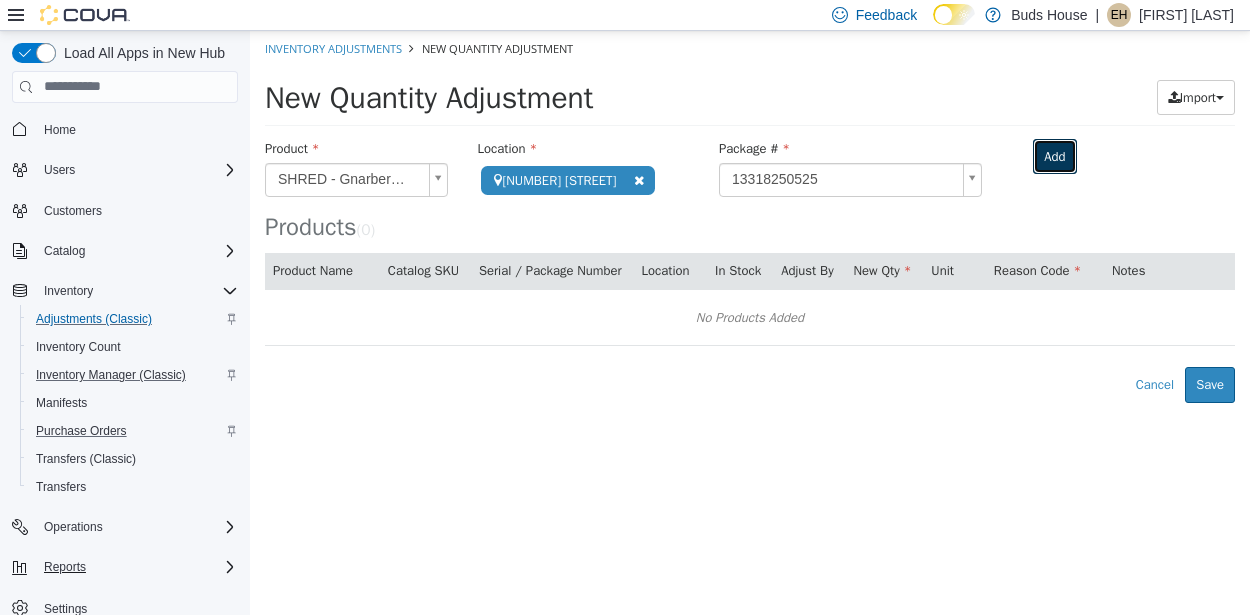 click on "Add" at bounding box center [1054, 156] 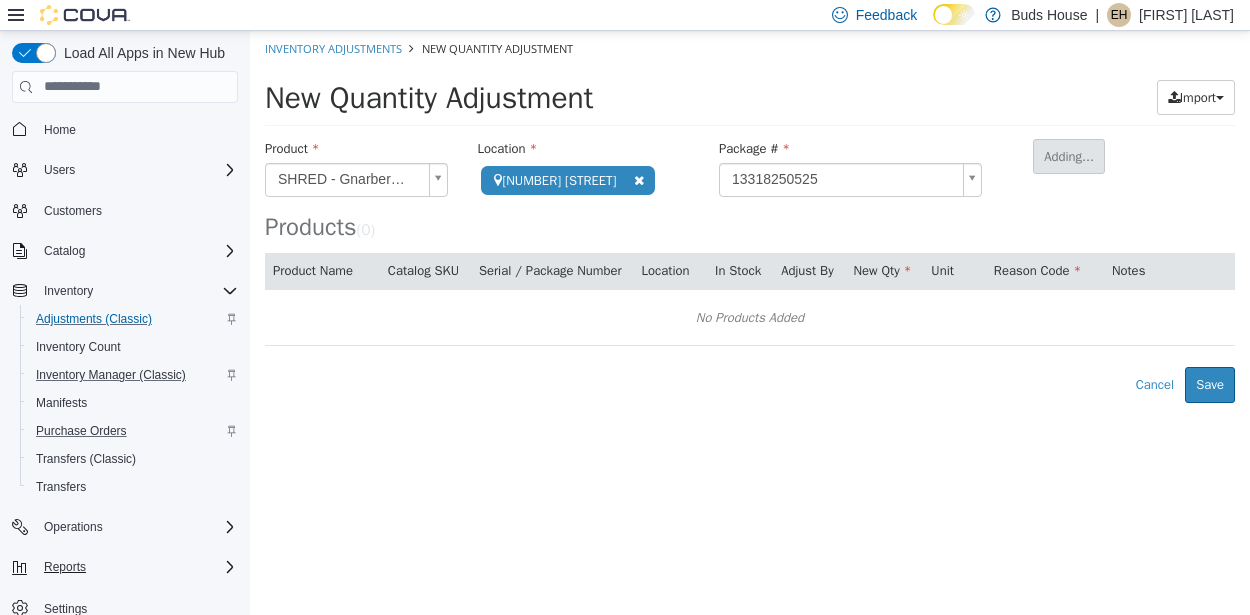 type 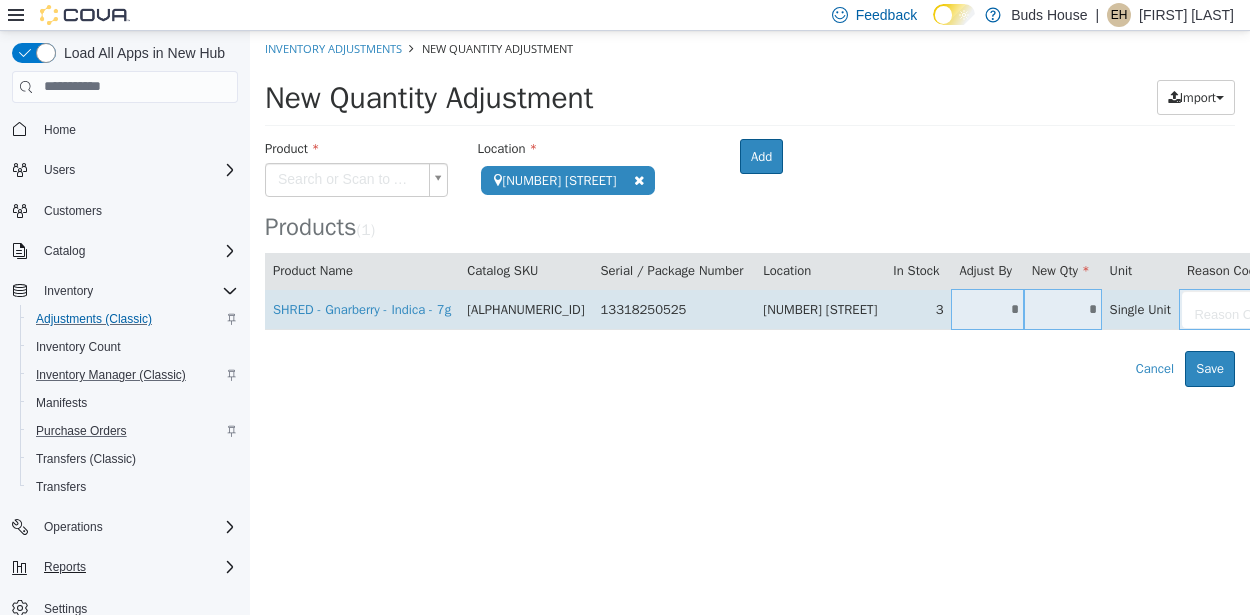 click on "*" at bounding box center (1063, 308) 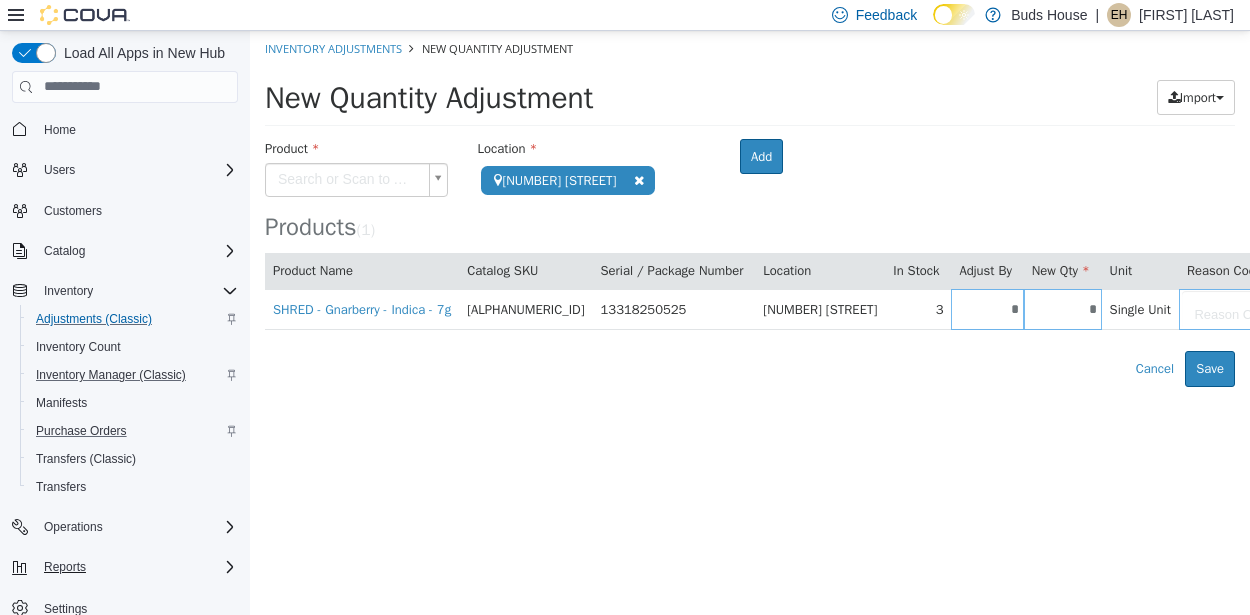 type on "*" 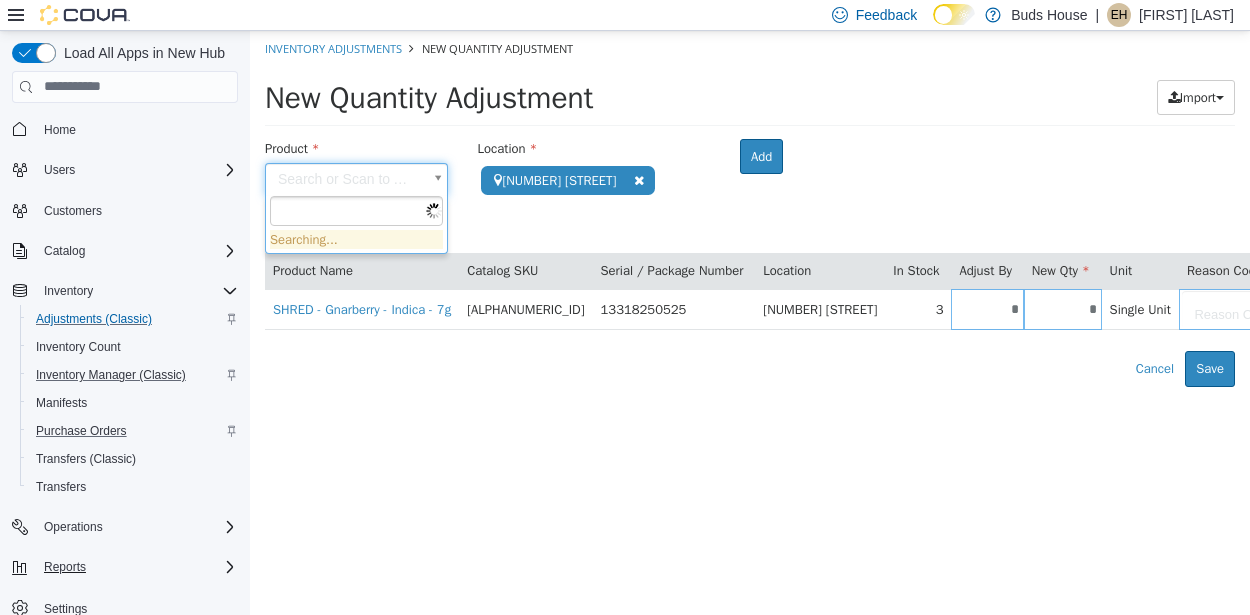 click on "**********" at bounding box center [750, 208] 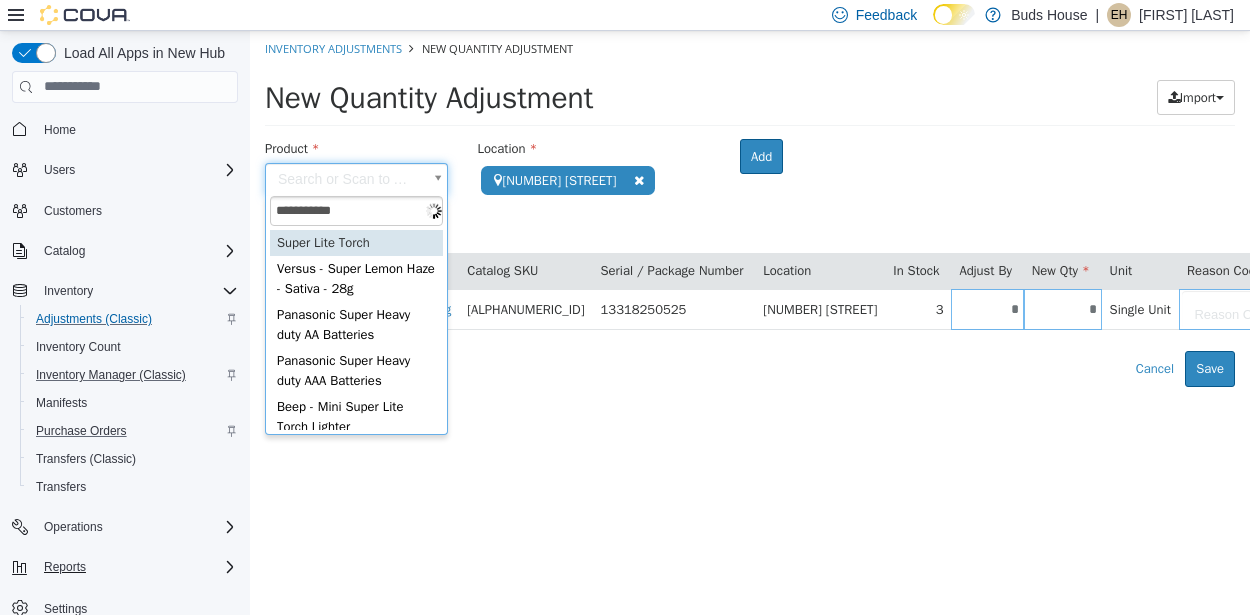 type on "**********" 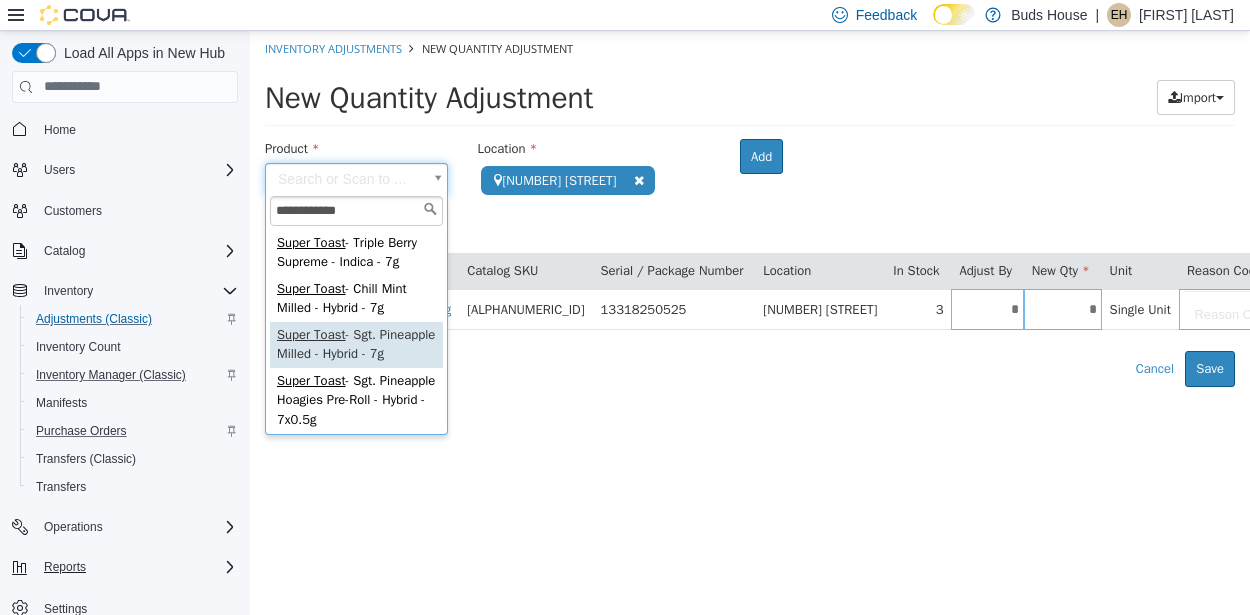 type on "**********" 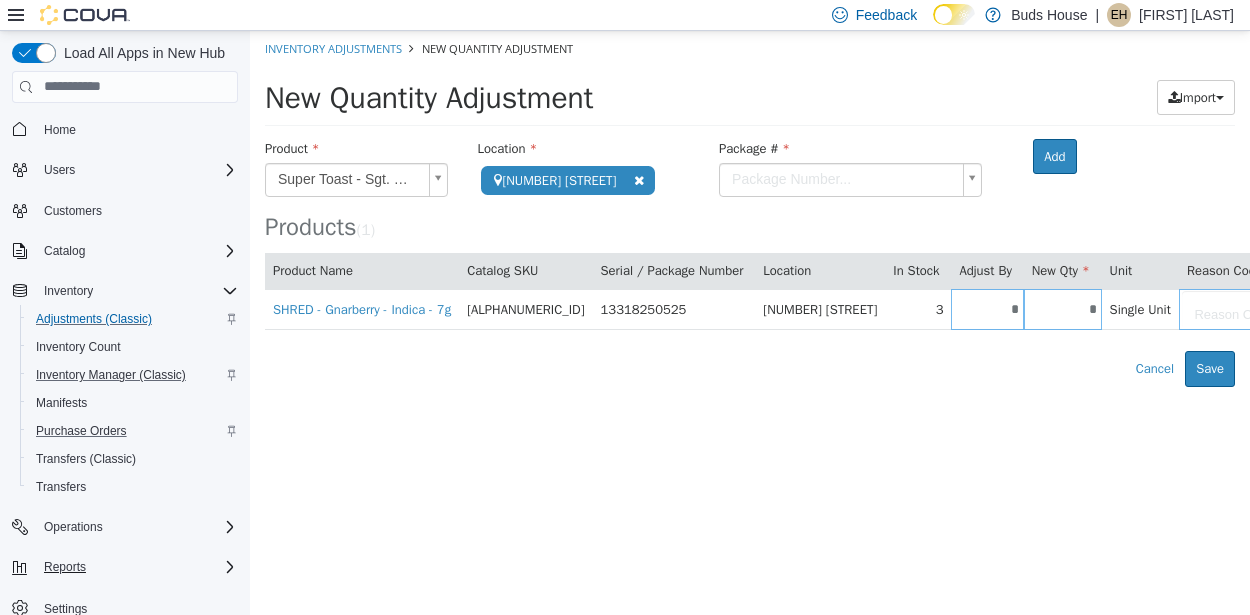 click on "**********" at bounding box center (750, 208) 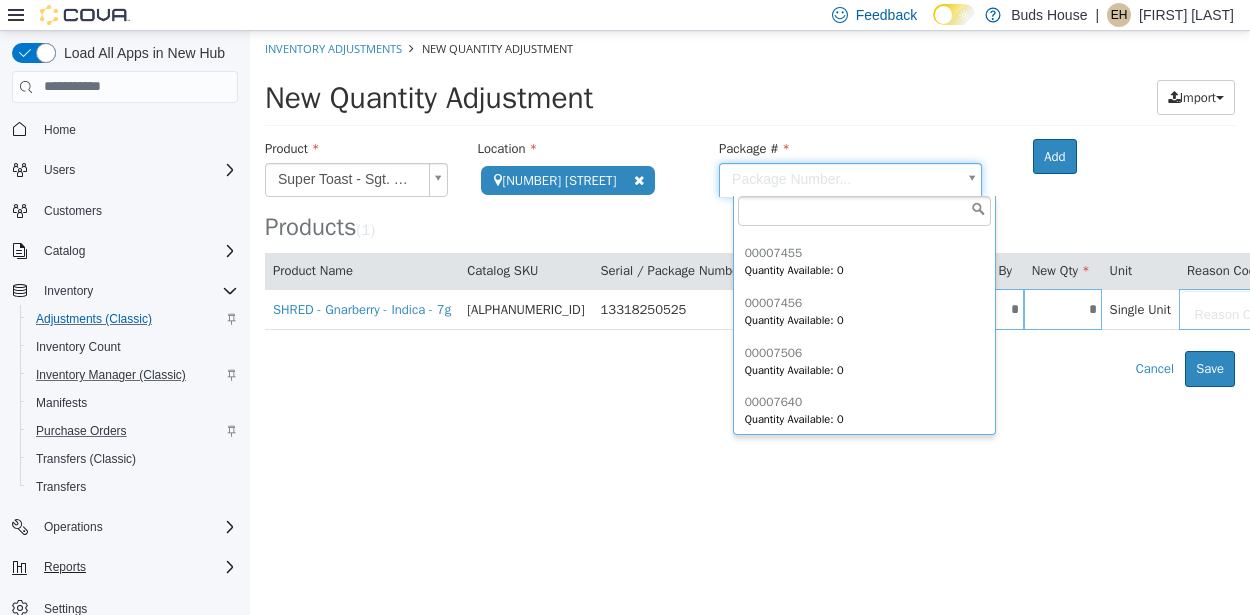 scroll, scrollTop: 1538, scrollLeft: 0, axis: vertical 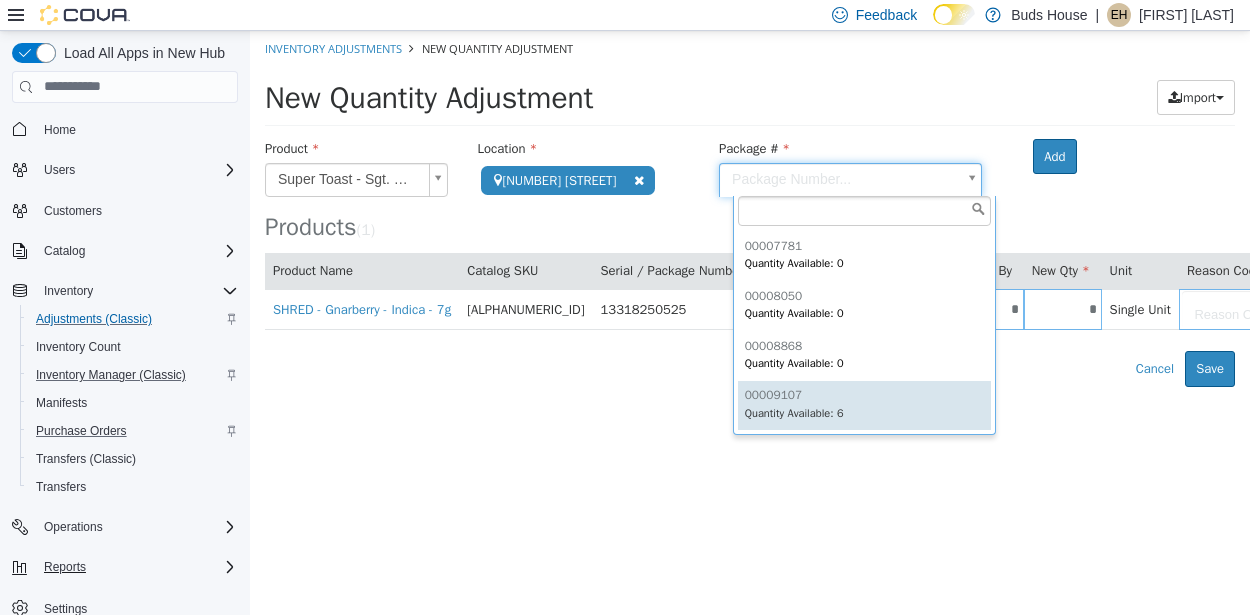 type on "********" 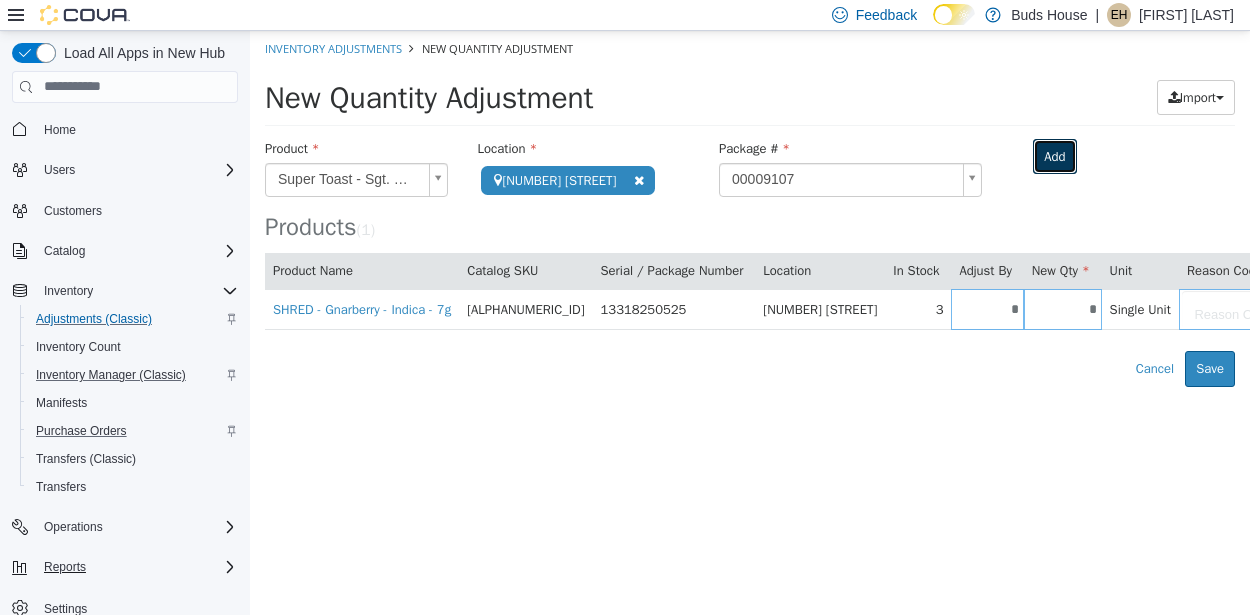 click on "Add" at bounding box center (1054, 156) 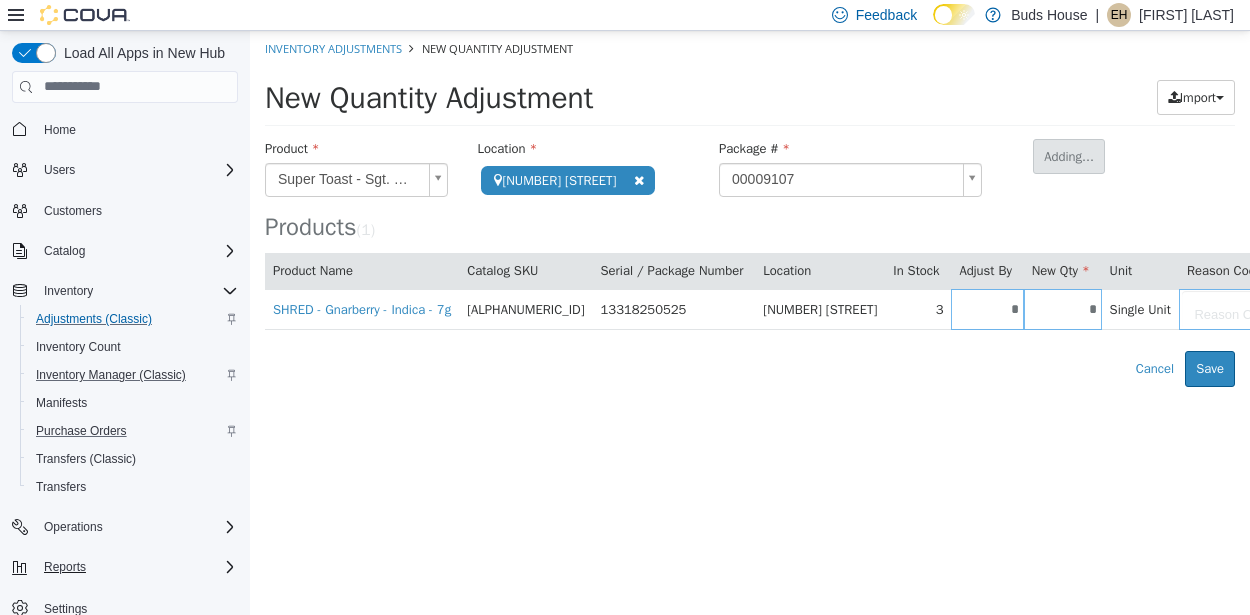 type 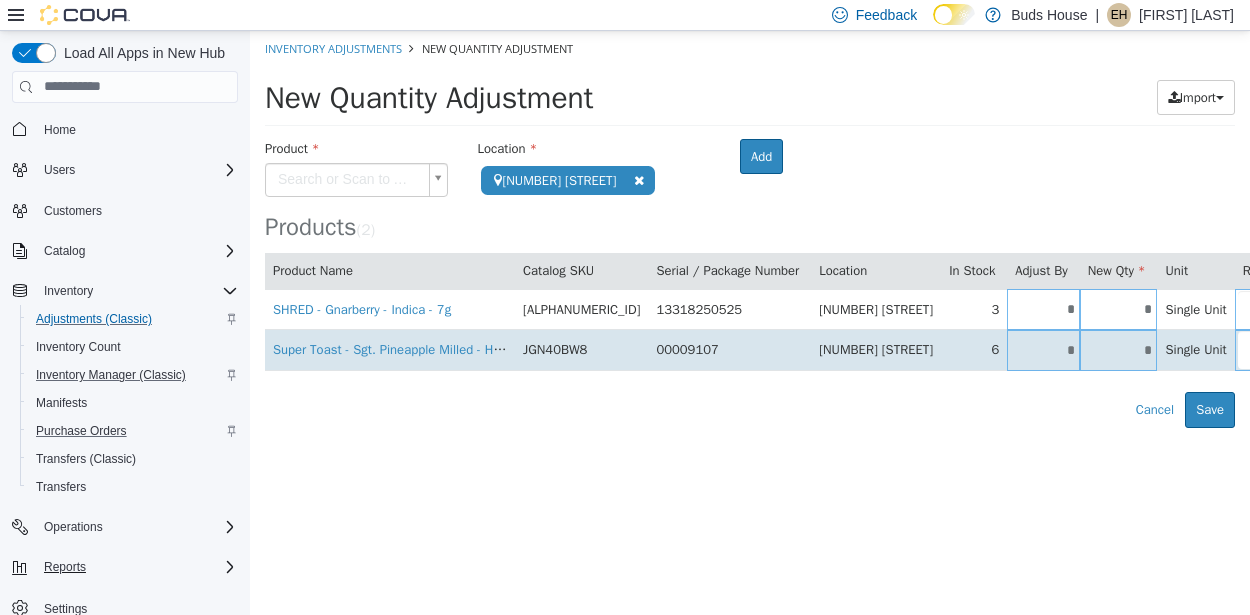click on "*" at bounding box center (1119, 349) 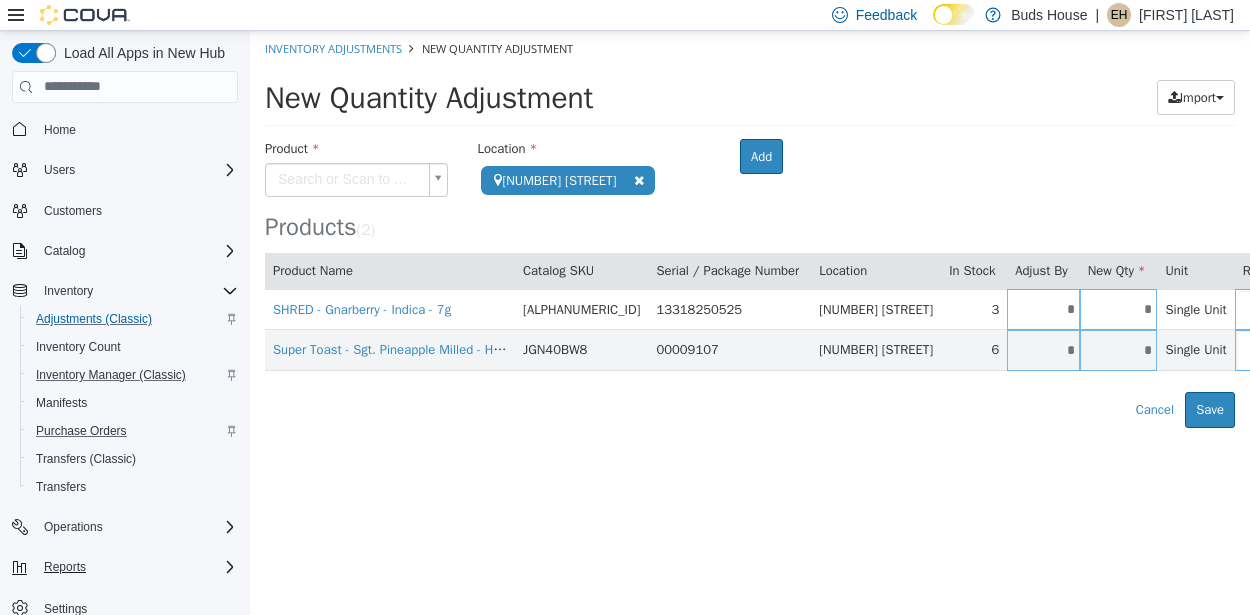 type on "*" 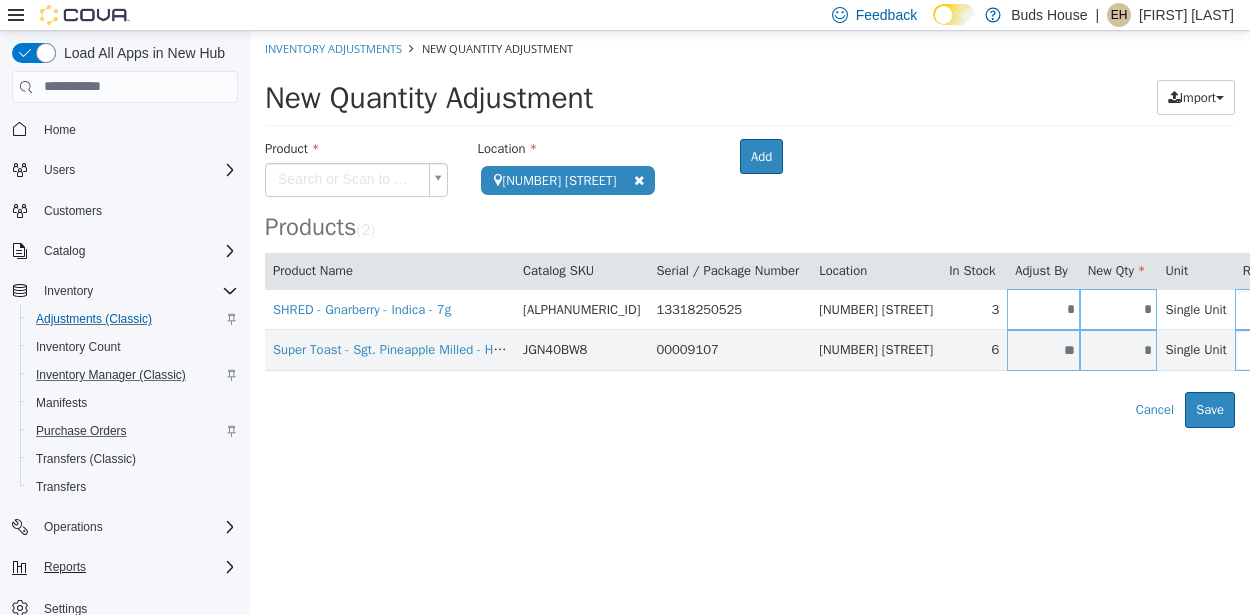 click on "**********" at bounding box center [750, 228] 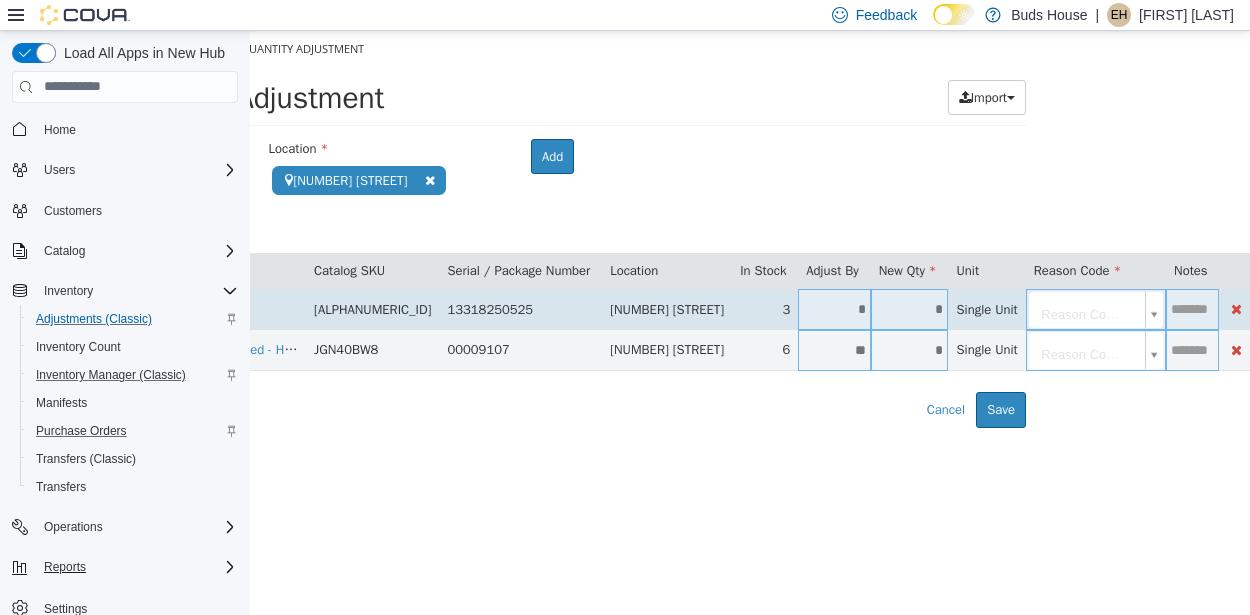 scroll, scrollTop: 0, scrollLeft: 120, axis: horizontal 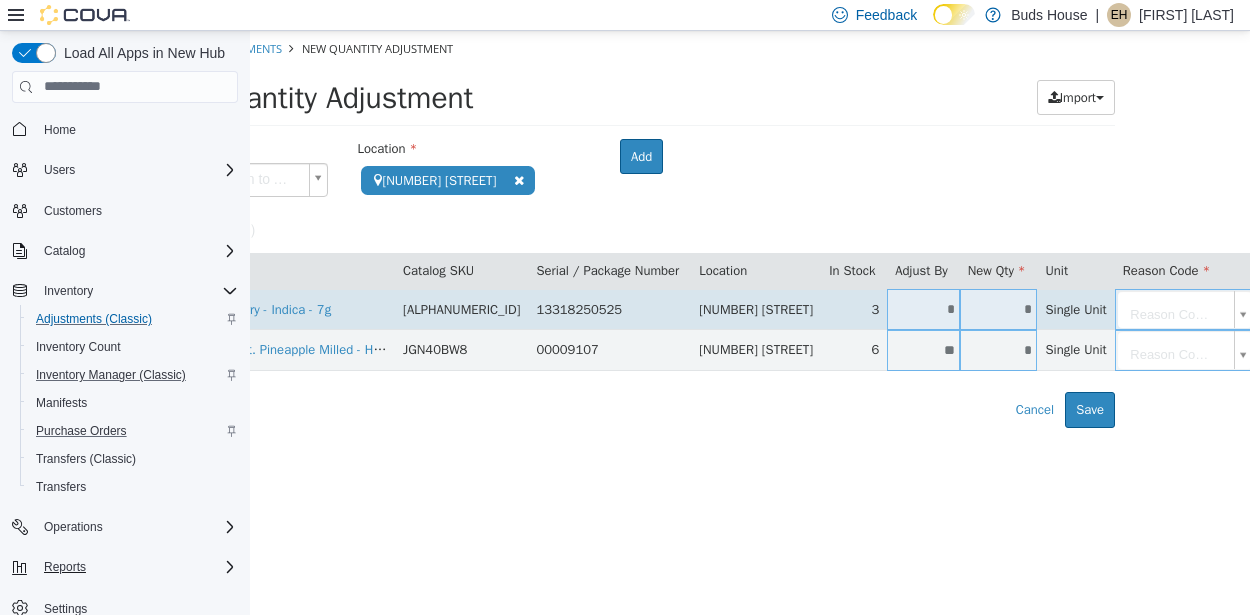 click on "**********" at bounding box center [630, 228] 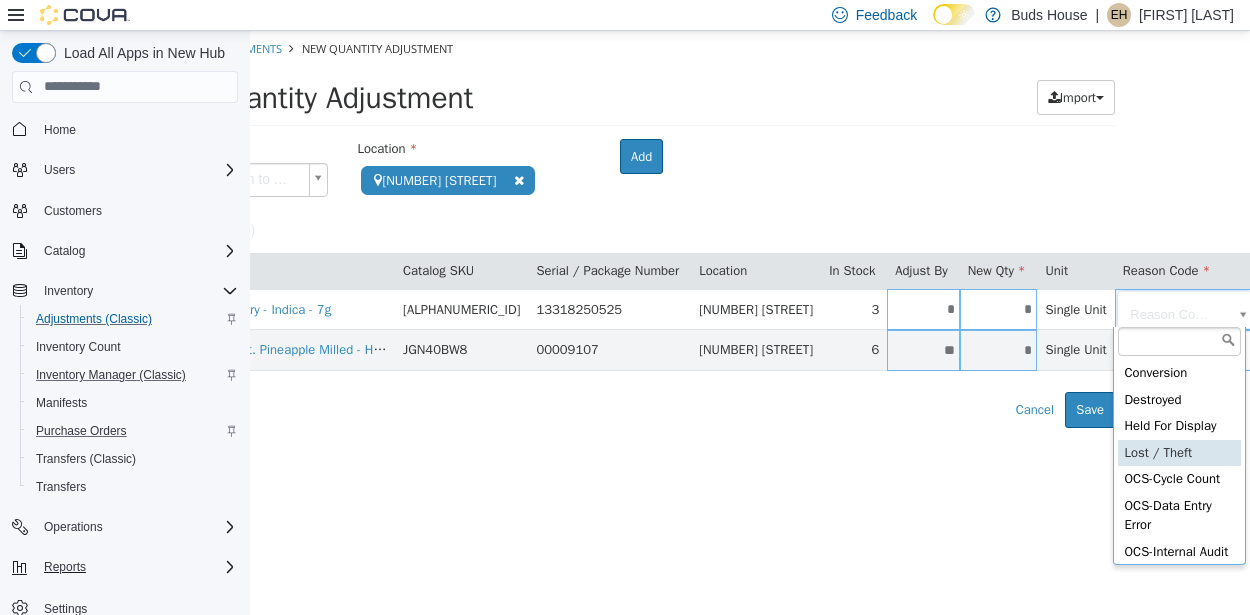 scroll, scrollTop: 478, scrollLeft: 0, axis: vertical 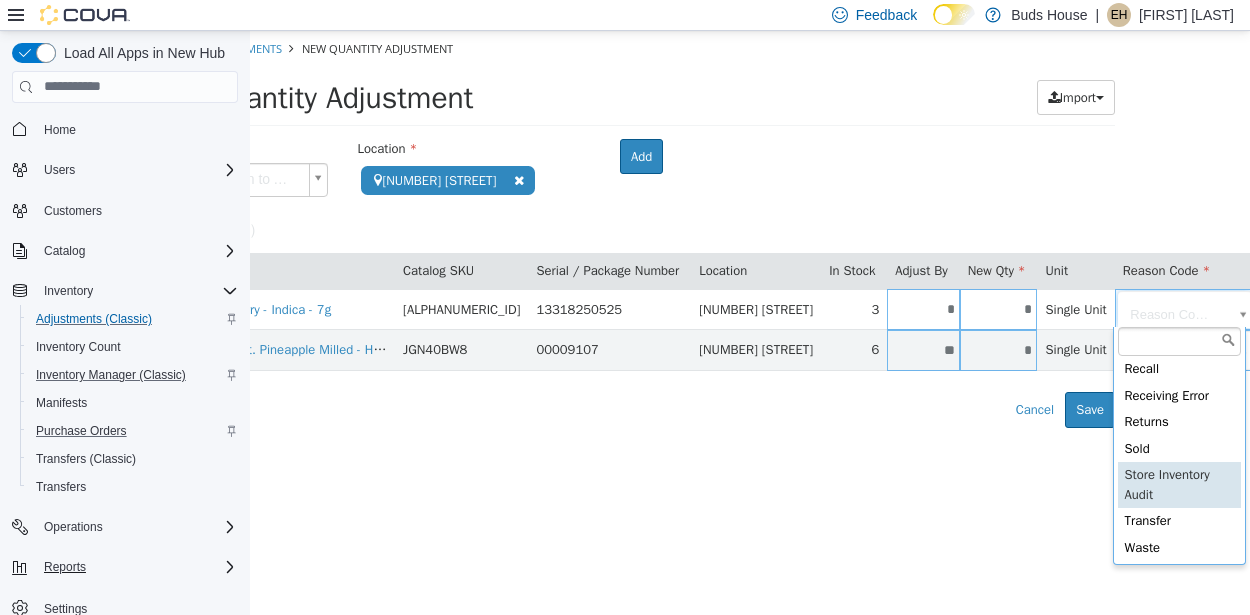 type on "**********" 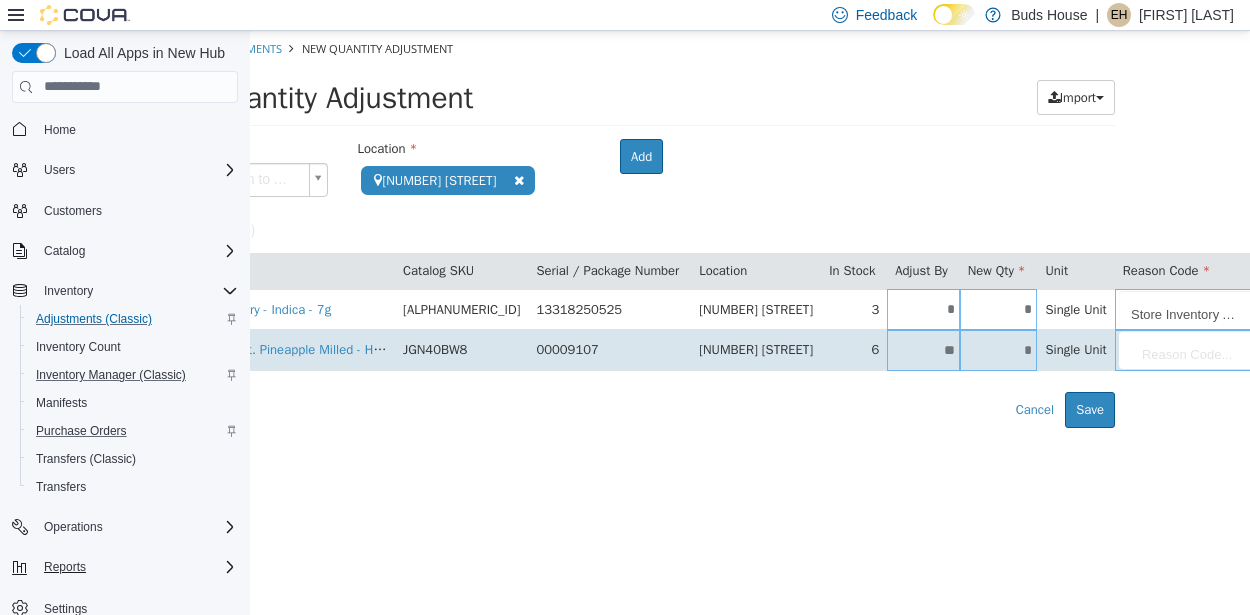 click on "**********" at bounding box center [630, 228] 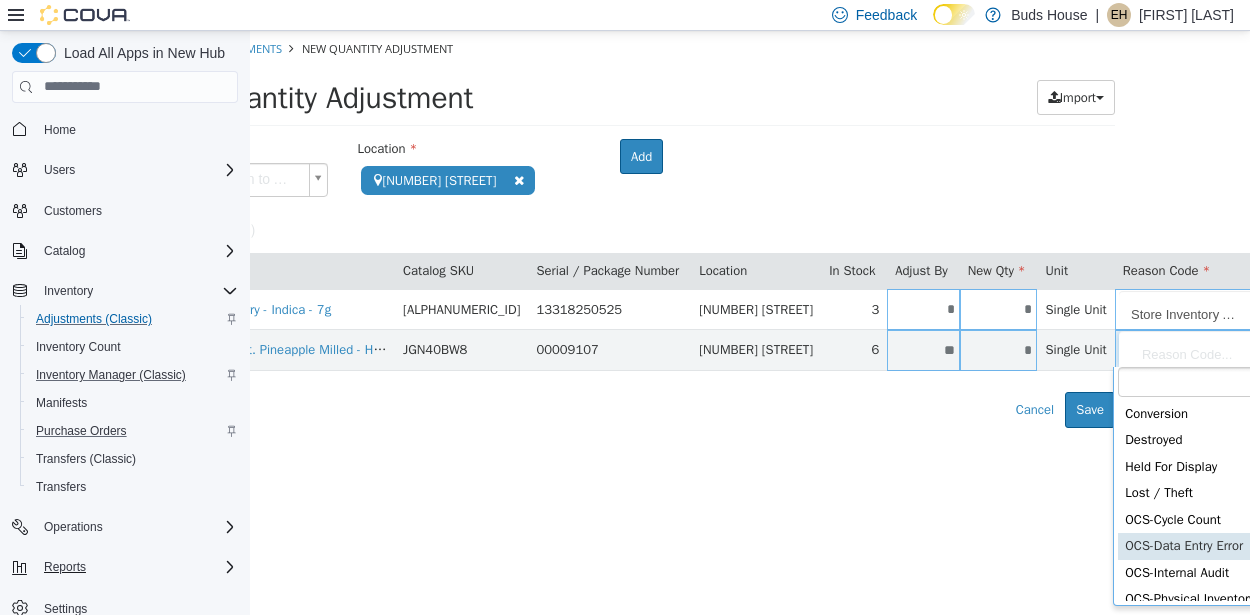 scroll, scrollTop: 381, scrollLeft: 0, axis: vertical 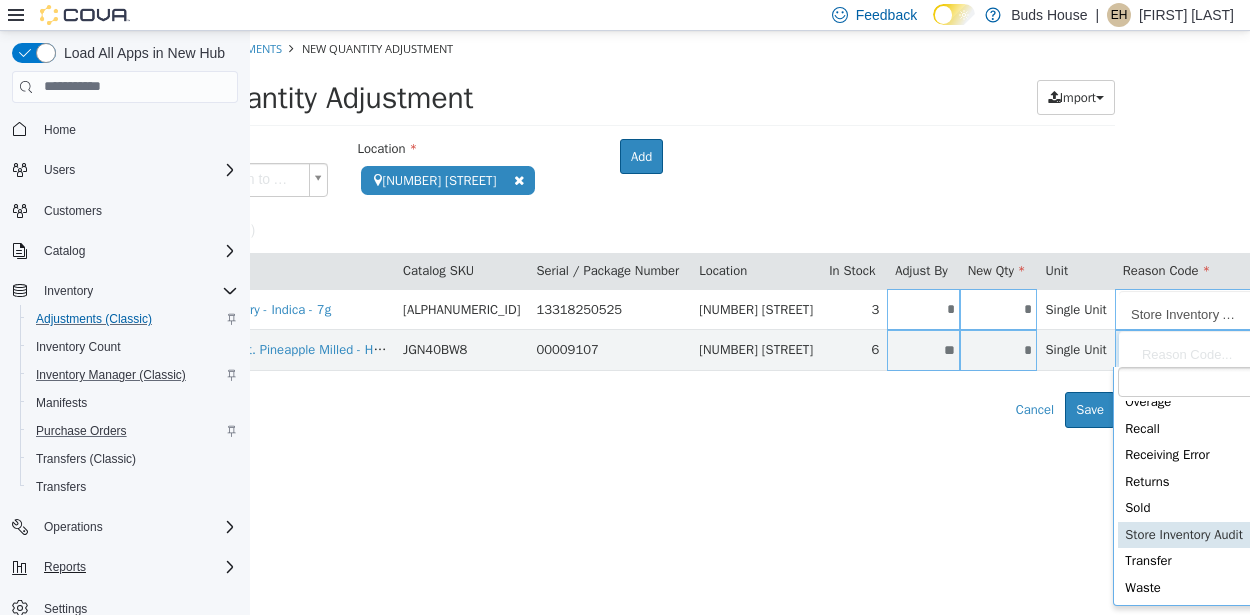 type on "**********" 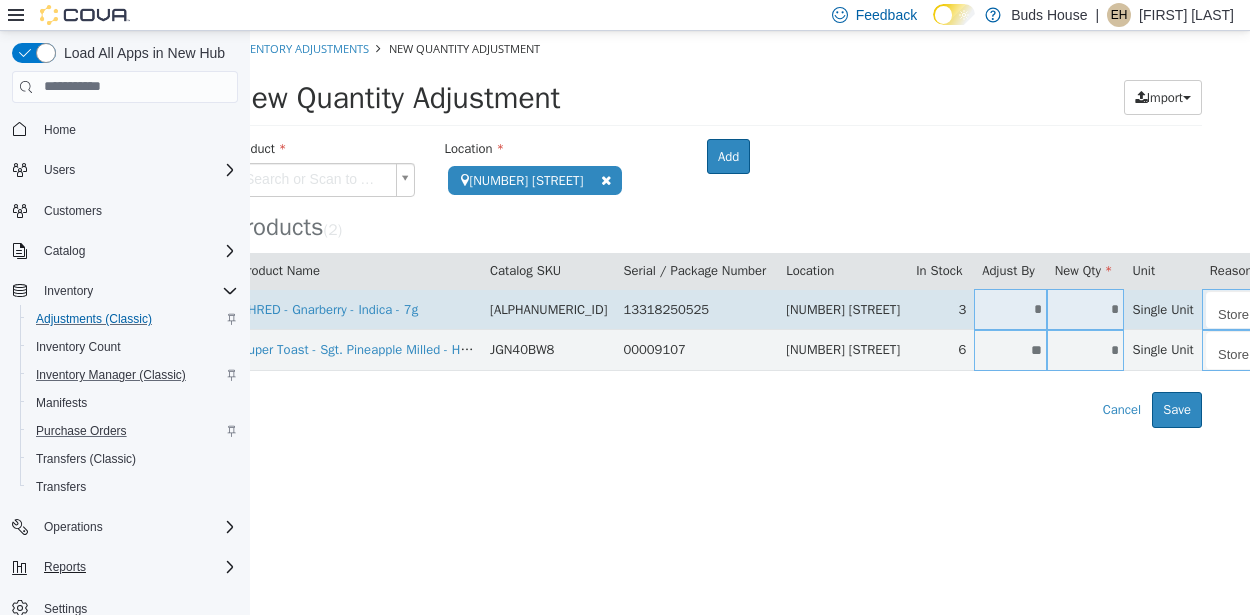 scroll, scrollTop: 0, scrollLeft: 240, axis: horizontal 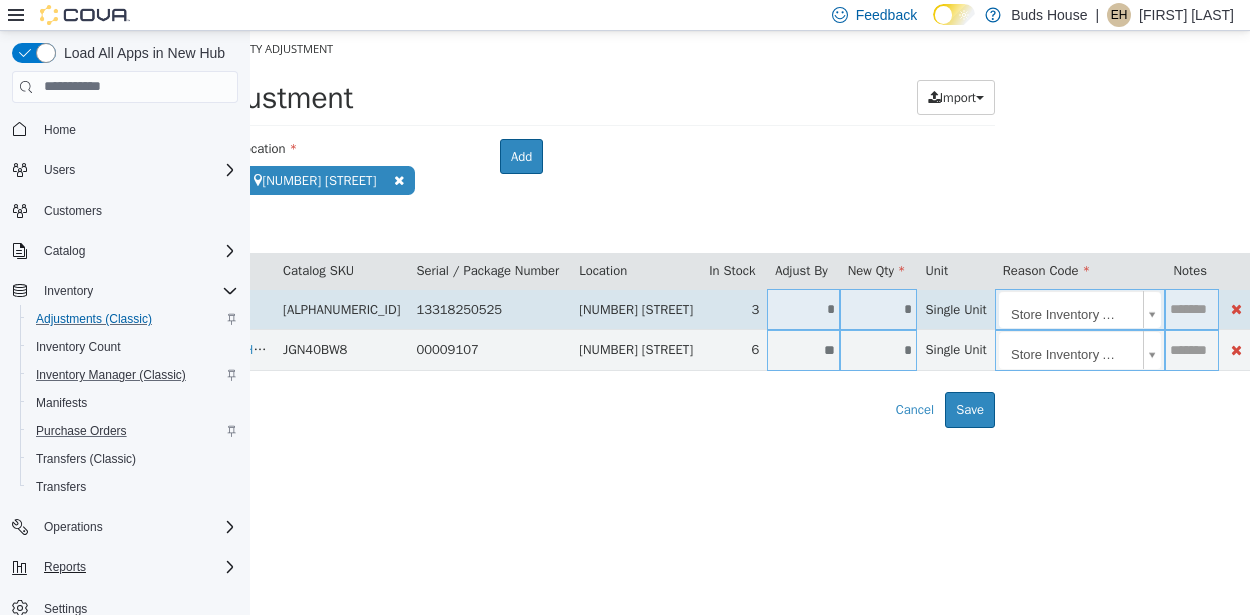 click on "**********" at bounding box center (510, 228) 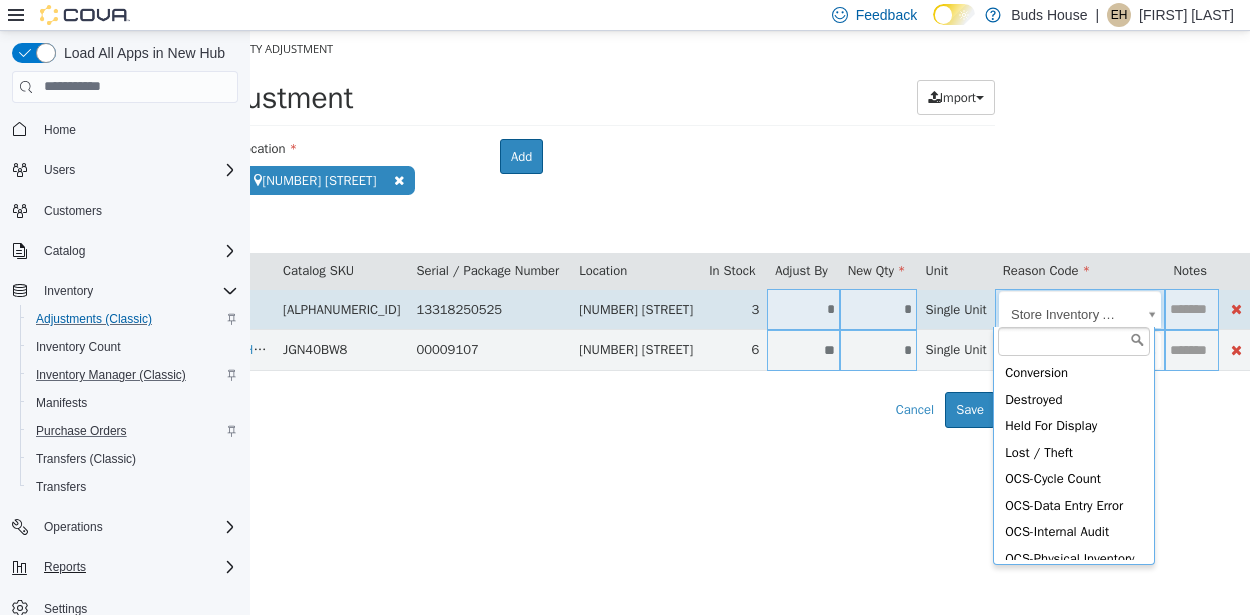 scroll, scrollTop: 320, scrollLeft: 0, axis: vertical 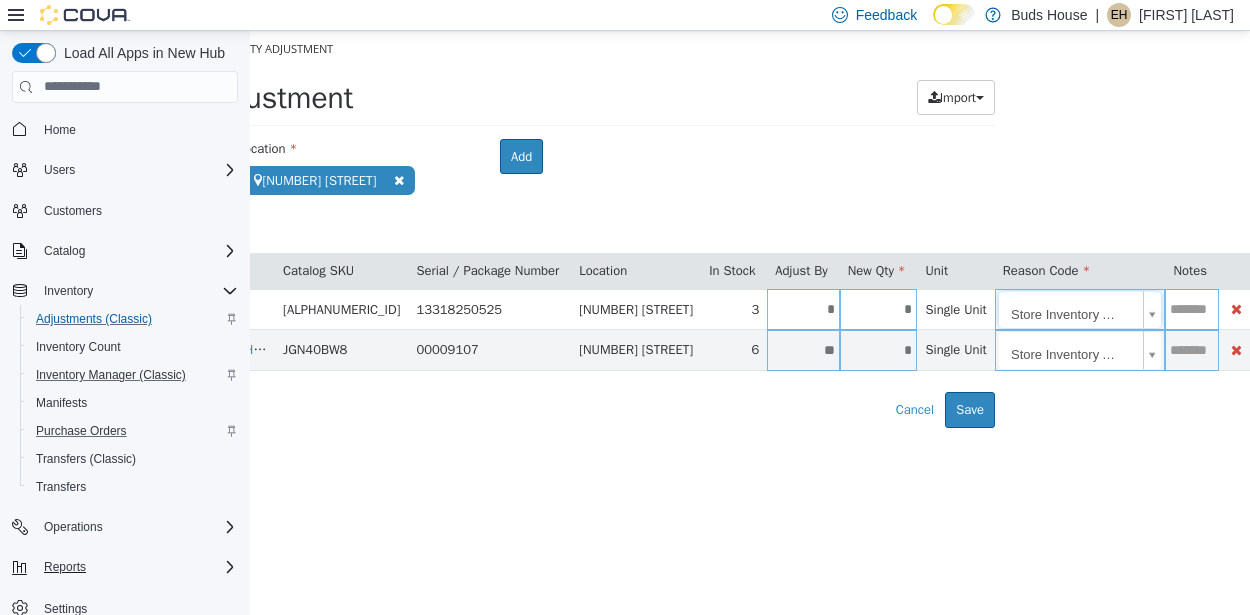 click on "**********" at bounding box center (510, 228) 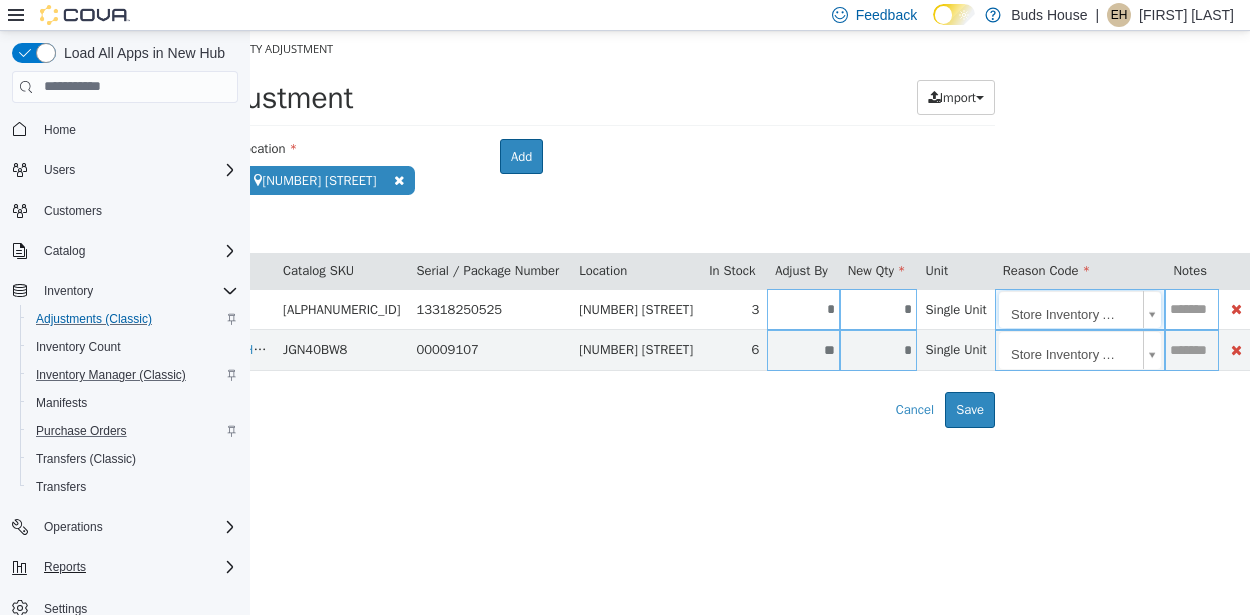 click at bounding box center [1191, 308] 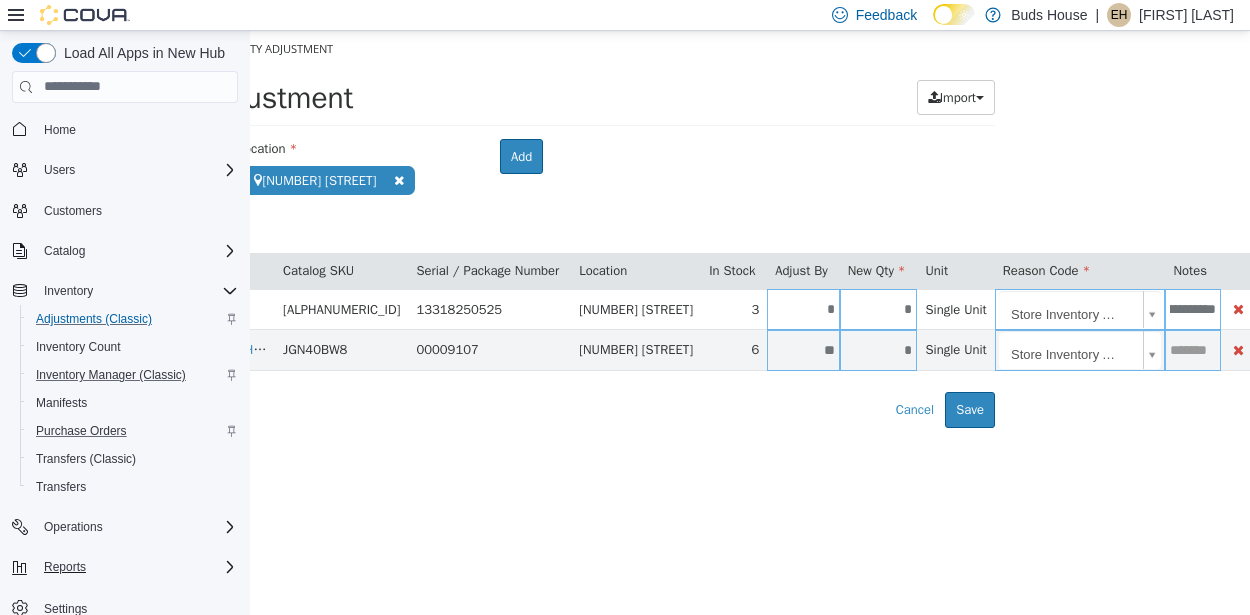 scroll, scrollTop: 0, scrollLeft: 0, axis: both 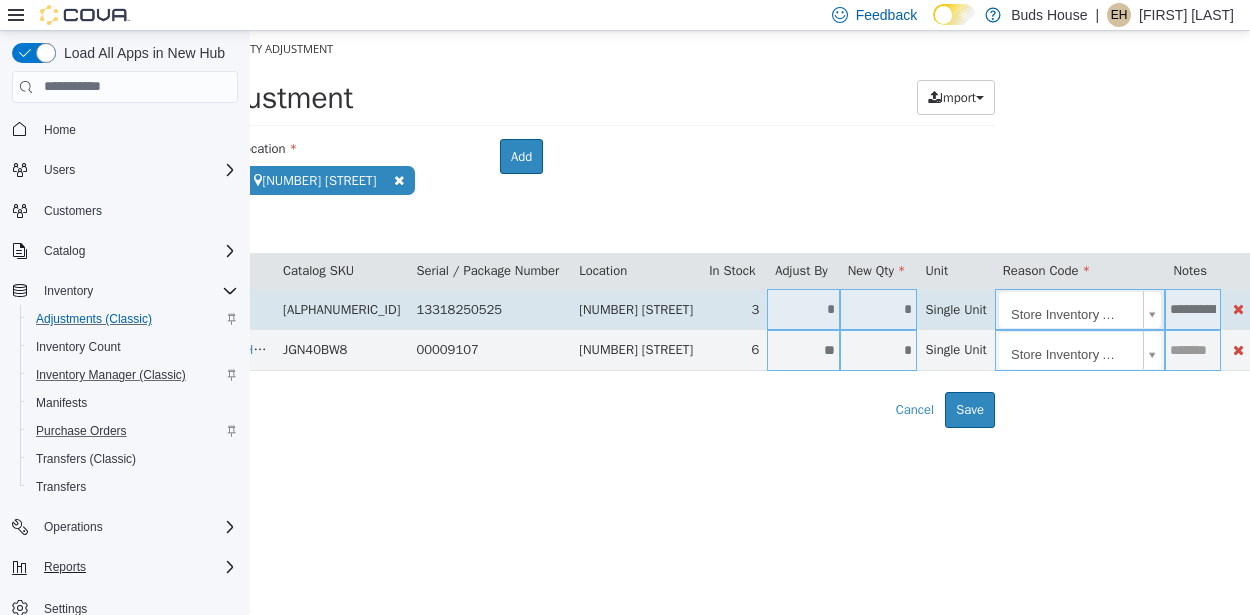 click on "**********" at bounding box center [1193, 309] 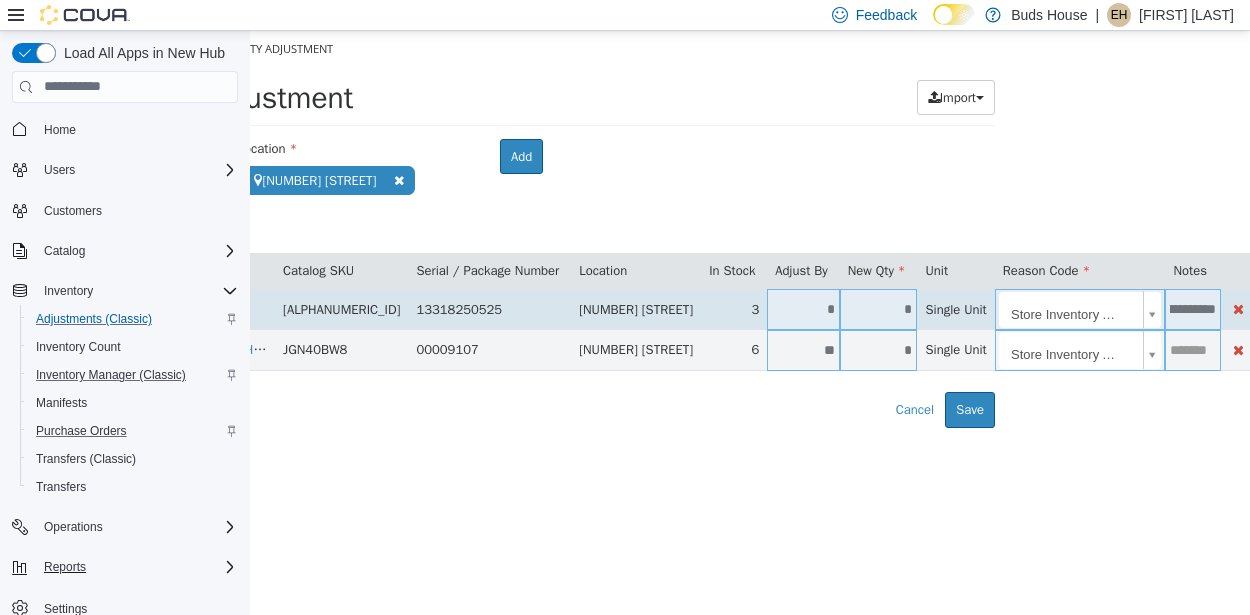 scroll, scrollTop: 0, scrollLeft: 270, axis: horizontal 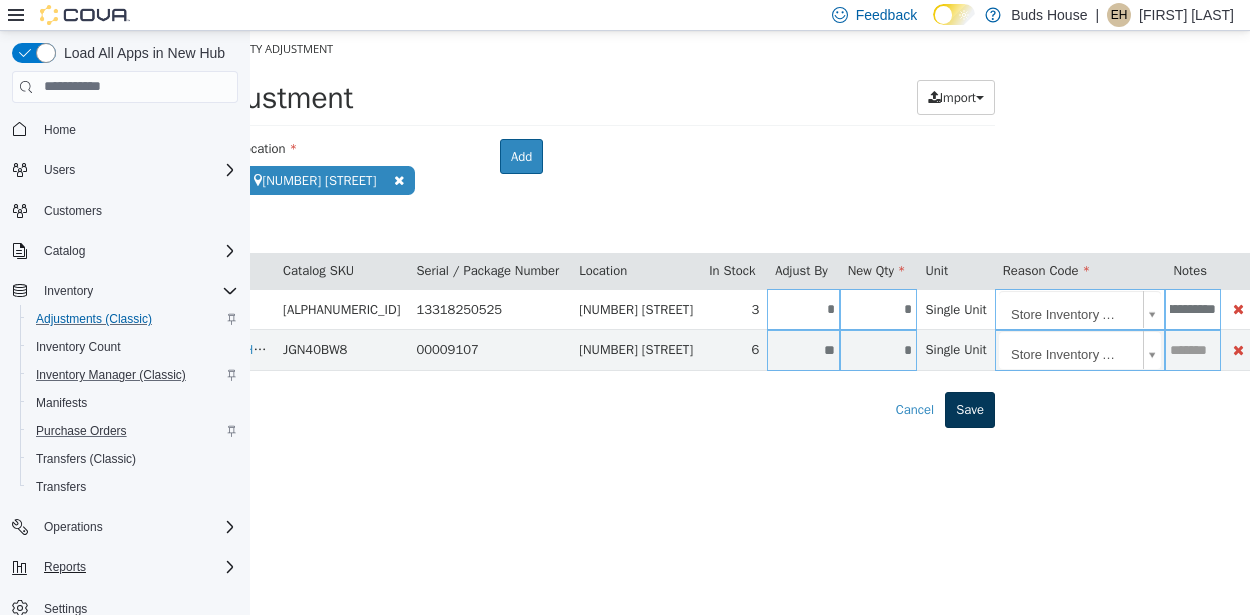 type on "**********" 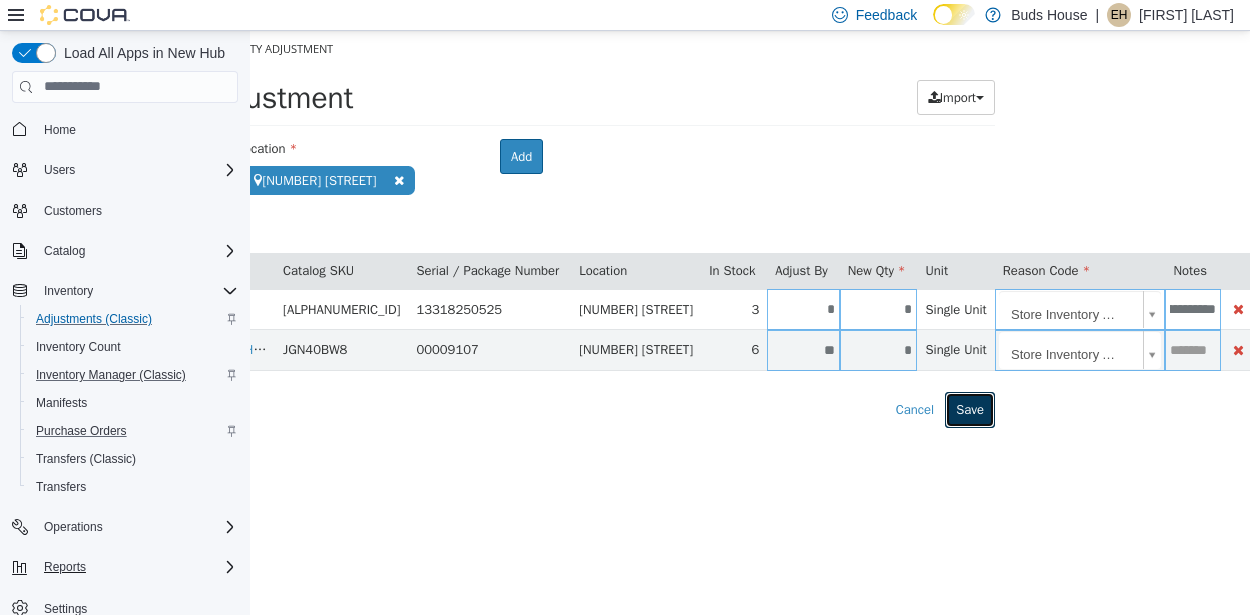 click on "Save" at bounding box center [970, 409] 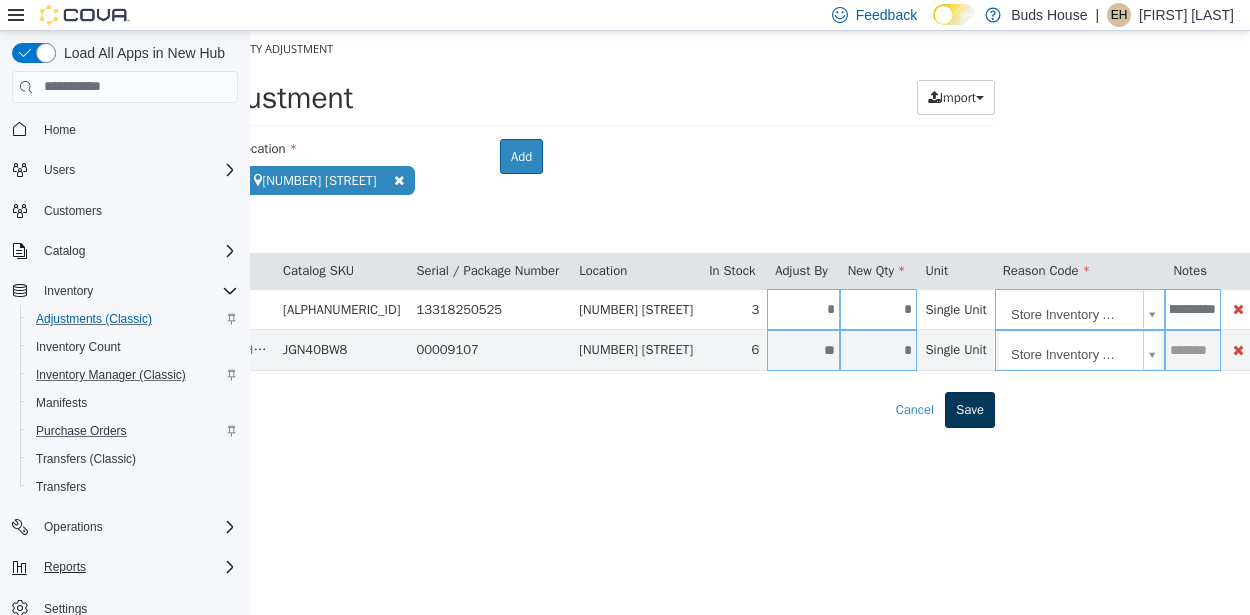 scroll, scrollTop: 0, scrollLeft: 0, axis: both 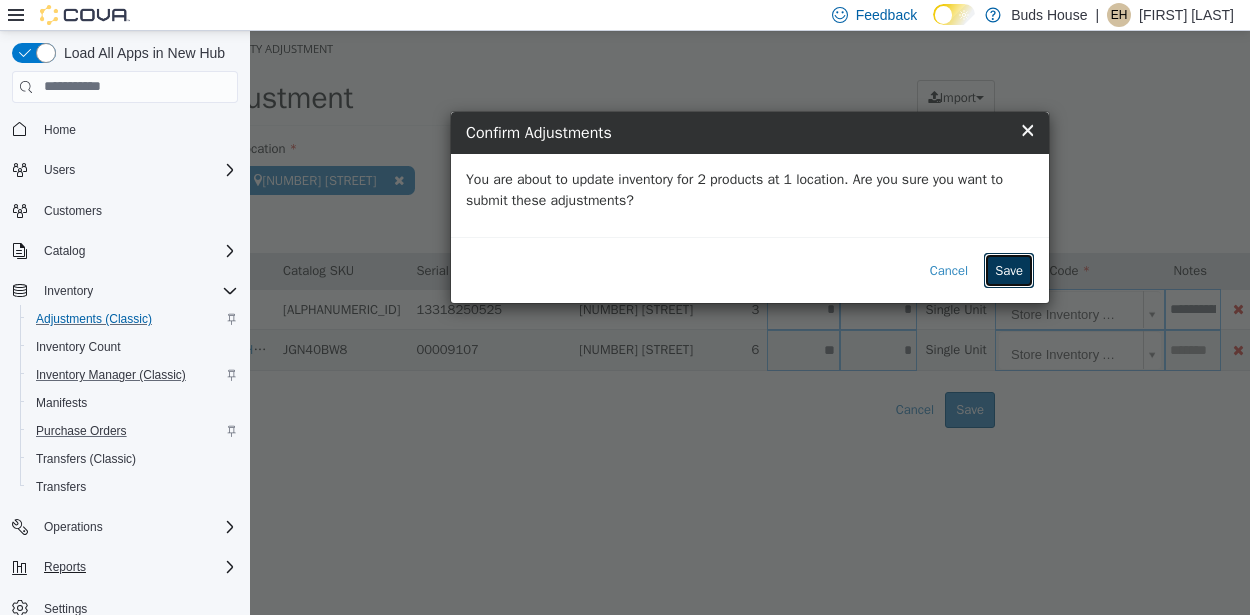 click on "Save" at bounding box center (1009, 270) 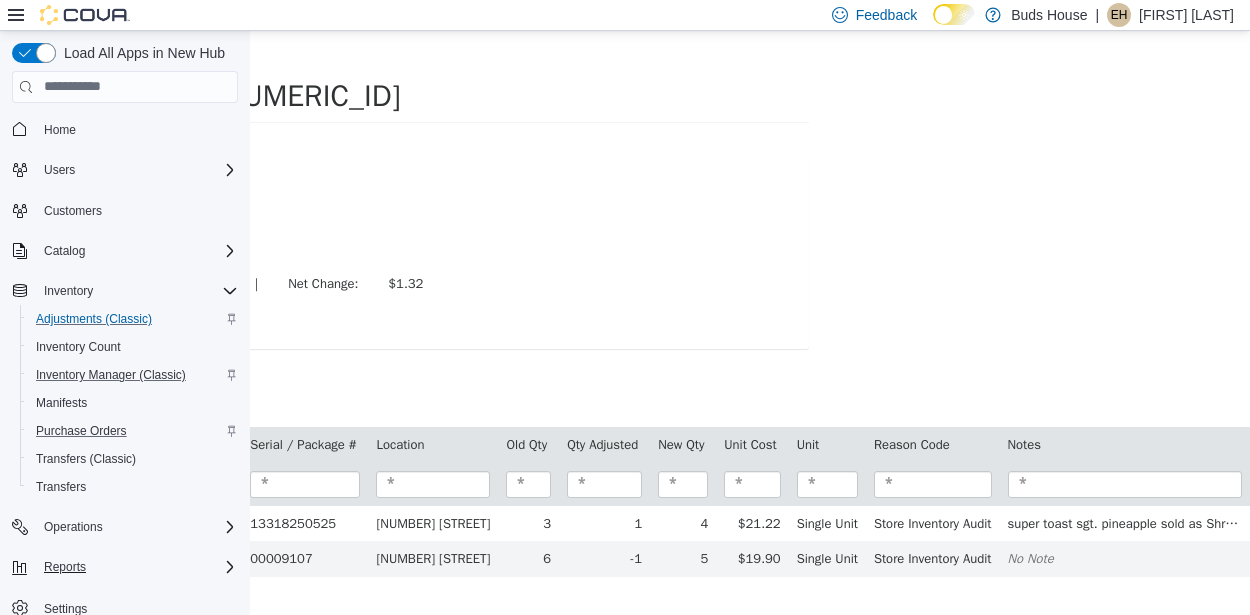 scroll, scrollTop: 1, scrollLeft: 0, axis: vertical 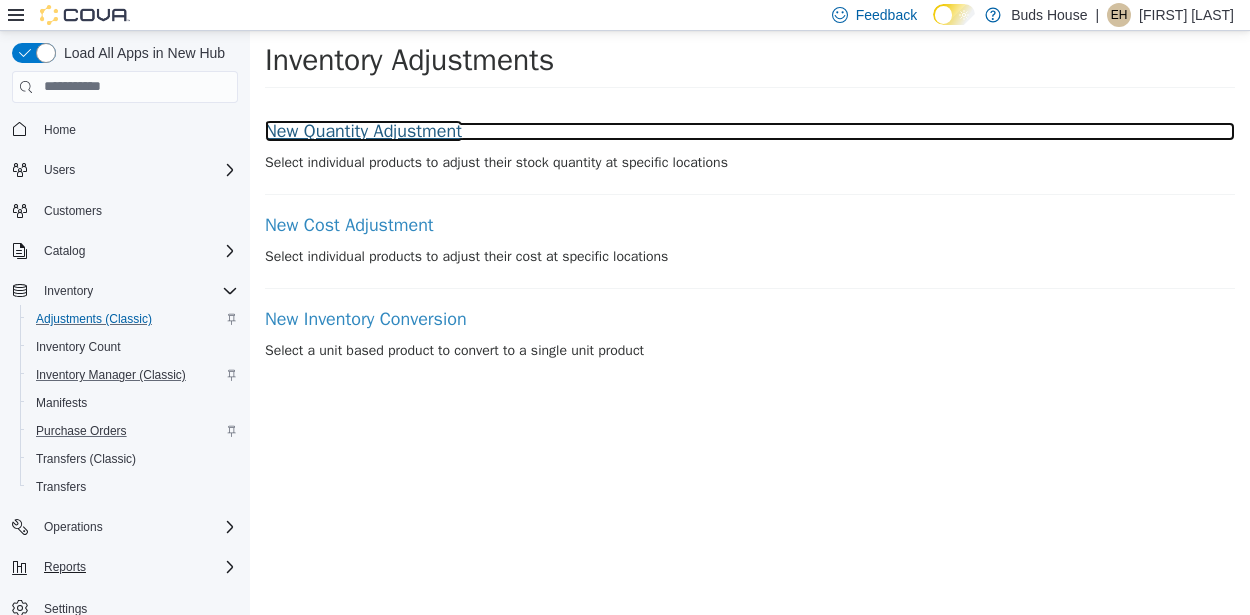 click on "New Quantity Adjustment" at bounding box center (750, 131) 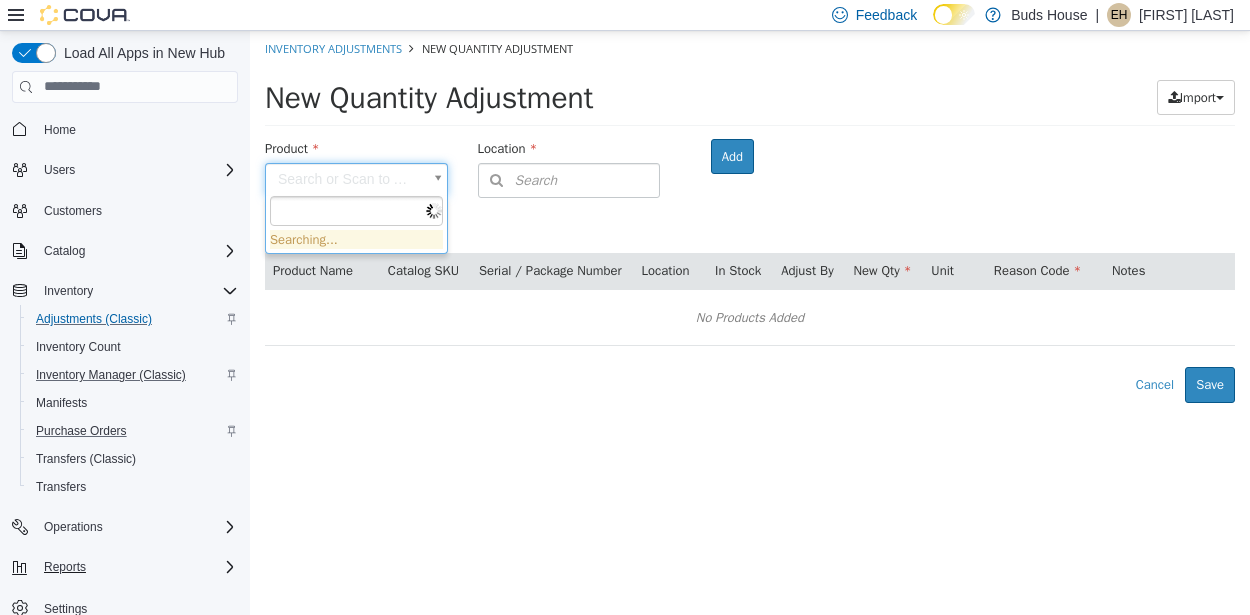 click on "×
The adjustment request was successfully processed.
Inventory Adjustments
New Quantity Adjustment
New Quantity Adjustment
Import  Inventory Export (.CSV) Package List (.TXT)
Product     Search or Scan to Add Product     Location Search Type 3 or more characters or browse       Buds House     (5)         10 Mallard Trl             201 Hurst Dr #6             38 A Rexdale Blvd             382 Old Kingston Rd             5291 Lakeshore Rd.         Room   Add Products  ( 0 ) Product Name Catalog SKU Serial / Package Number Location In Stock Adjust By New Qty Unit Reason Code Notes No Products Added Error saving adjustment please resolve the errors above. Cancel Save
Searching..." at bounding box center (750, 216) 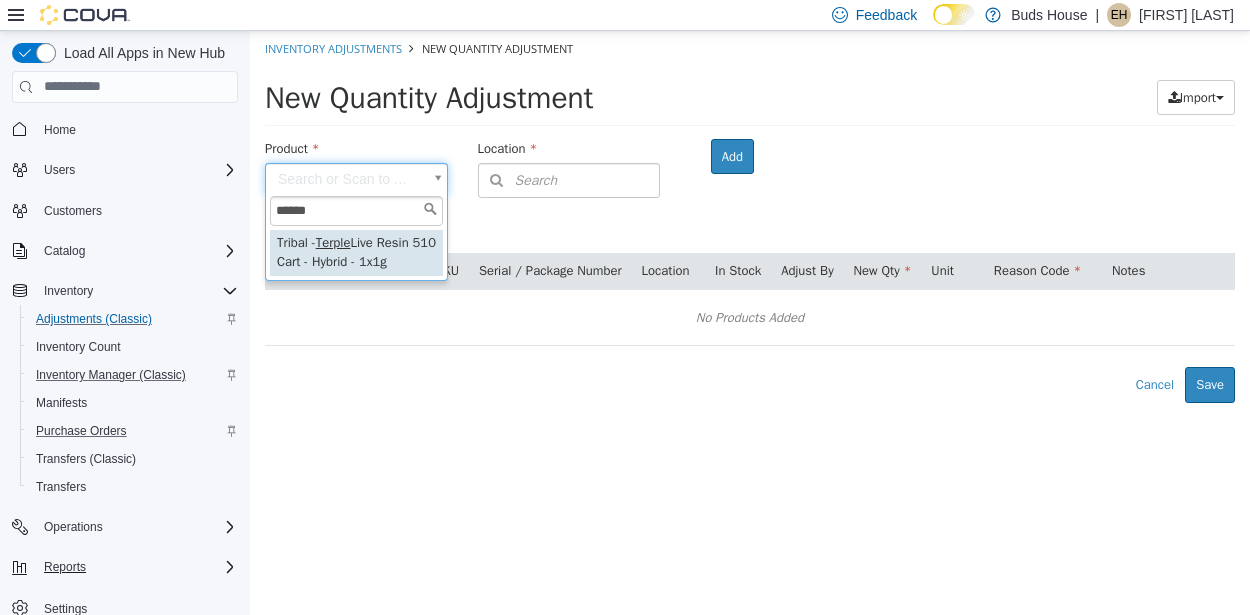type on "******" 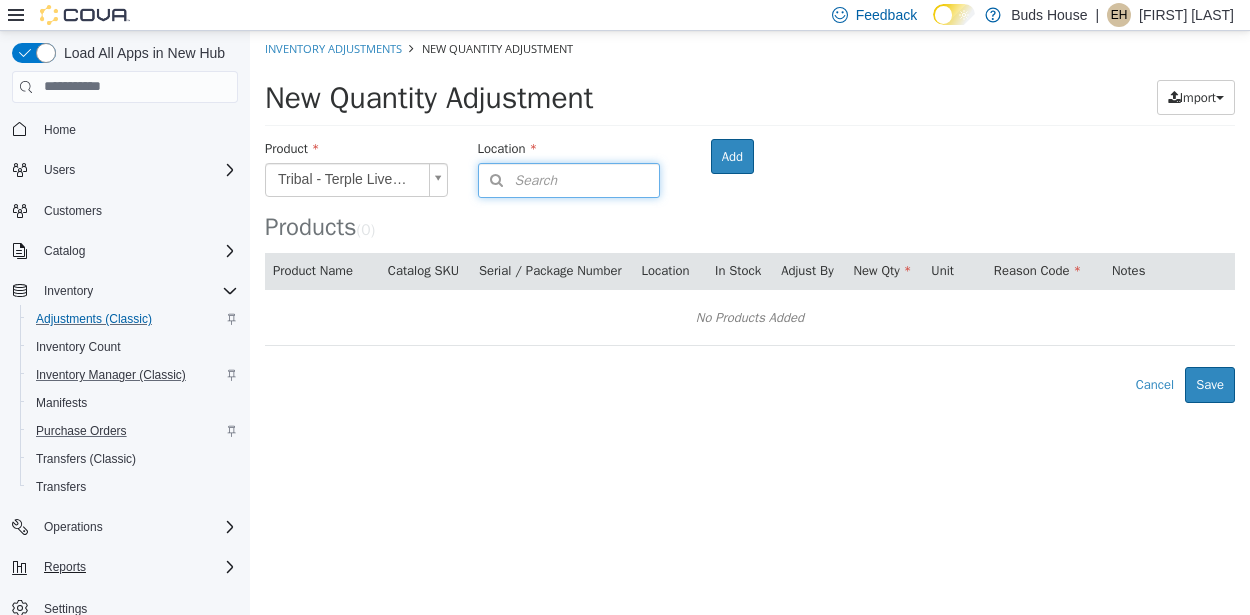 click on "Search" at bounding box center (569, 179) 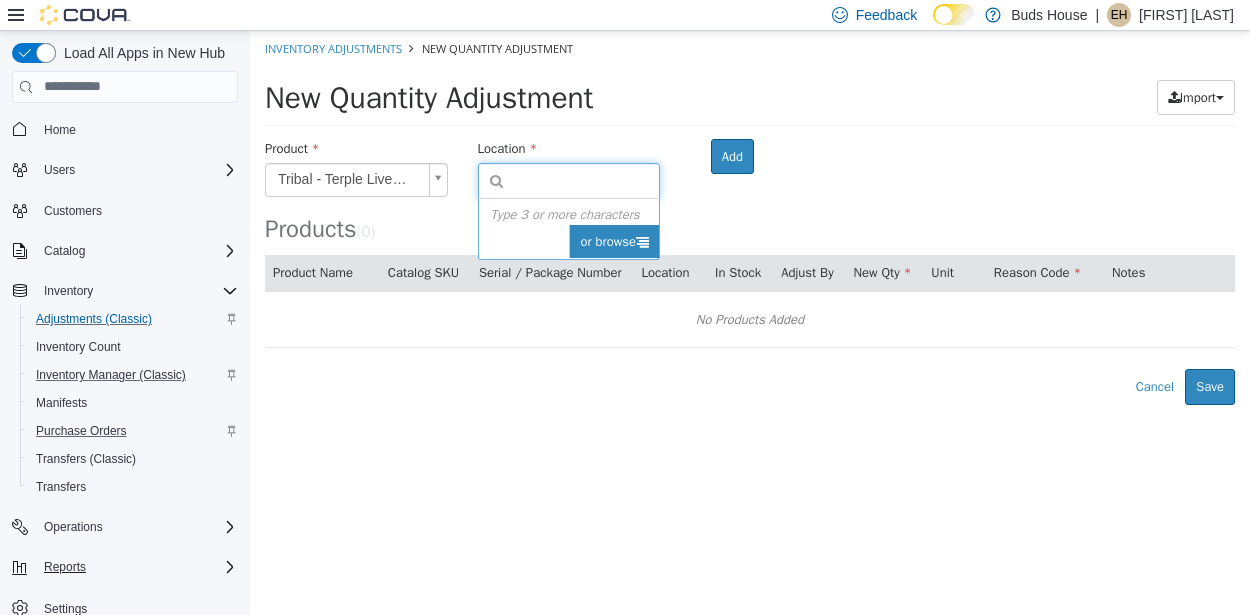 click on "or browse" at bounding box center (614, 241) 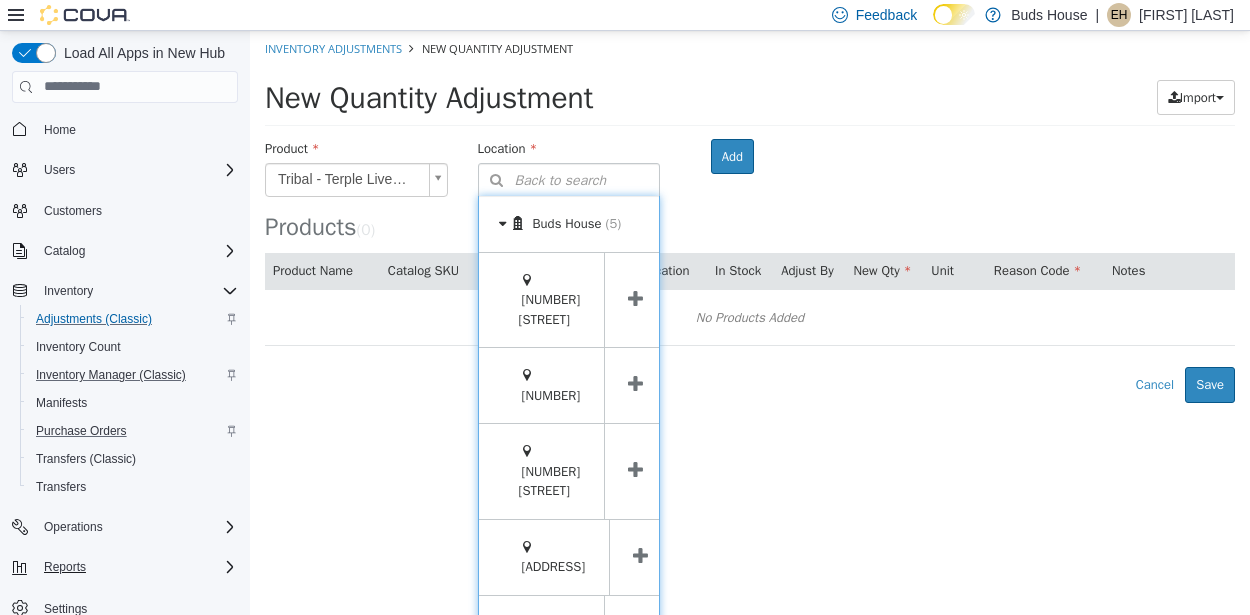 scroll, scrollTop: 131, scrollLeft: 0, axis: vertical 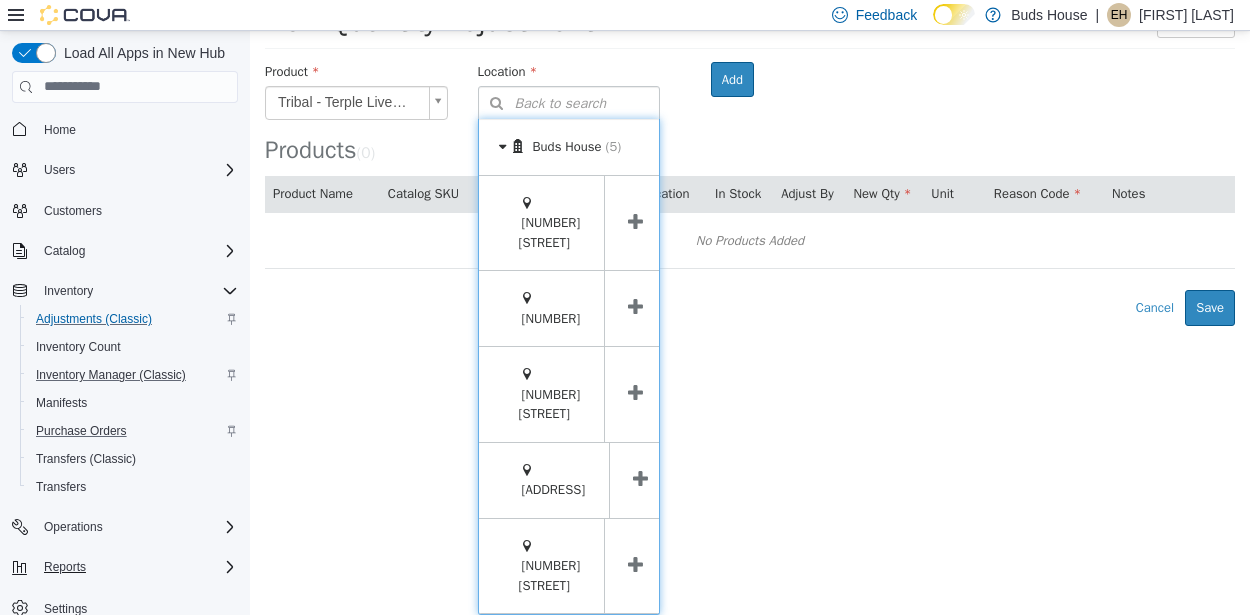 click at bounding box center [635, 565] 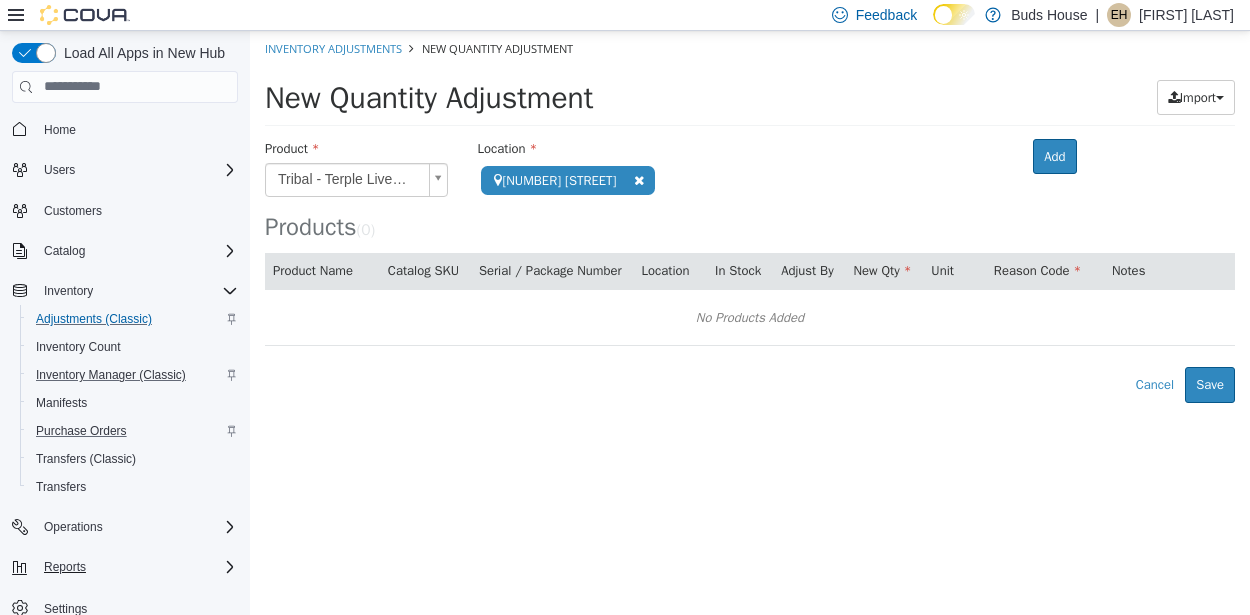 scroll, scrollTop: 0, scrollLeft: 0, axis: both 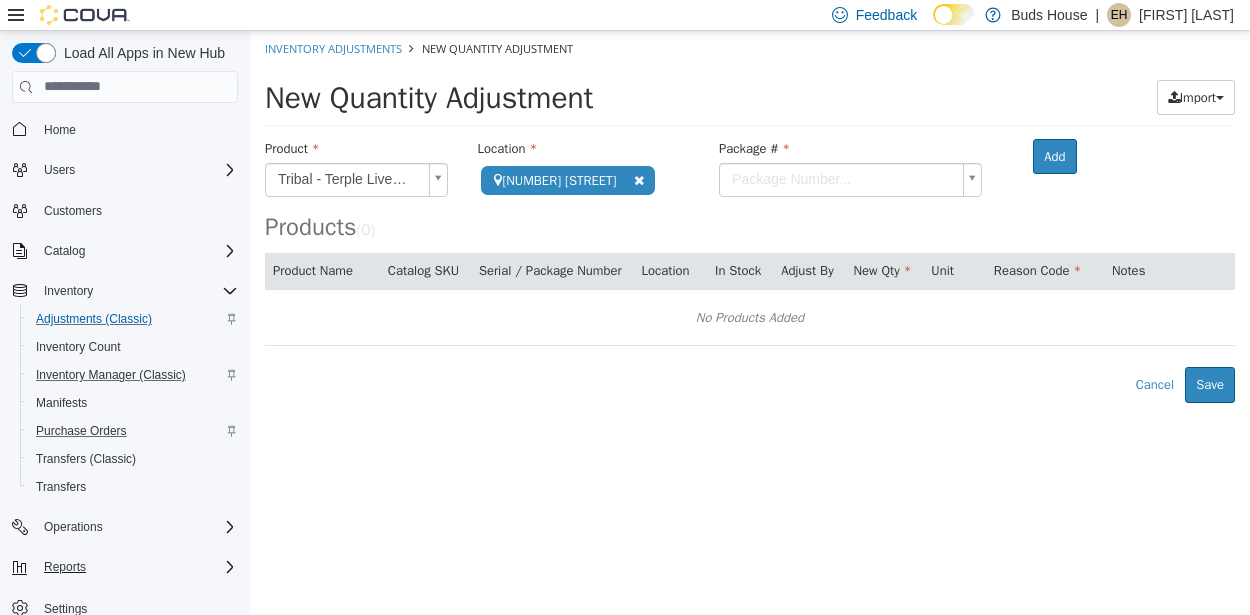 click on "**********" at bounding box center (750, 216) 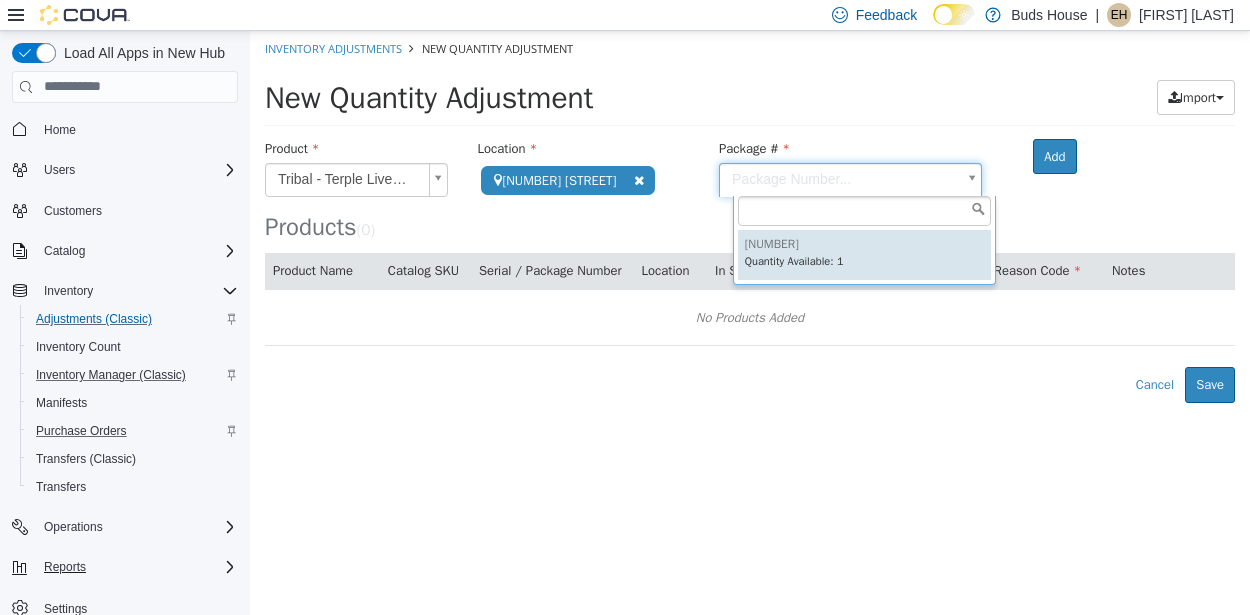 type on "*********" 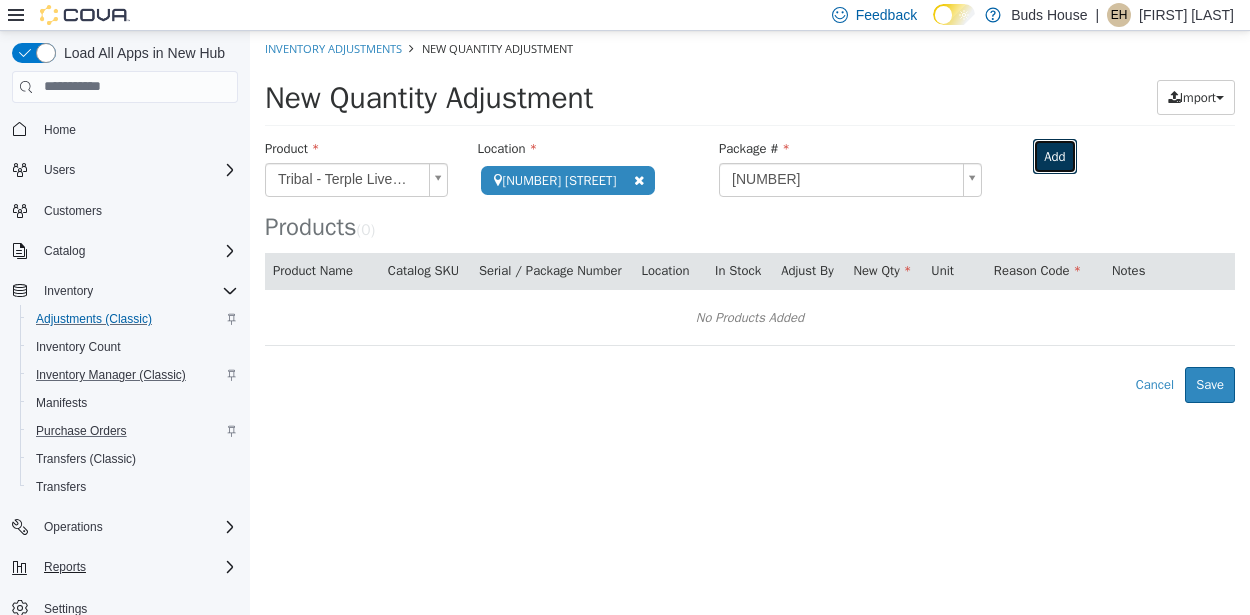 click on "Add" at bounding box center [1054, 156] 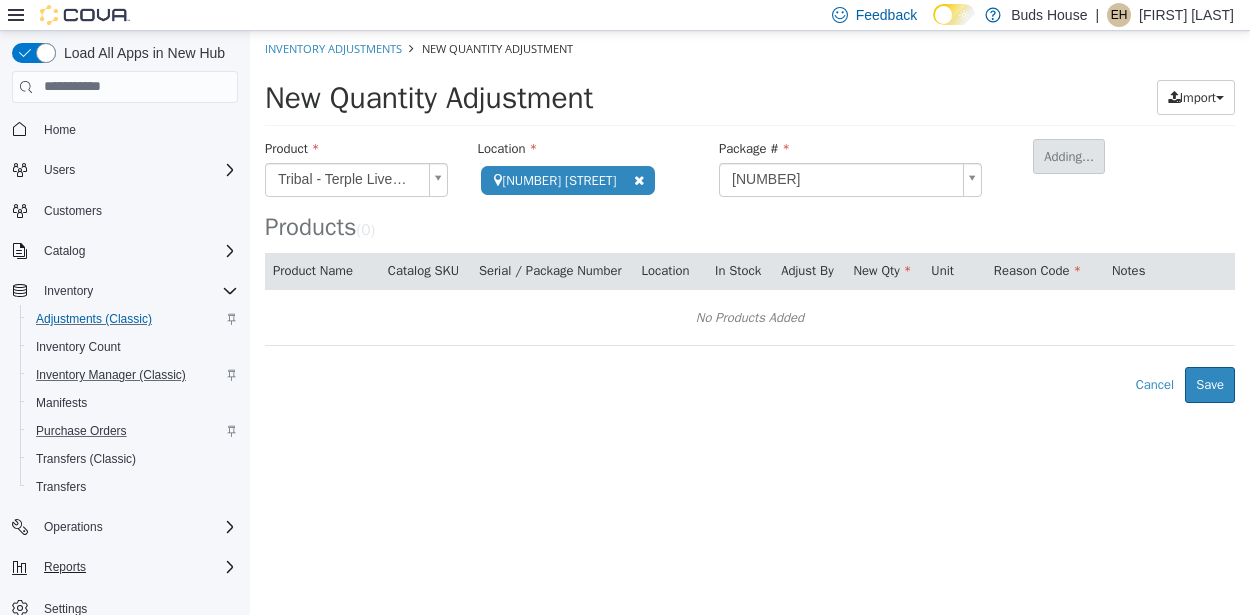 type 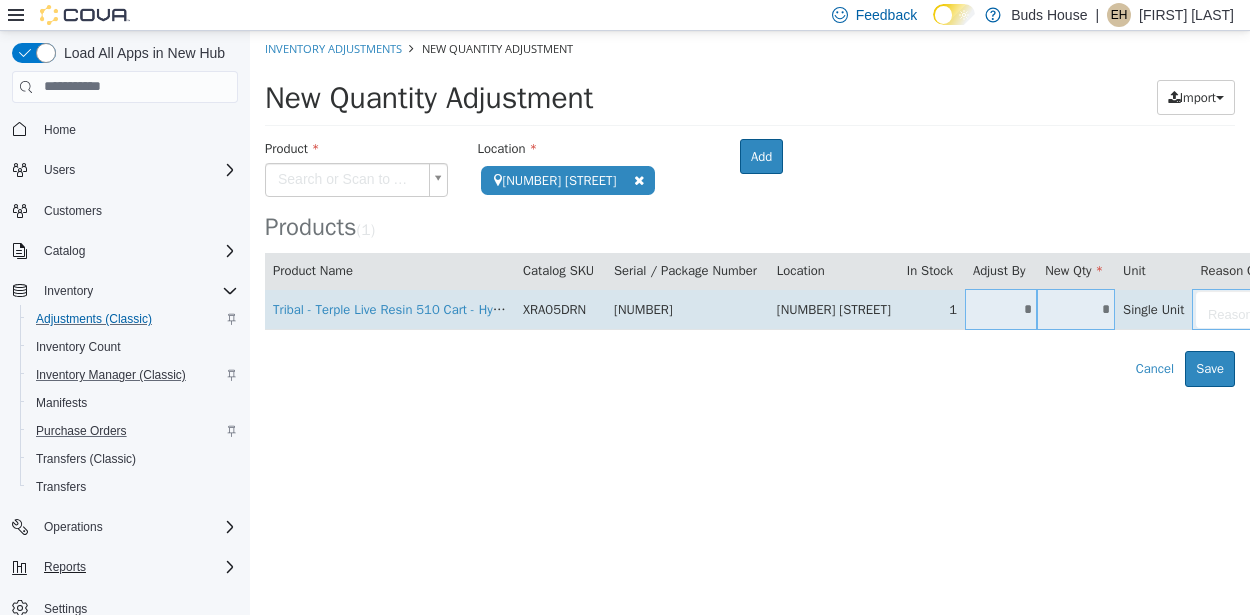 click on "*" at bounding box center [1076, 308] 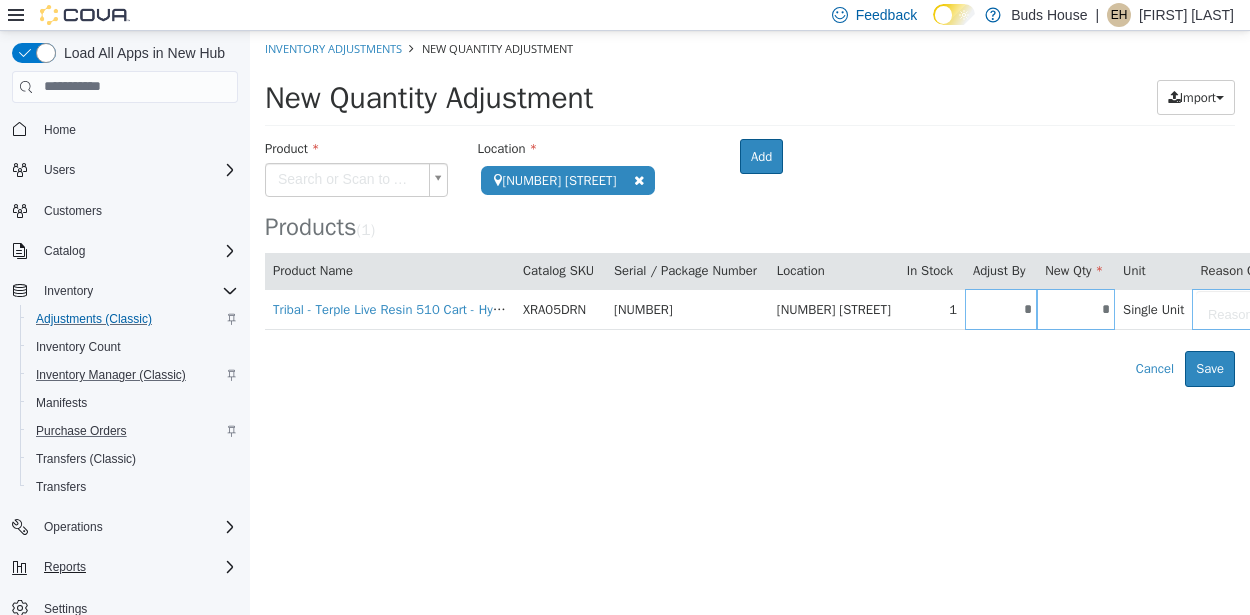 scroll, scrollTop: 0, scrollLeft: 209, axis: horizontal 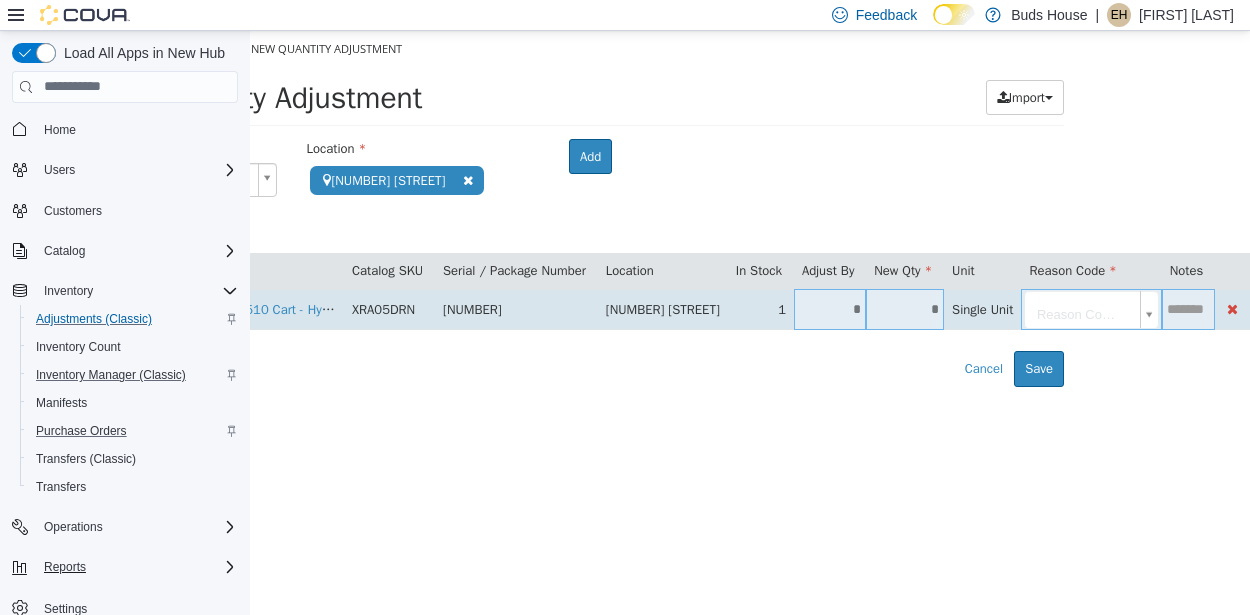 type on "*" 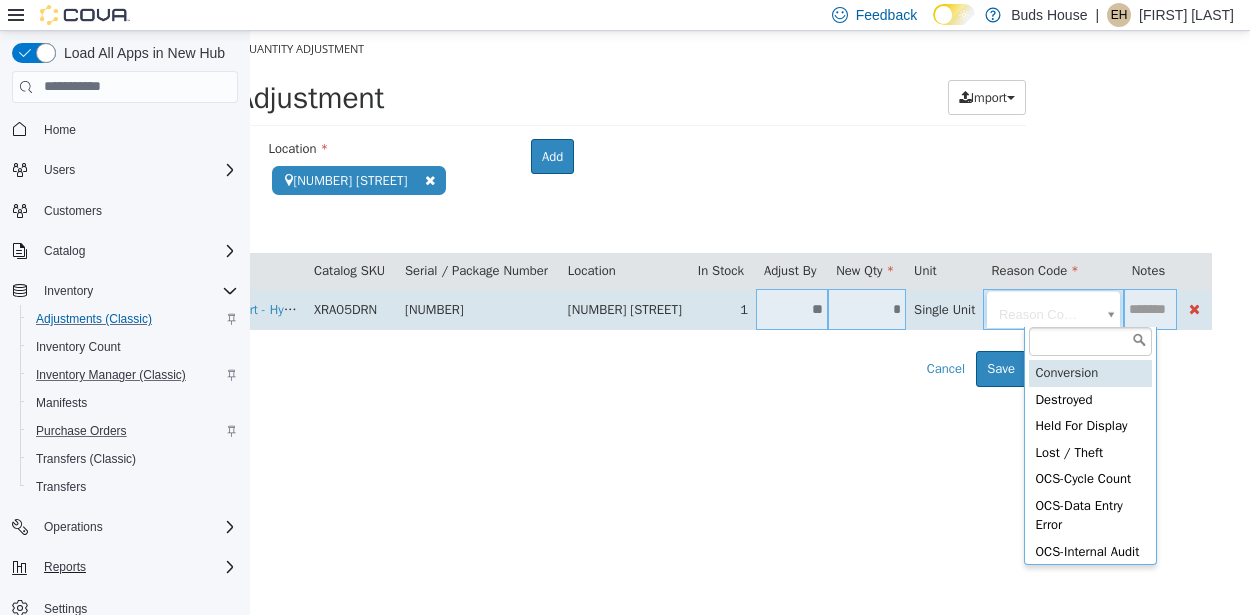 click on "**********" at bounding box center [541, 208] 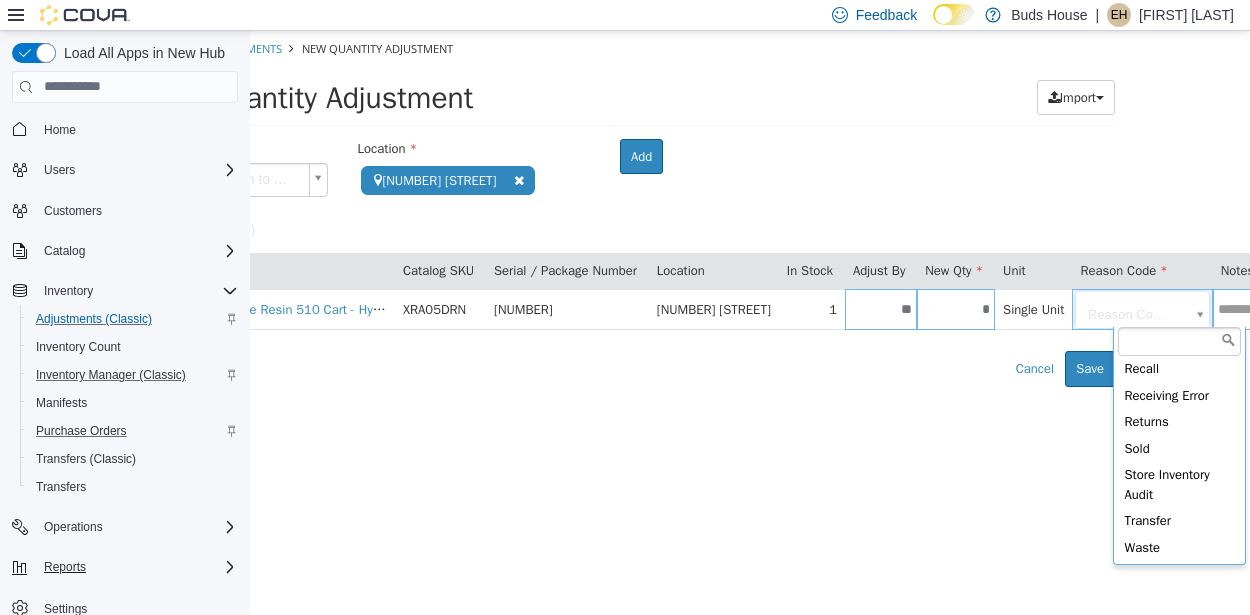 scroll, scrollTop: 478, scrollLeft: 0, axis: vertical 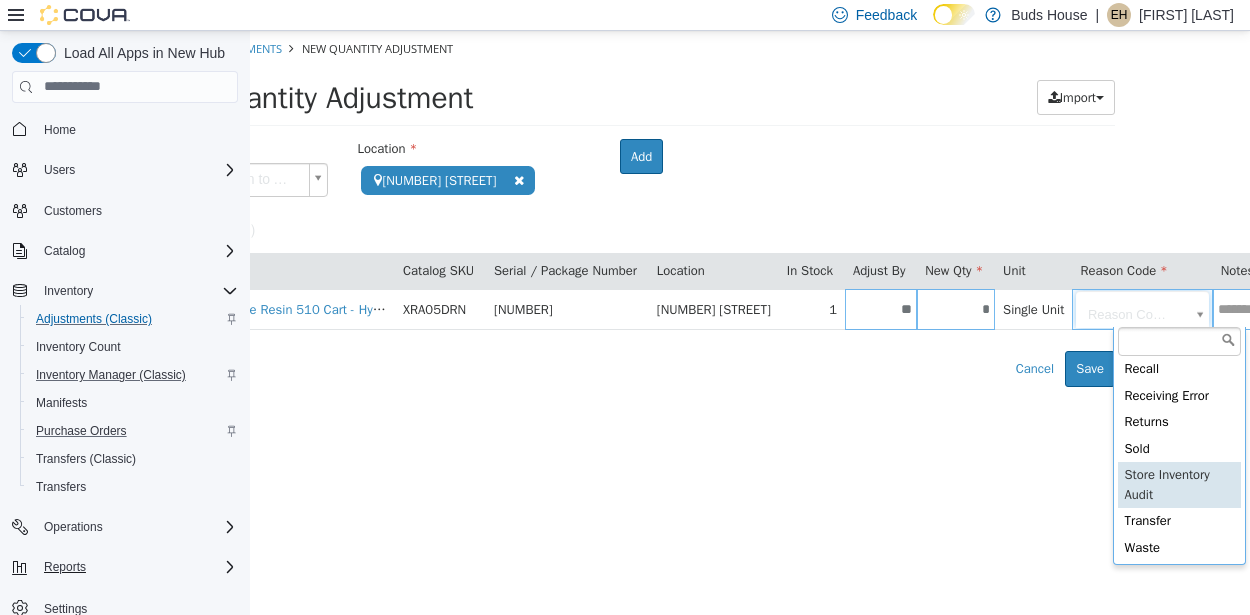 type on "**********" 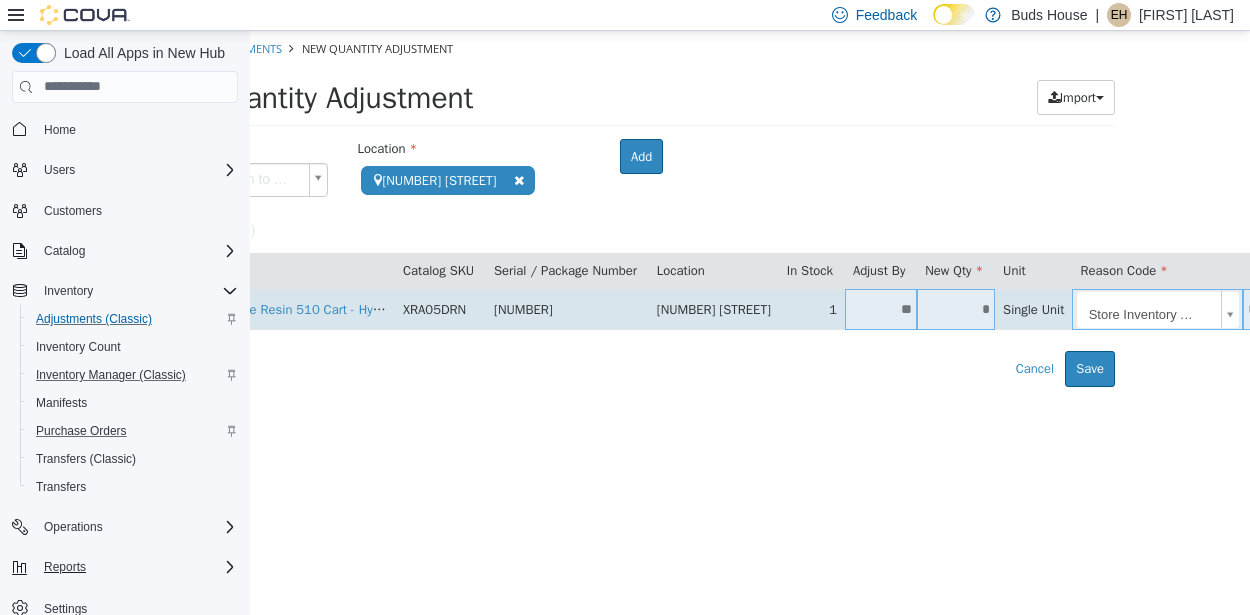 scroll, scrollTop: 0, scrollLeft: 240, axis: horizontal 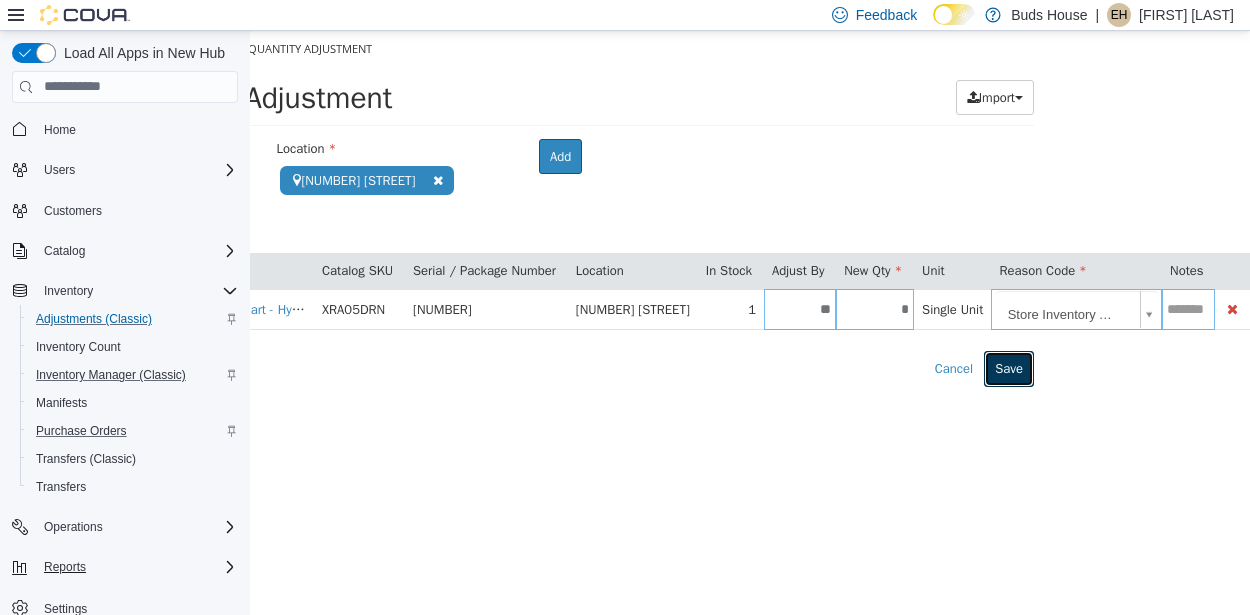 click on "Save" at bounding box center [1009, 368] 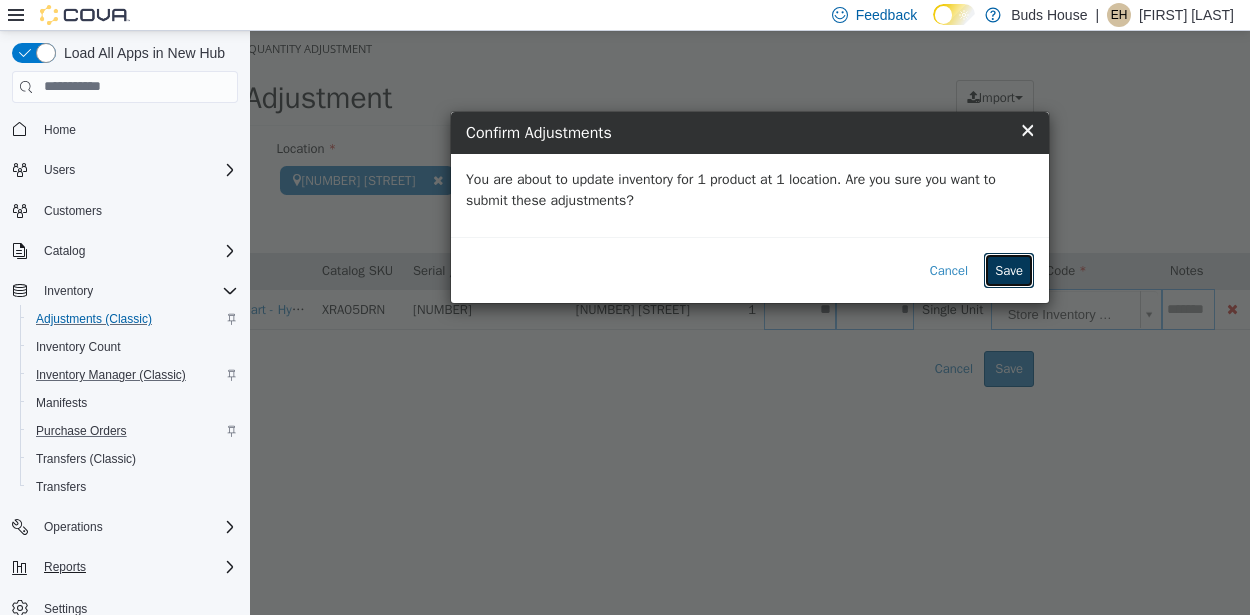 click on "Save" at bounding box center (1009, 270) 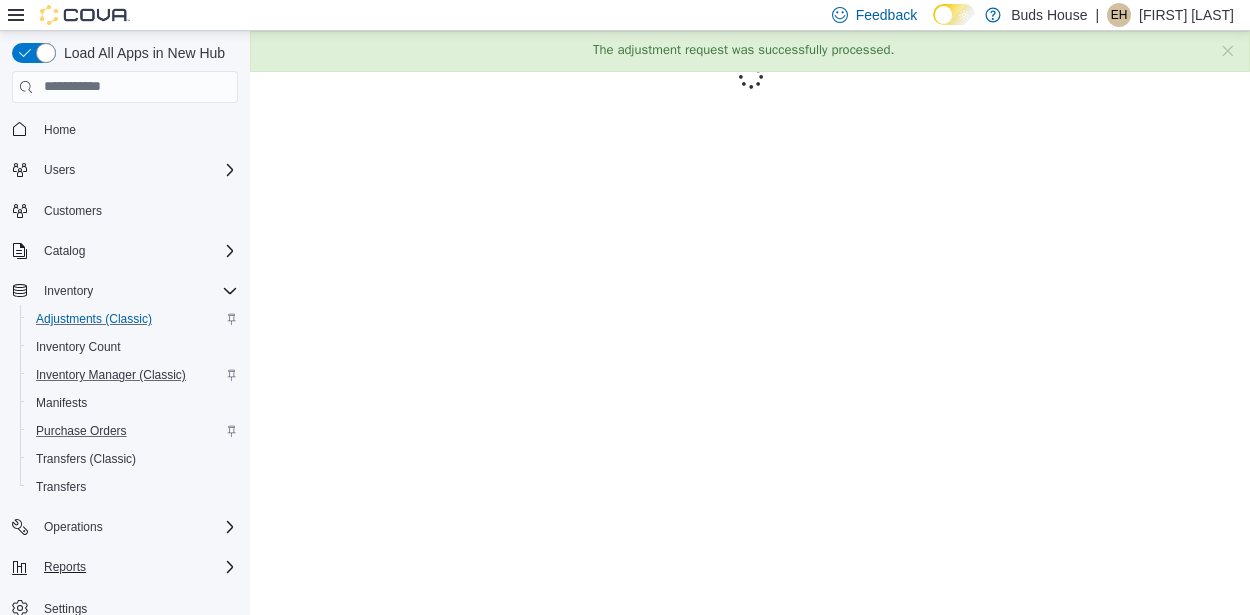 scroll, scrollTop: 0, scrollLeft: 0, axis: both 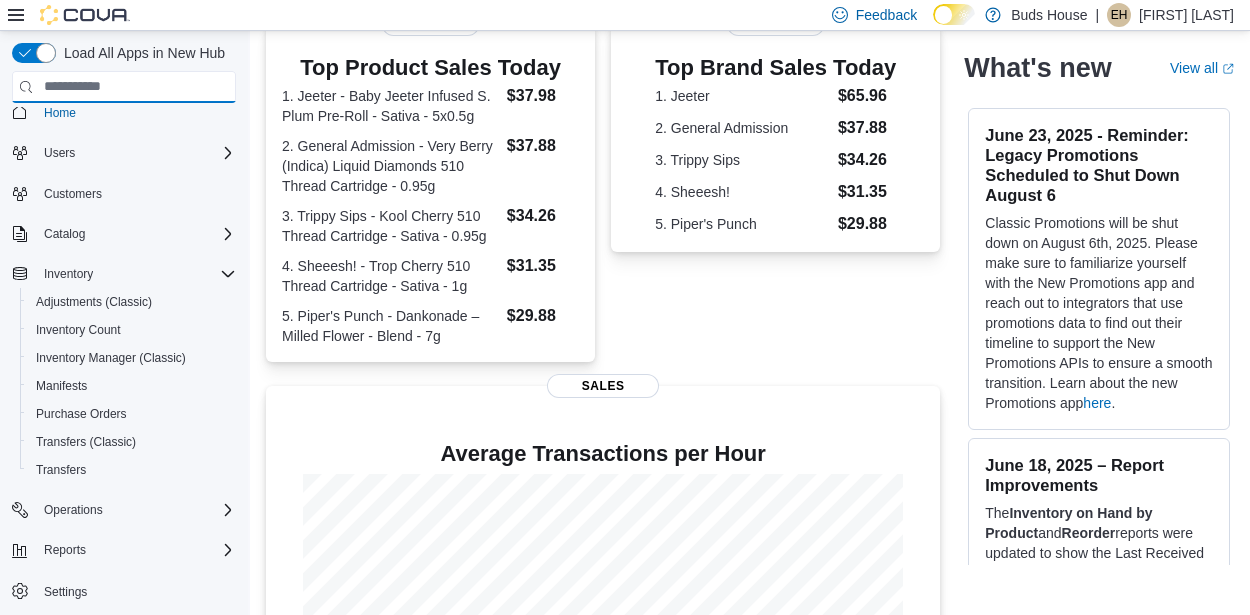 click at bounding box center (124, 87) 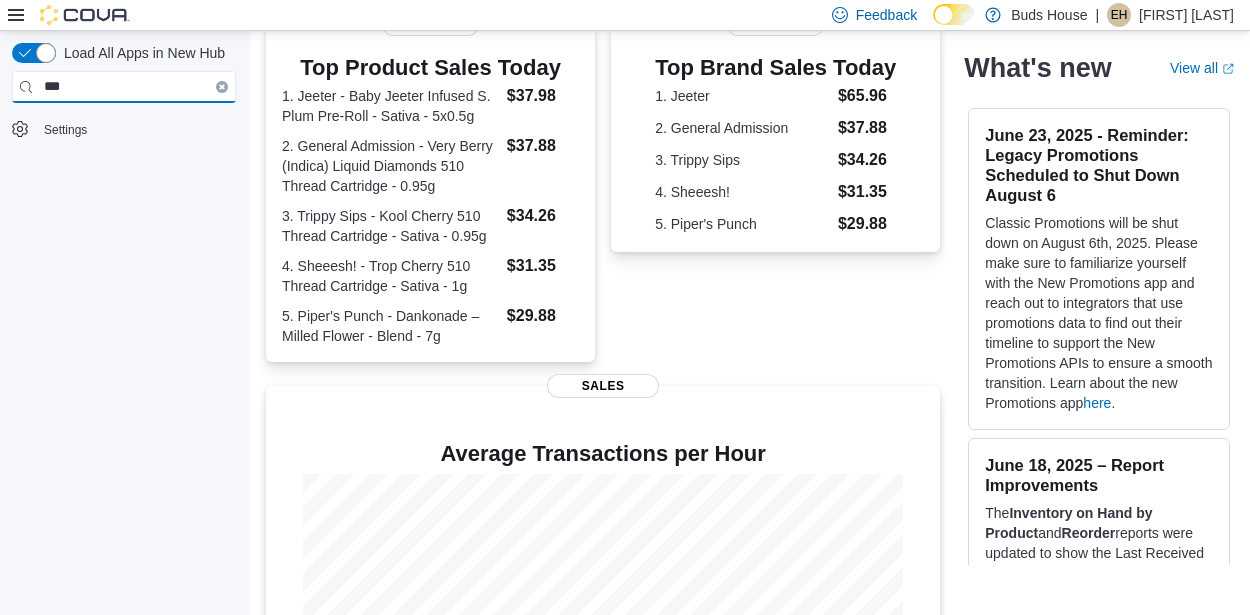 scroll, scrollTop: 0, scrollLeft: 0, axis: both 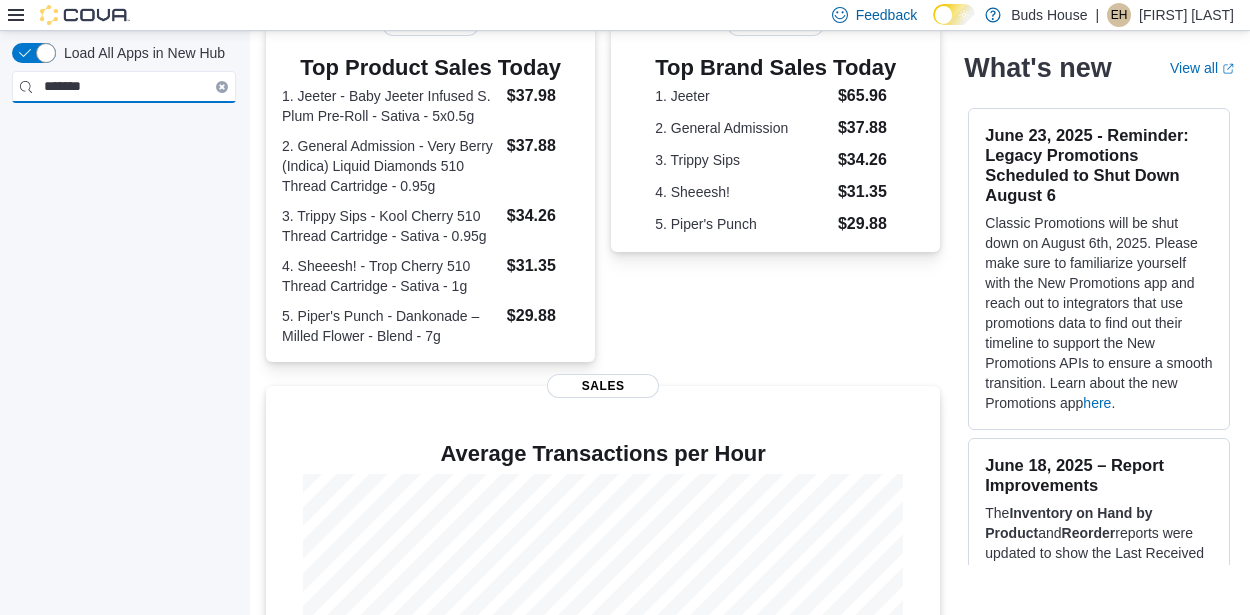 type on "*******" 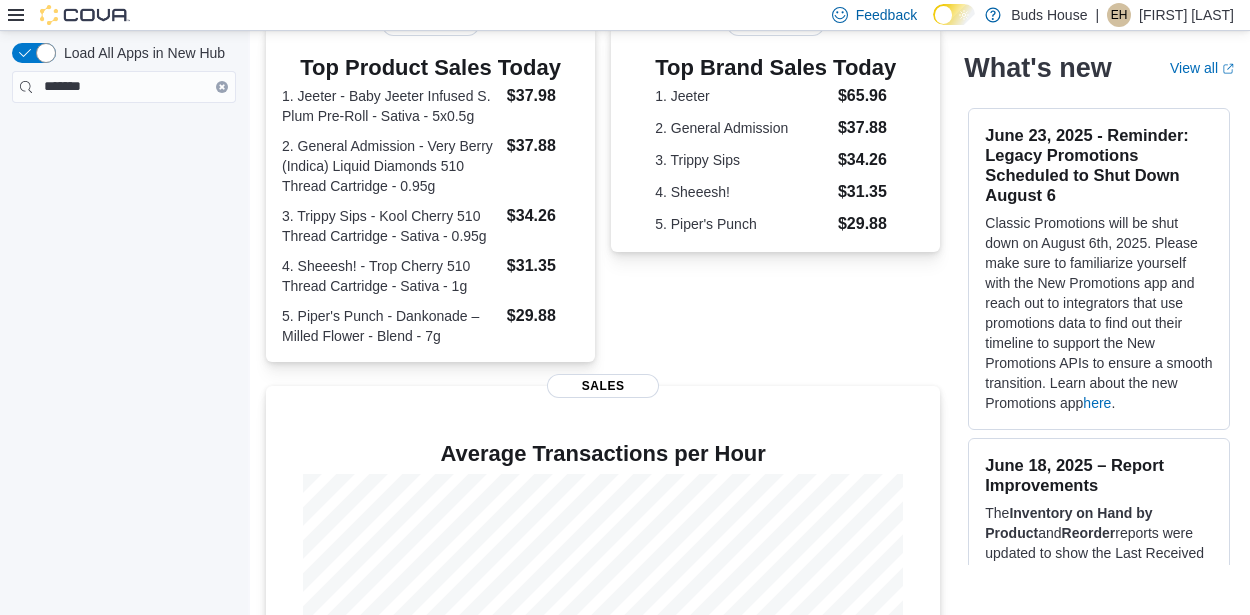 scroll, scrollTop: 0, scrollLeft: 0, axis: both 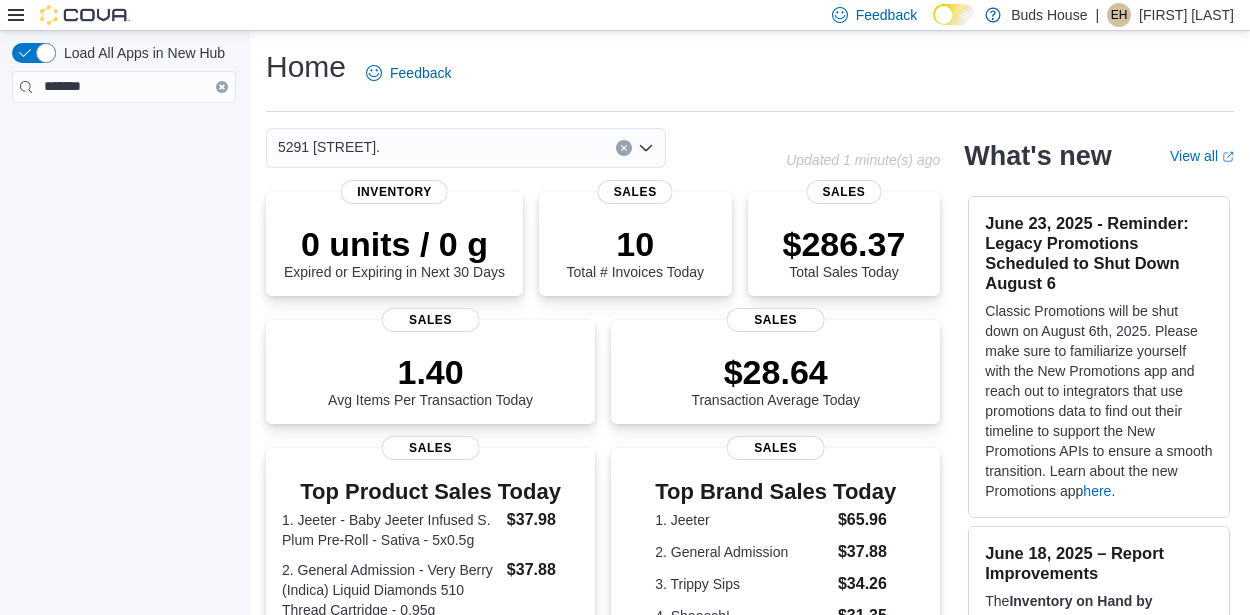 click at bounding box center [222, 87] 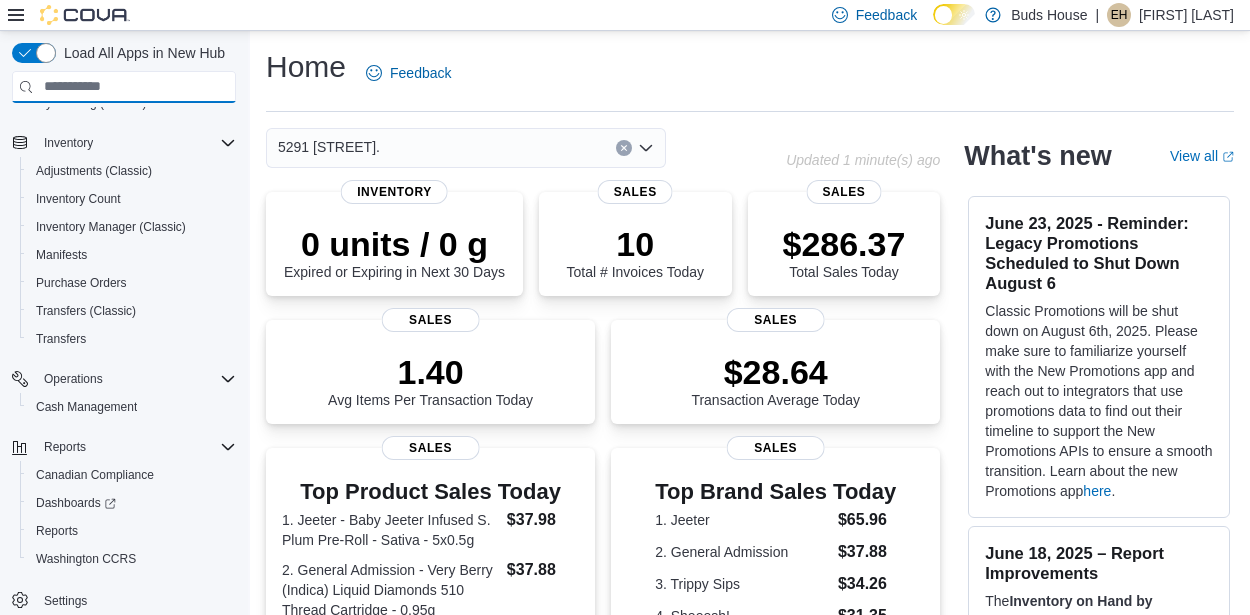 scroll, scrollTop: 269, scrollLeft: 0, axis: vertical 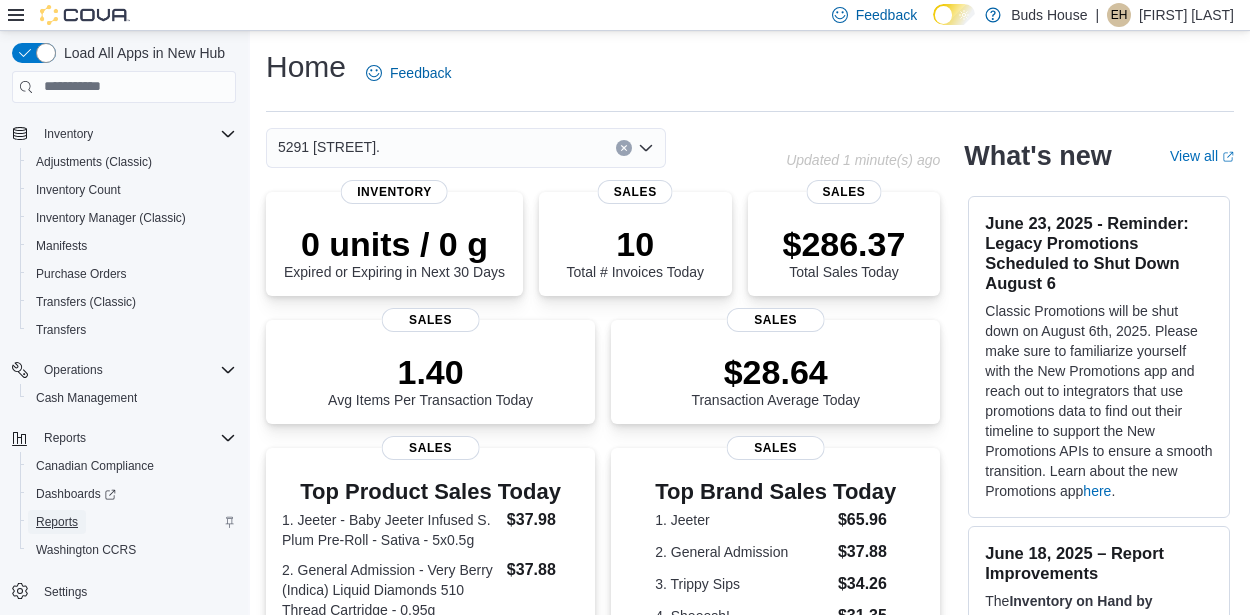 click on "Reports" at bounding box center [57, 522] 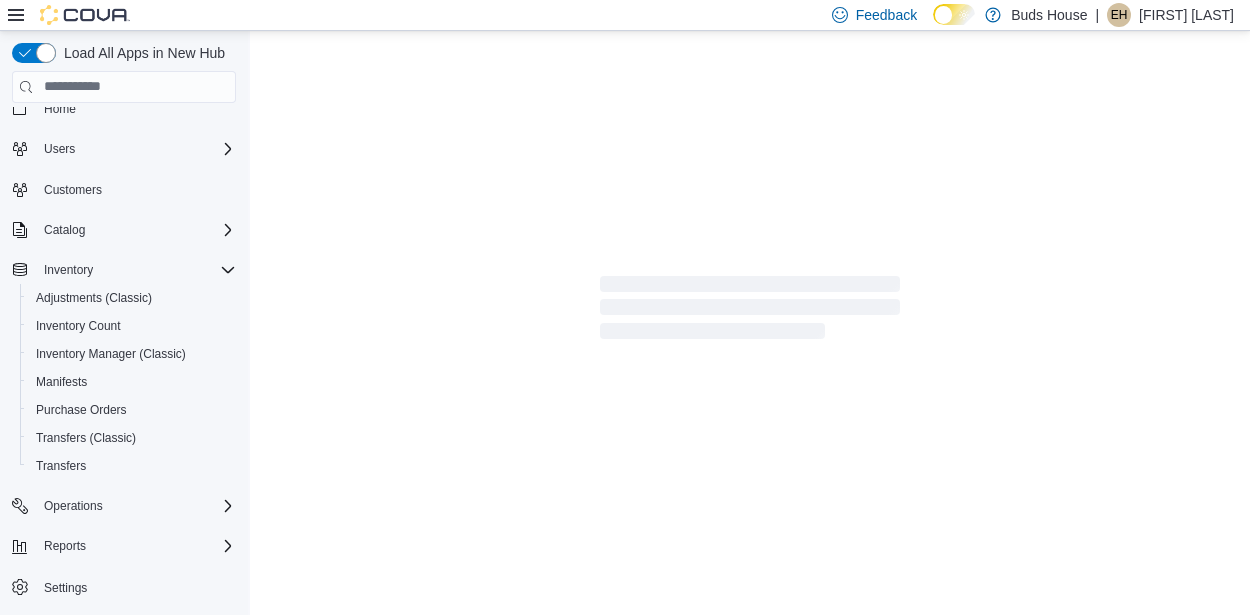 scroll, scrollTop: 17, scrollLeft: 0, axis: vertical 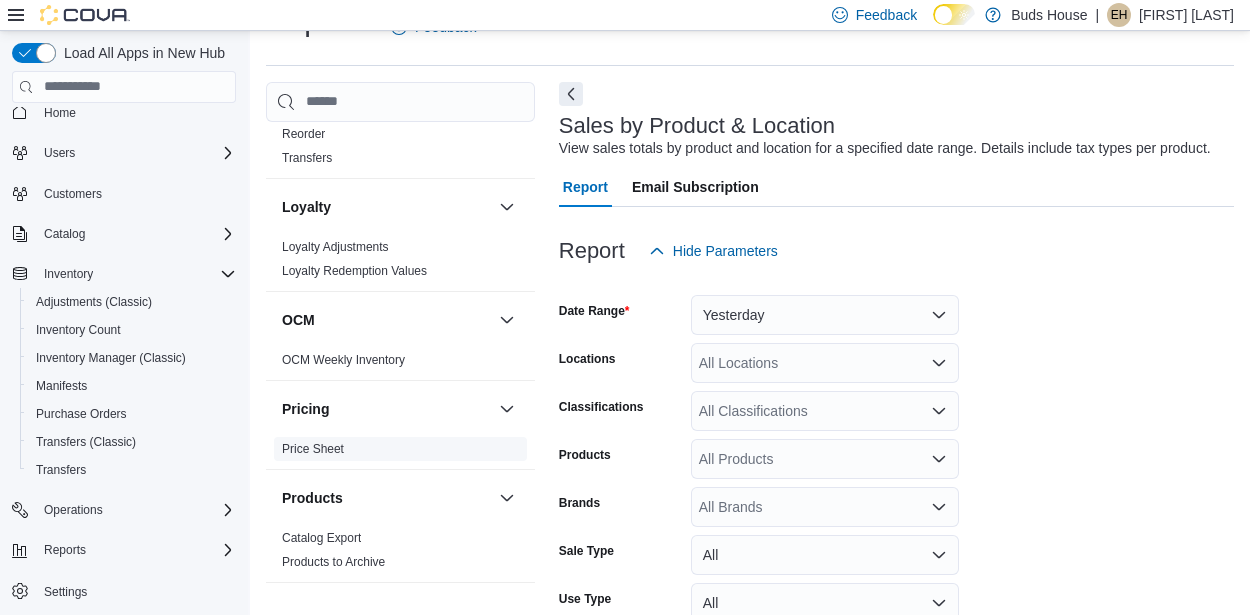 click on "Price Sheet" at bounding box center [313, 449] 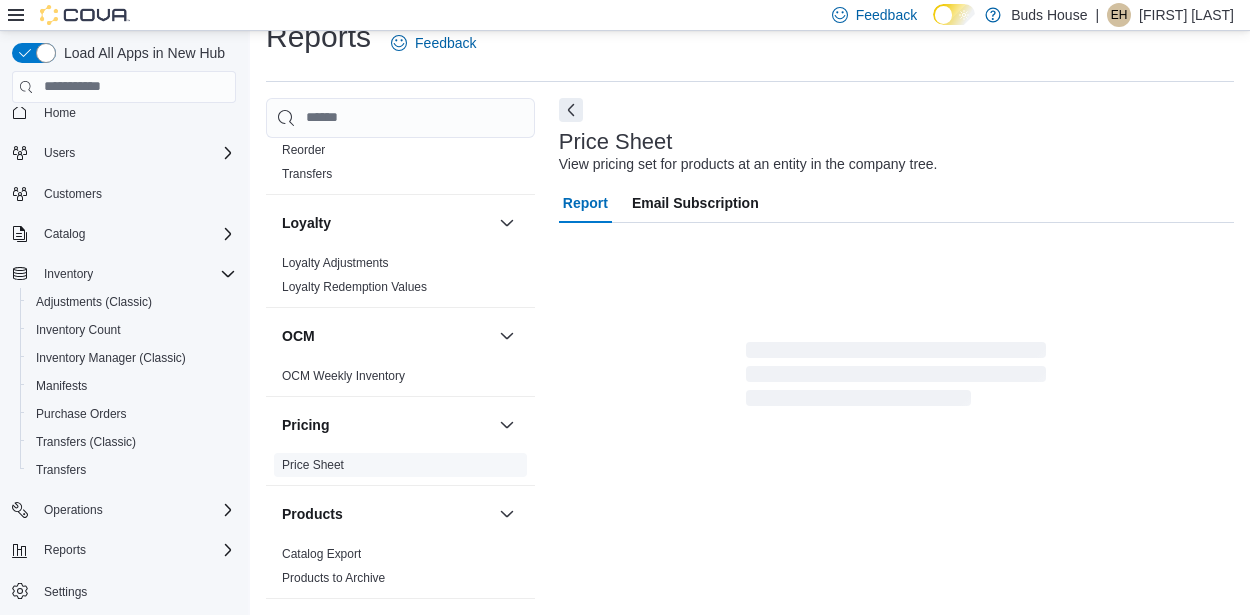 scroll, scrollTop: 46, scrollLeft: 0, axis: vertical 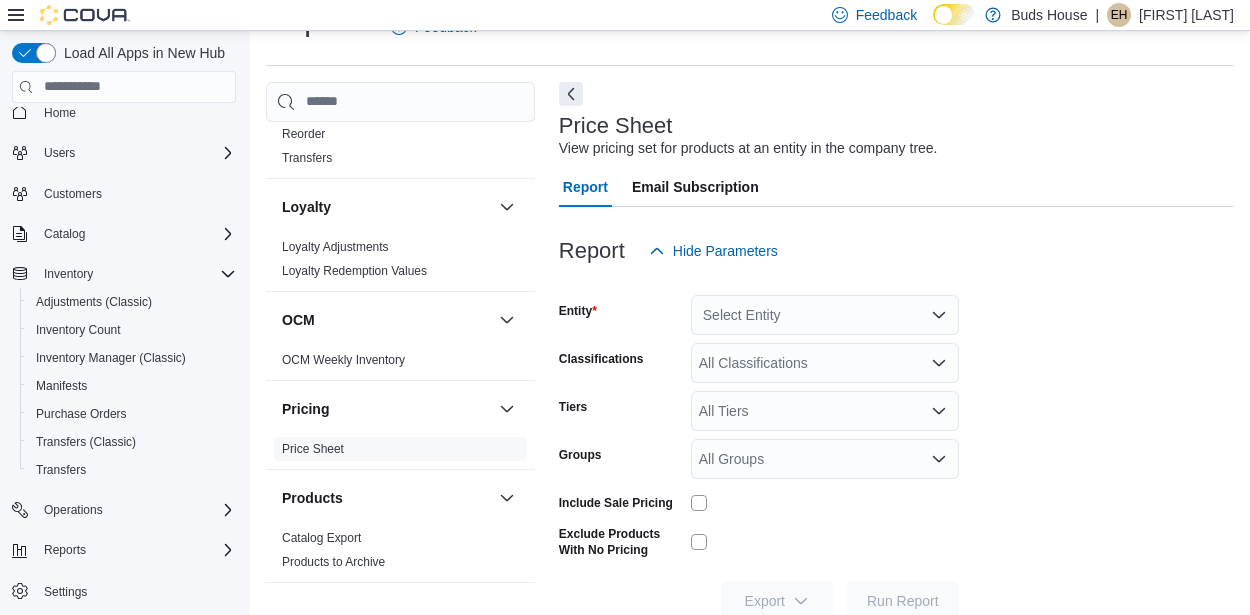 click on "Select Entity" at bounding box center [825, 315] 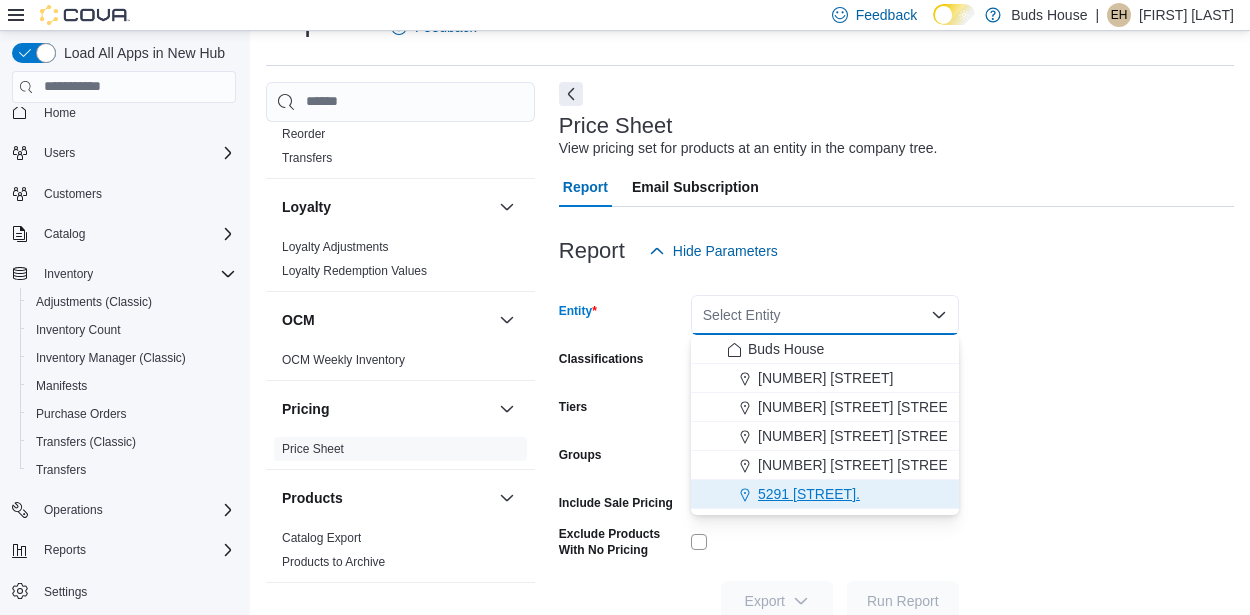 click on "5291 [STREET]." at bounding box center (825, 494) 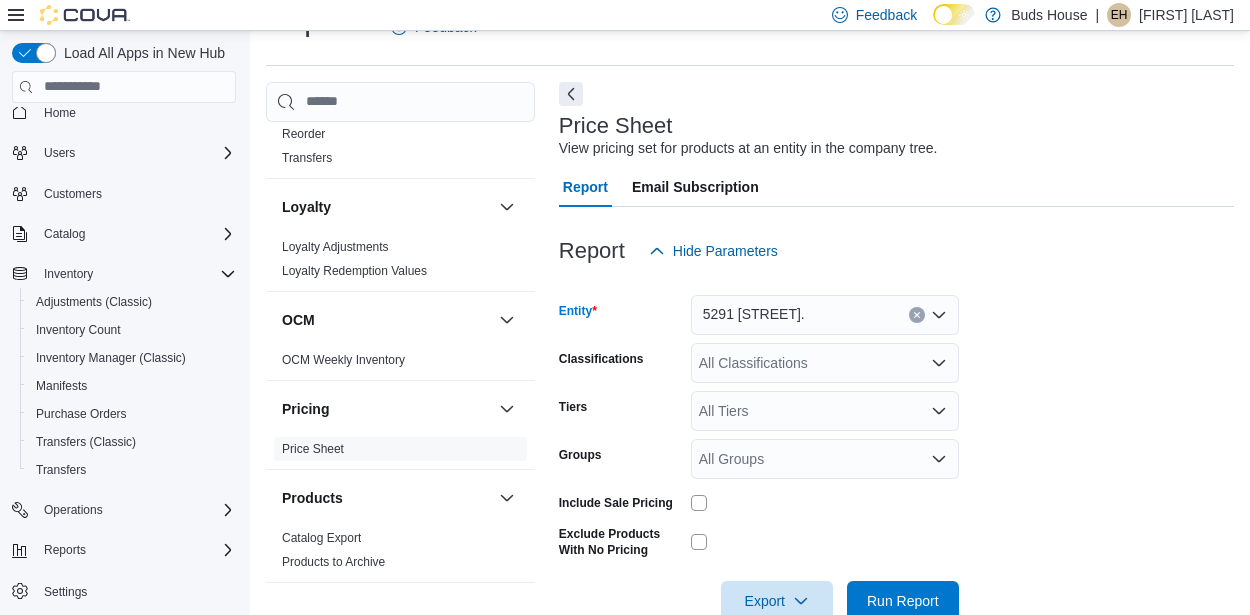 click on "All Classifications" at bounding box center (825, 363) 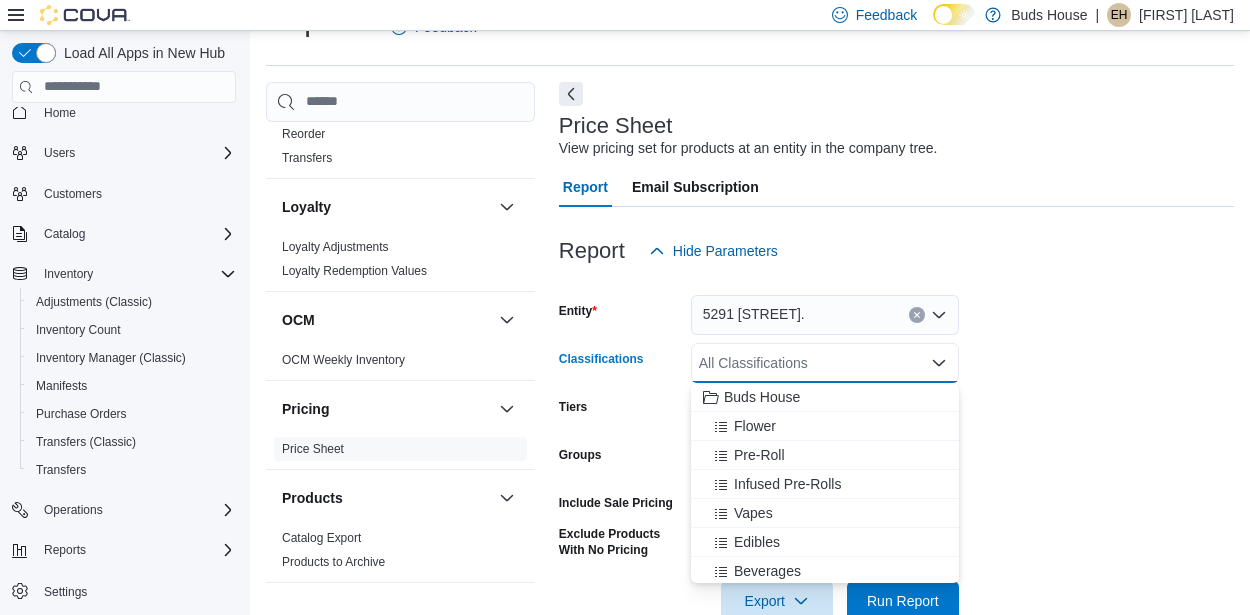 click on "Entity 5291 [STREET]. Classifications All Classifications Combo box. Selected. Combo box input. All Classifications. Type some text or, to display a list of choices, press Down Arrow. To exit the list of choices, press Escape. Tiers All Tiers Groups All Groups Include Sale Pricing Exclude Products With No Pricing Export  Run Report" at bounding box center [896, 446] 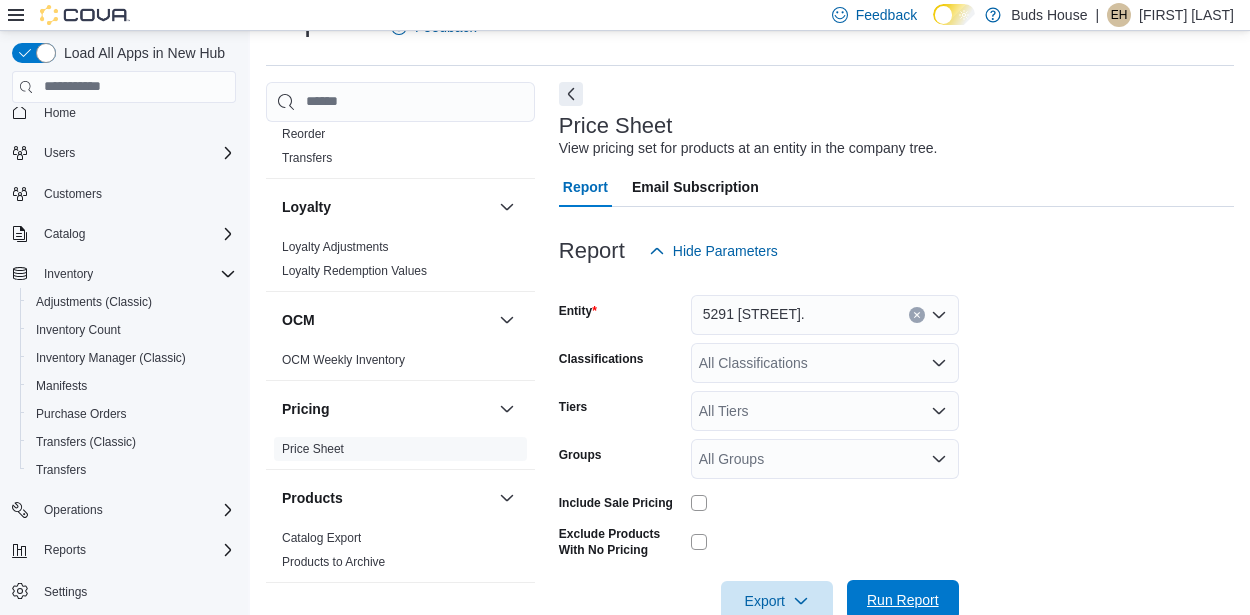 click on "Run Report" at bounding box center [903, 600] 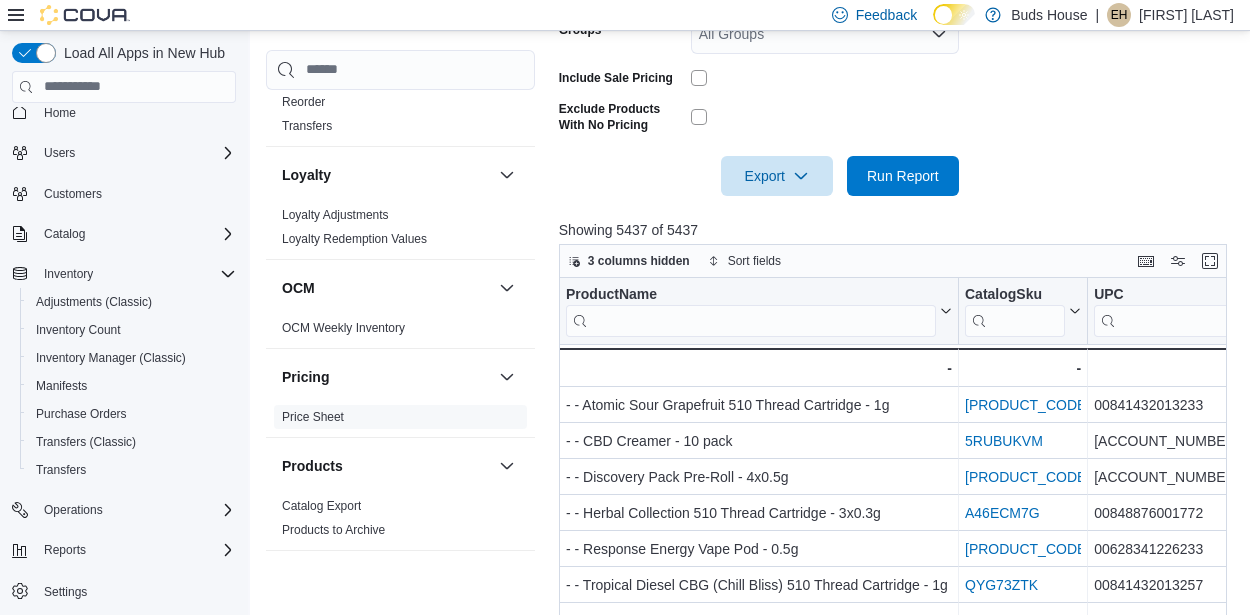 scroll, scrollTop: 475, scrollLeft: 0, axis: vertical 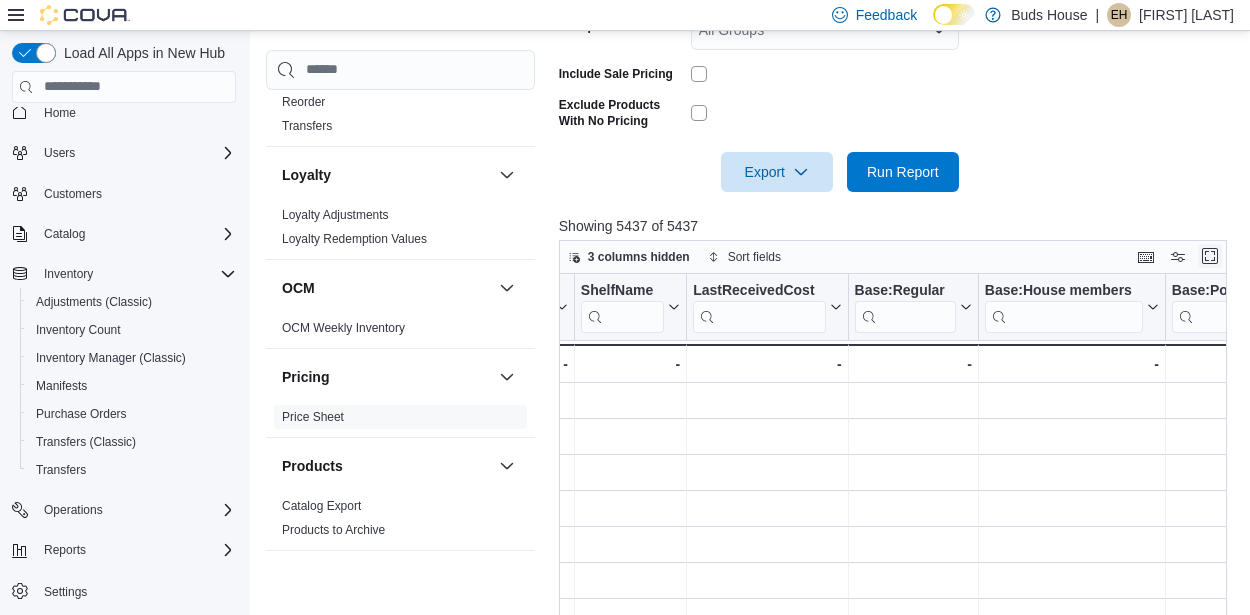 click at bounding box center (1210, 256) 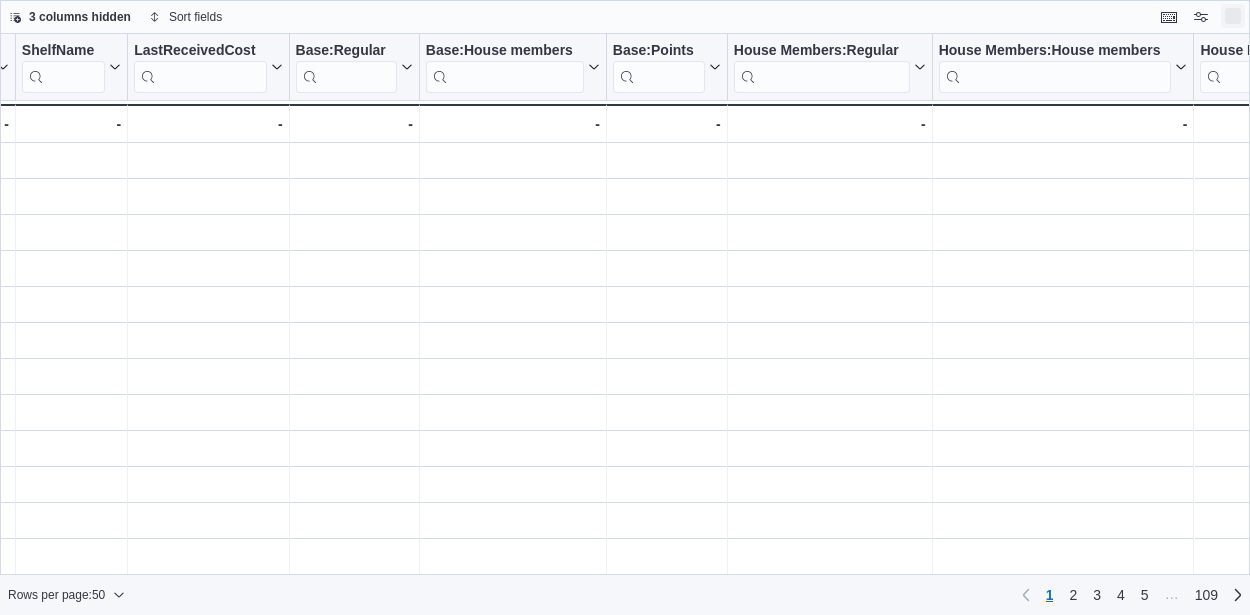 scroll, scrollTop: 0, scrollLeft: 0, axis: both 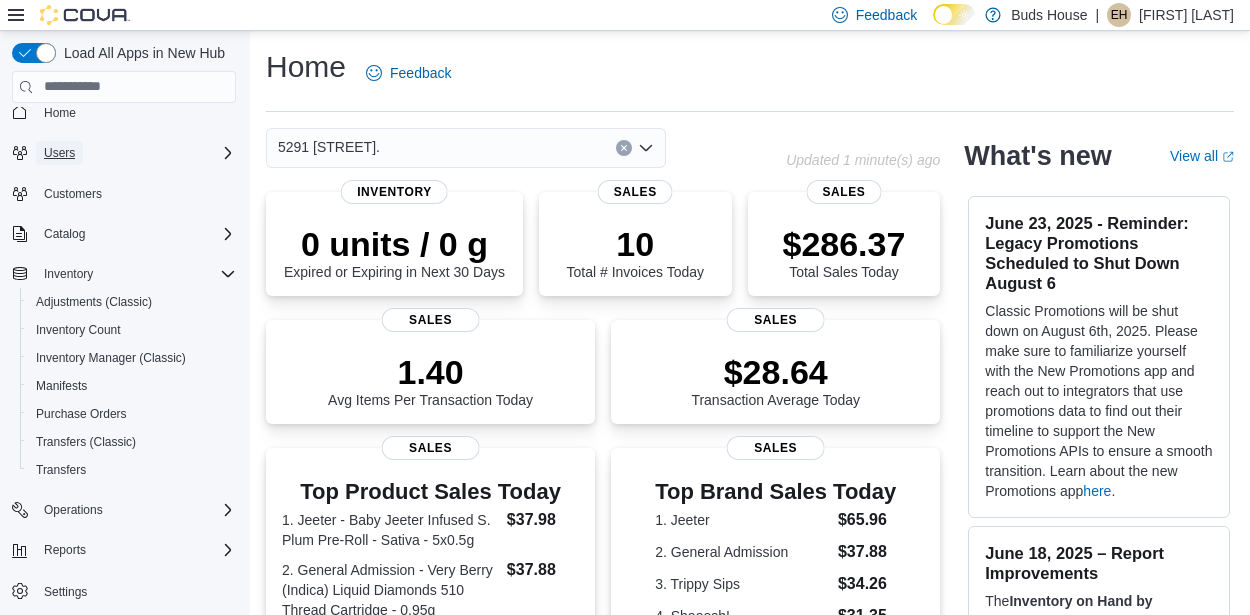click on "Users" at bounding box center [59, 153] 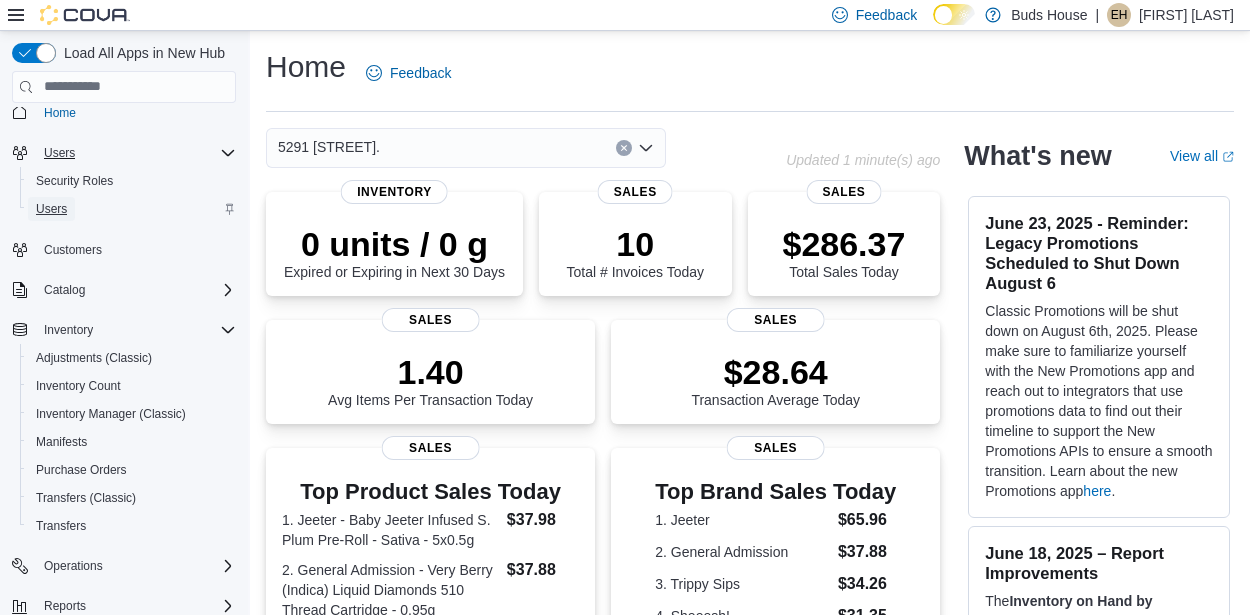 click on "Users" at bounding box center (51, 209) 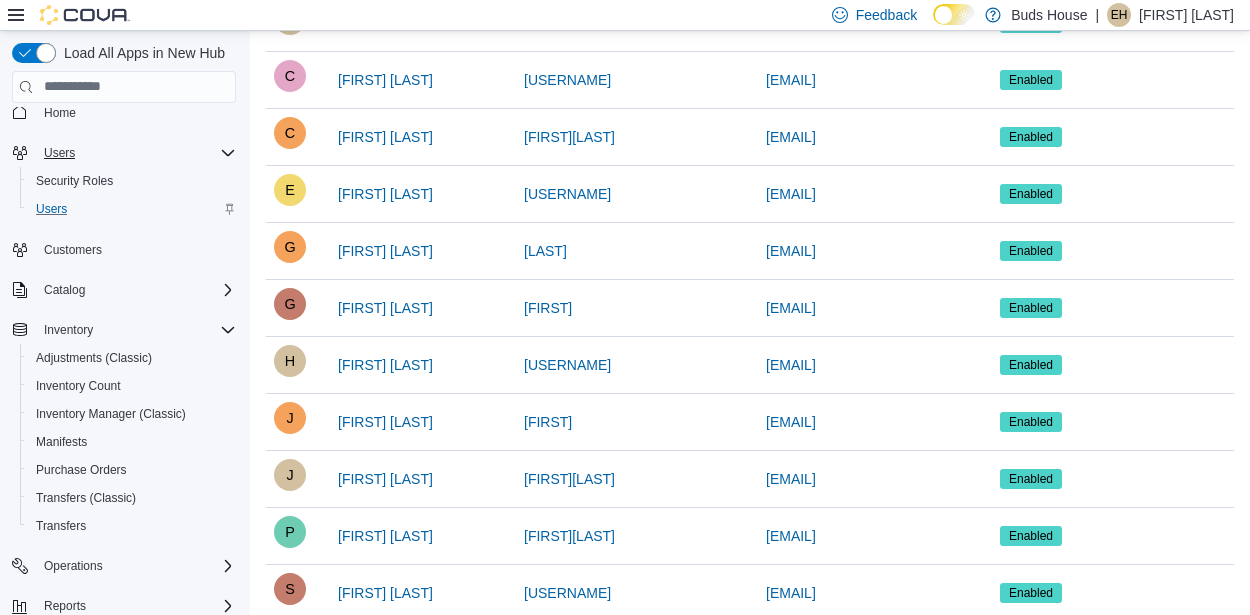 scroll, scrollTop: 451, scrollLeft: 0, axis: vertical 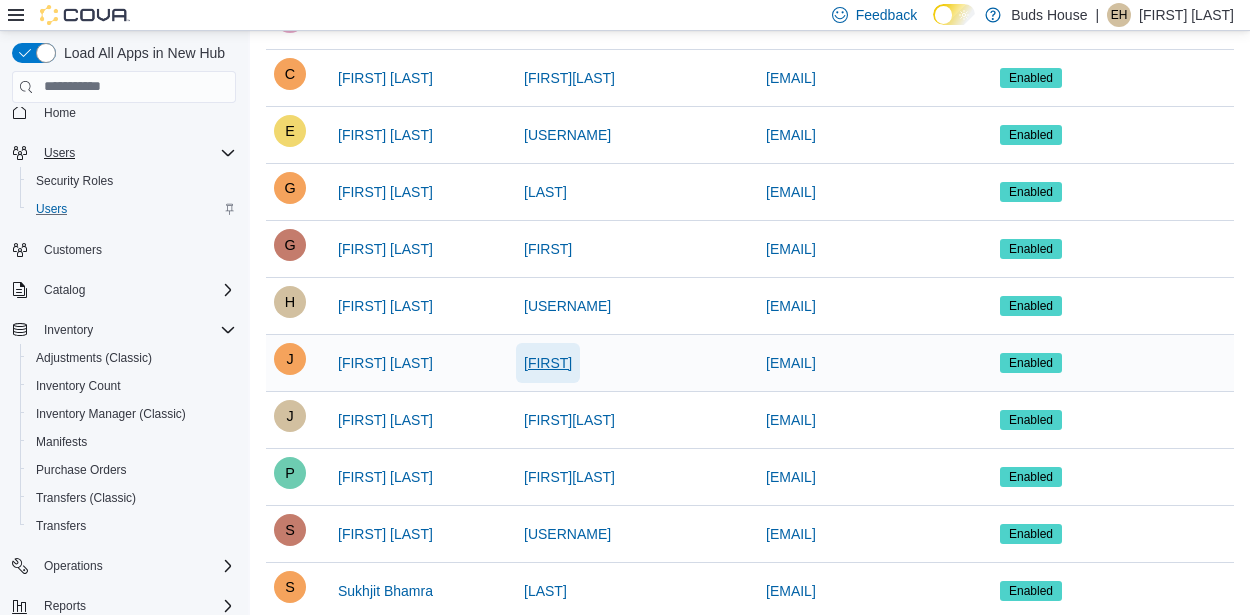 click on "Jacksonv" at bounding box center [548, 363] 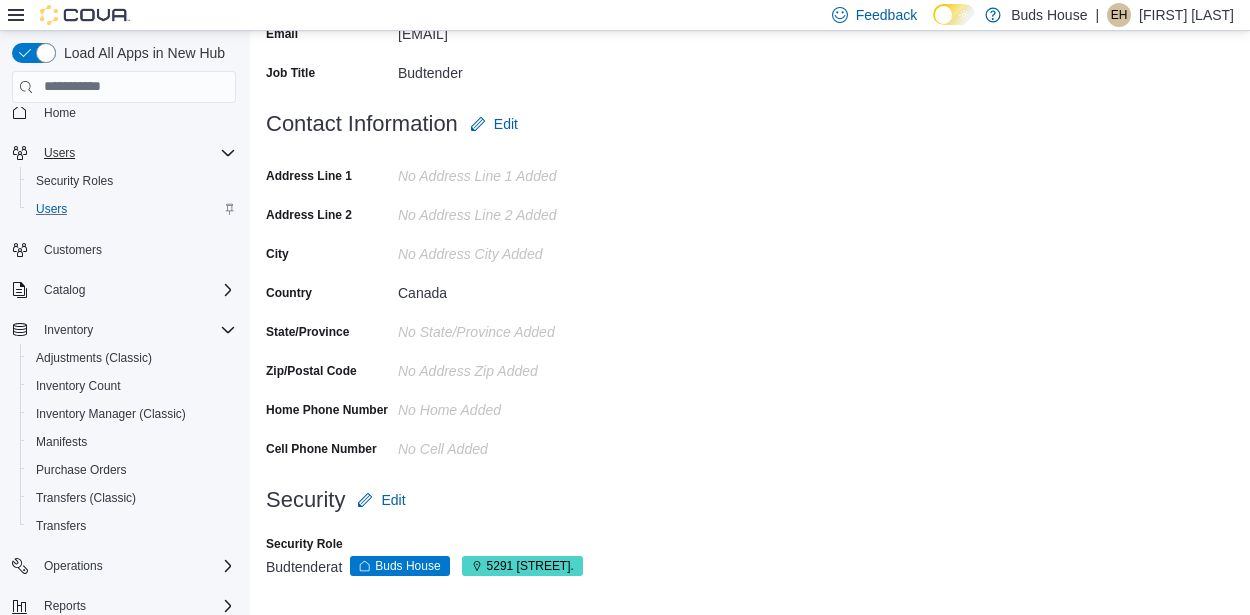 scroll, scrollTop: 0, scrollLeft: 0, axis: both 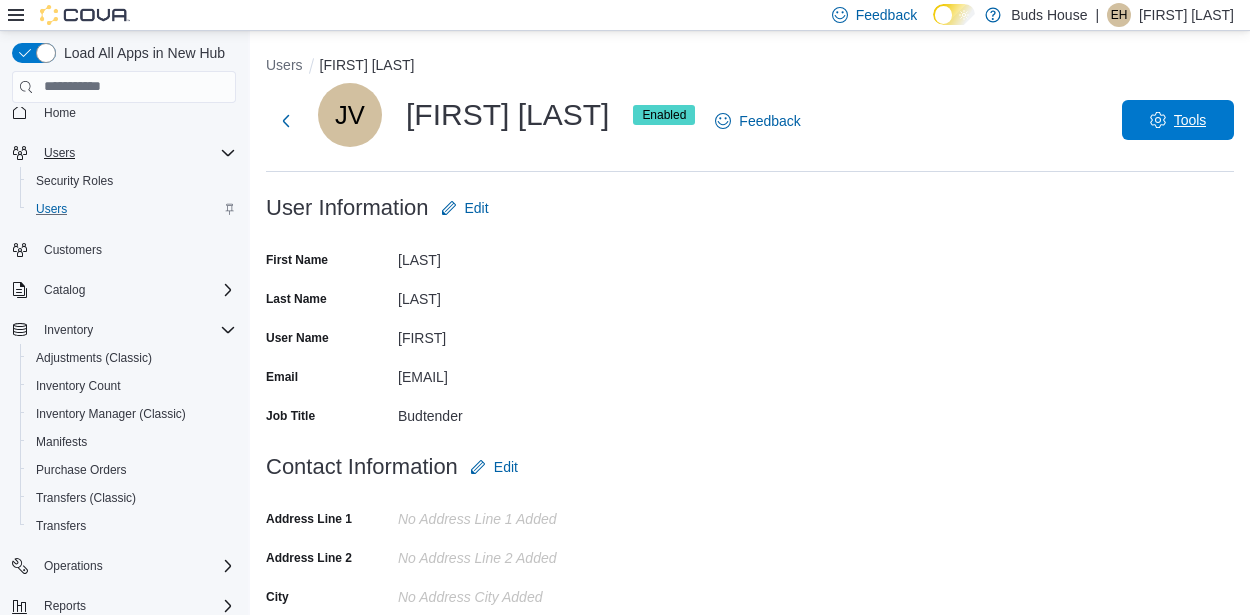 click on "Tools" at bounding box center (1178, 120) 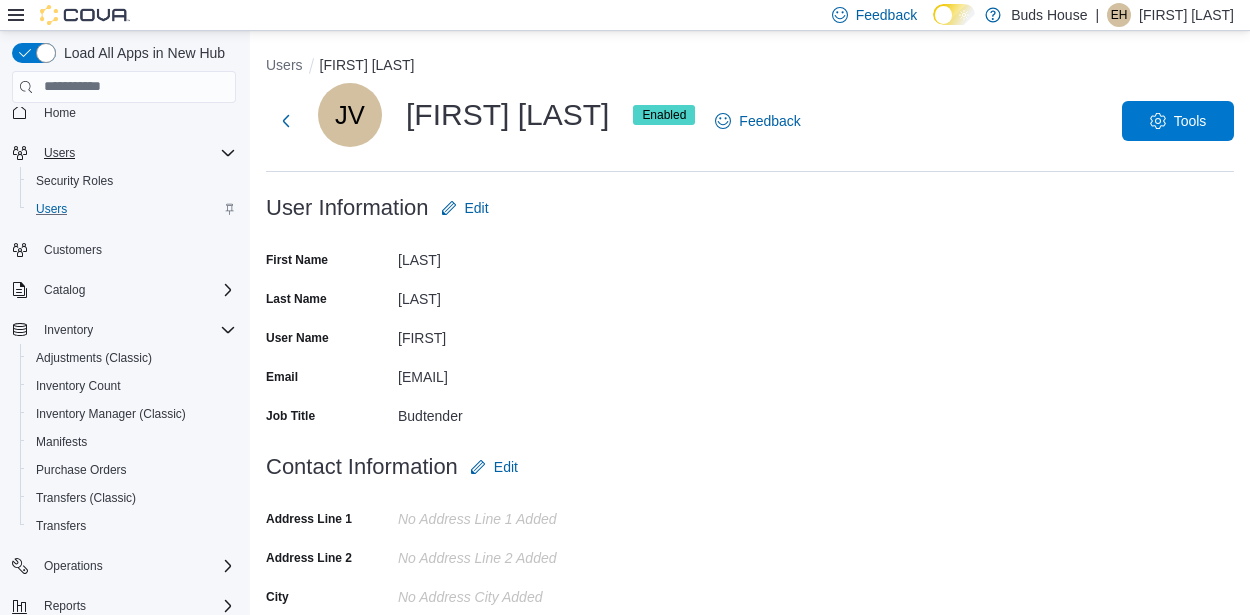 click on "JV Jackson Van Veen Enabled Feedback Tools" at bounding box center (750, 121) 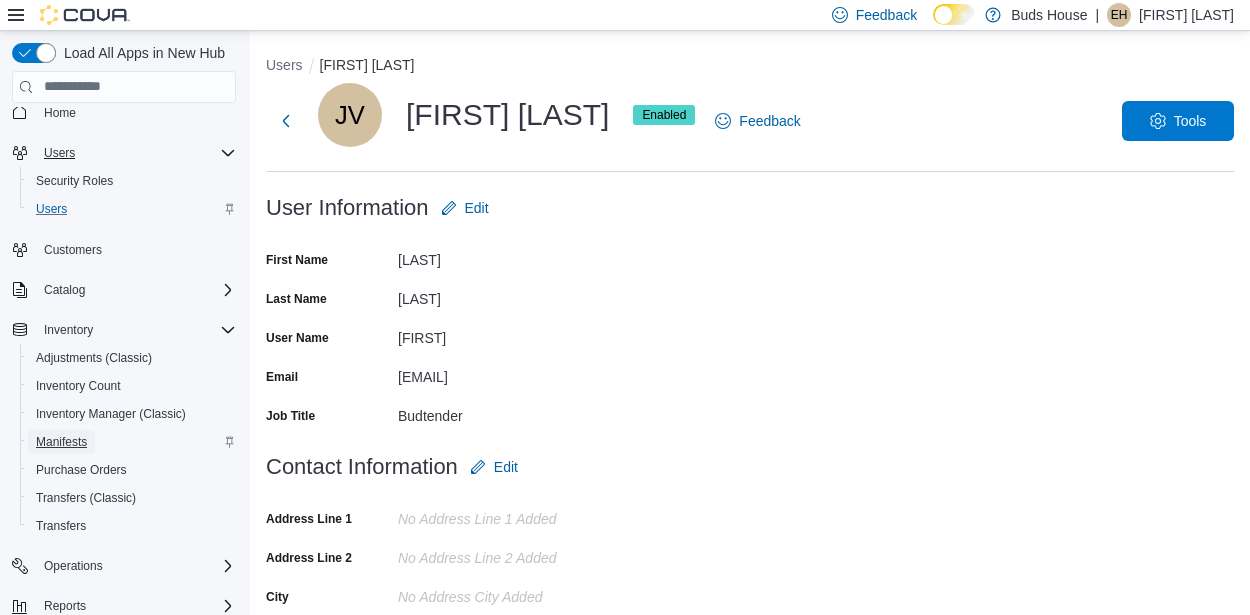 click on "Manifests" at bounding box center [61, 442] 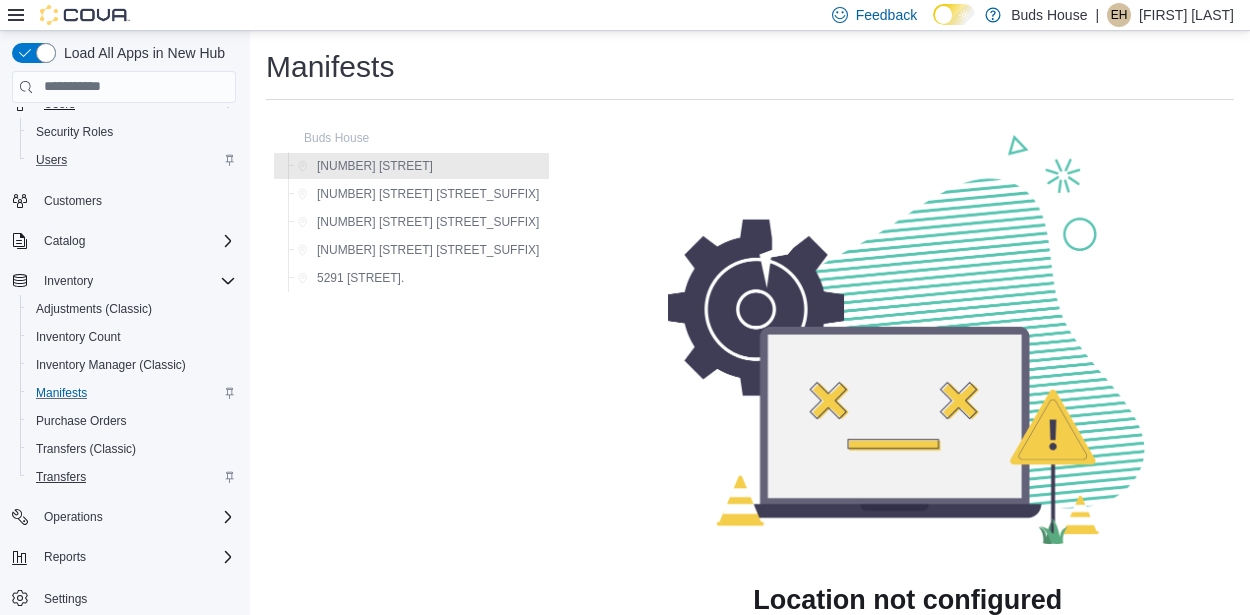 scroll, scrollTop: 67, scrollLeft: 0, axis: vertical 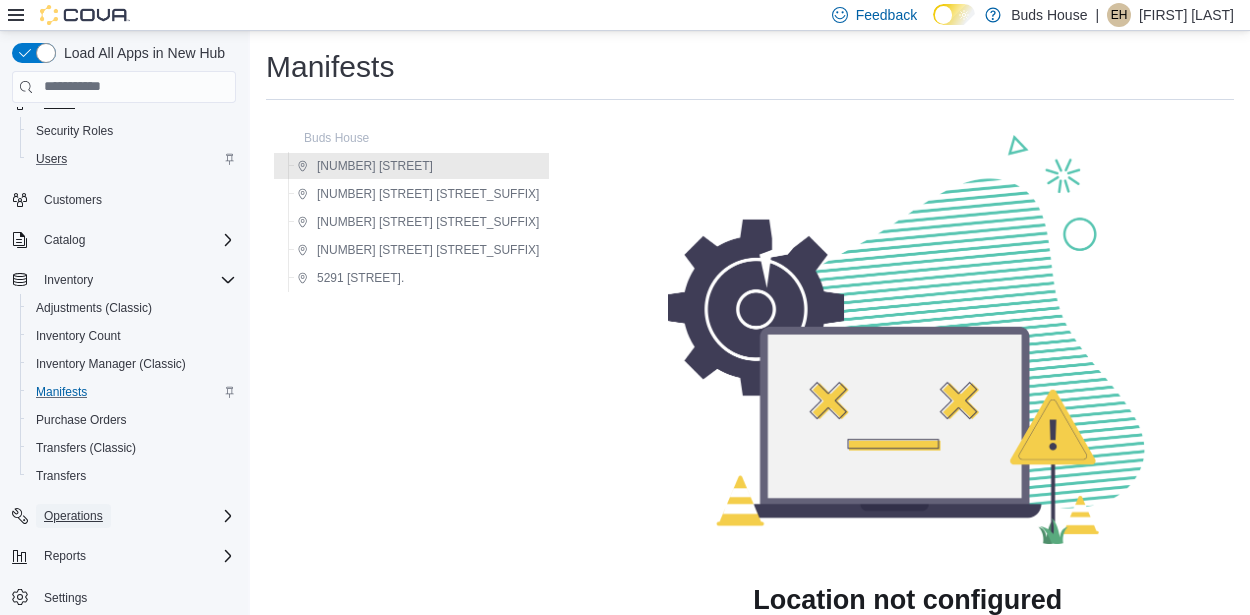 click on "Operations" at bounding box center (73, 516) 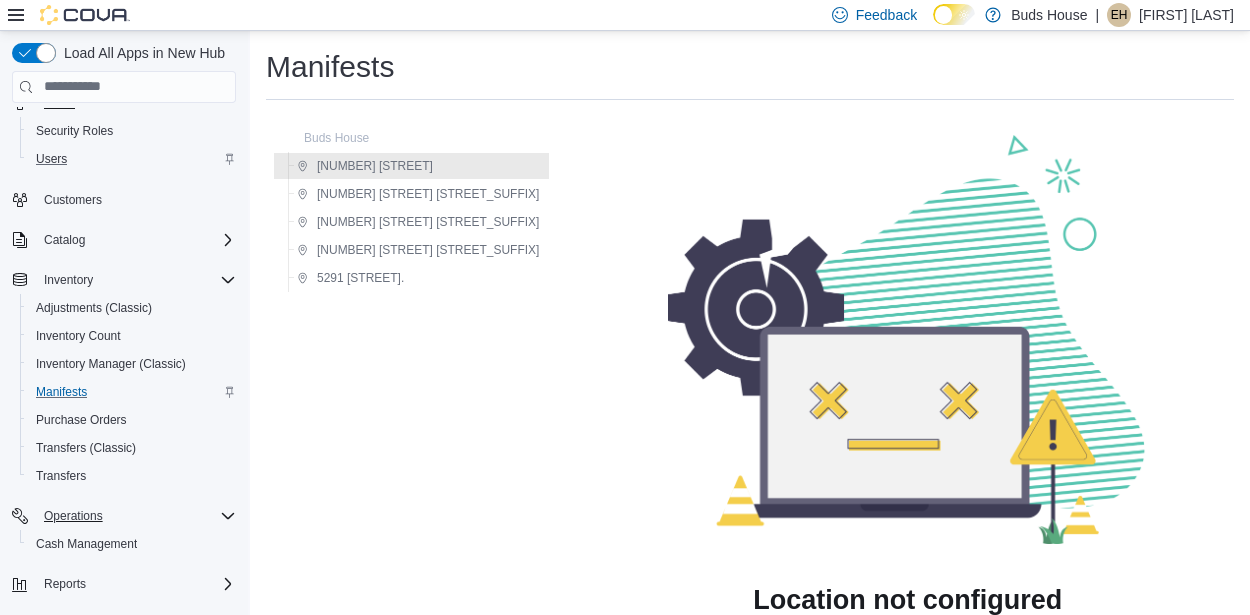 scroll, scrollTop: 86, scrollLeft: 0, axis: vertical 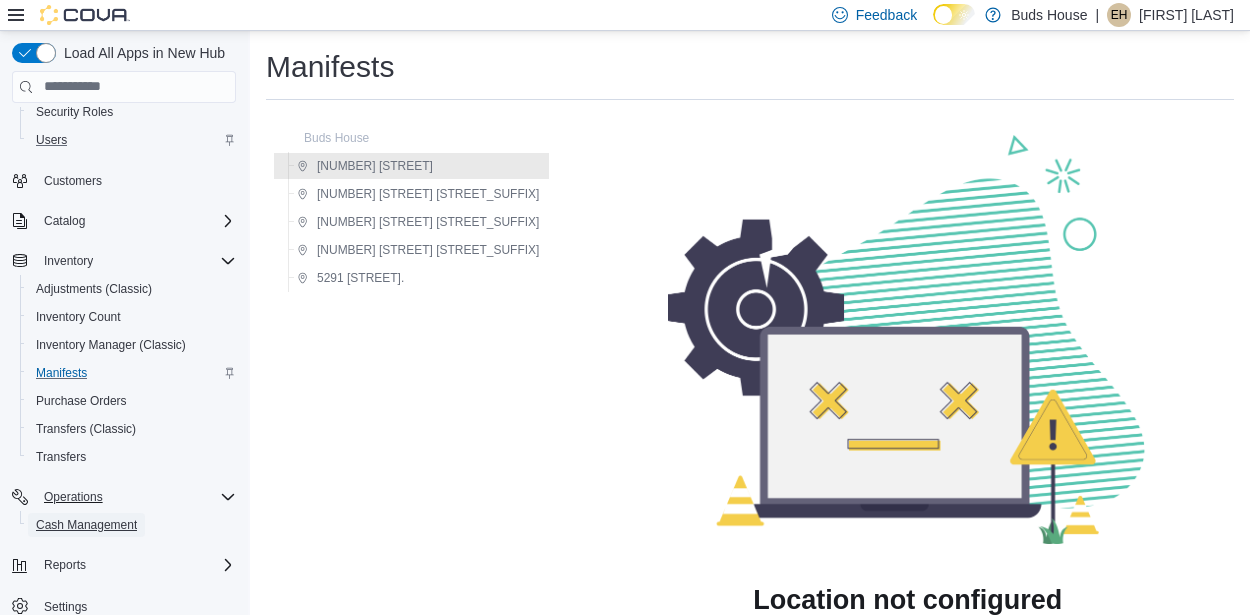 click on "Cash Management" at bounding box center (86, 525) 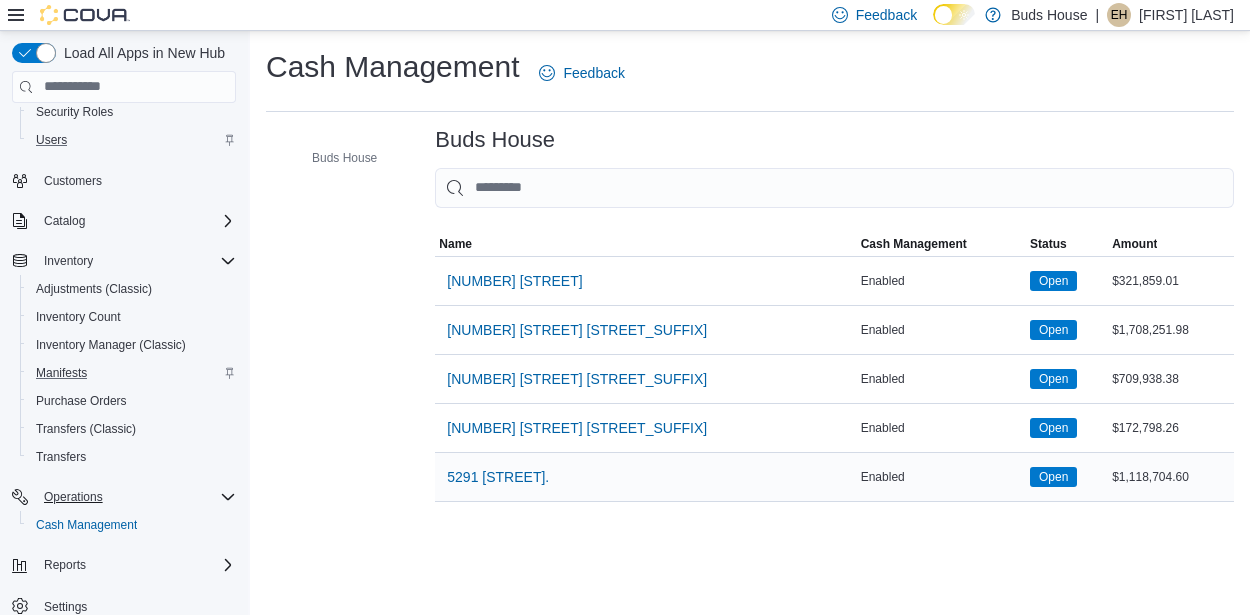 click on "Open" at bounding box center [1053, 477] 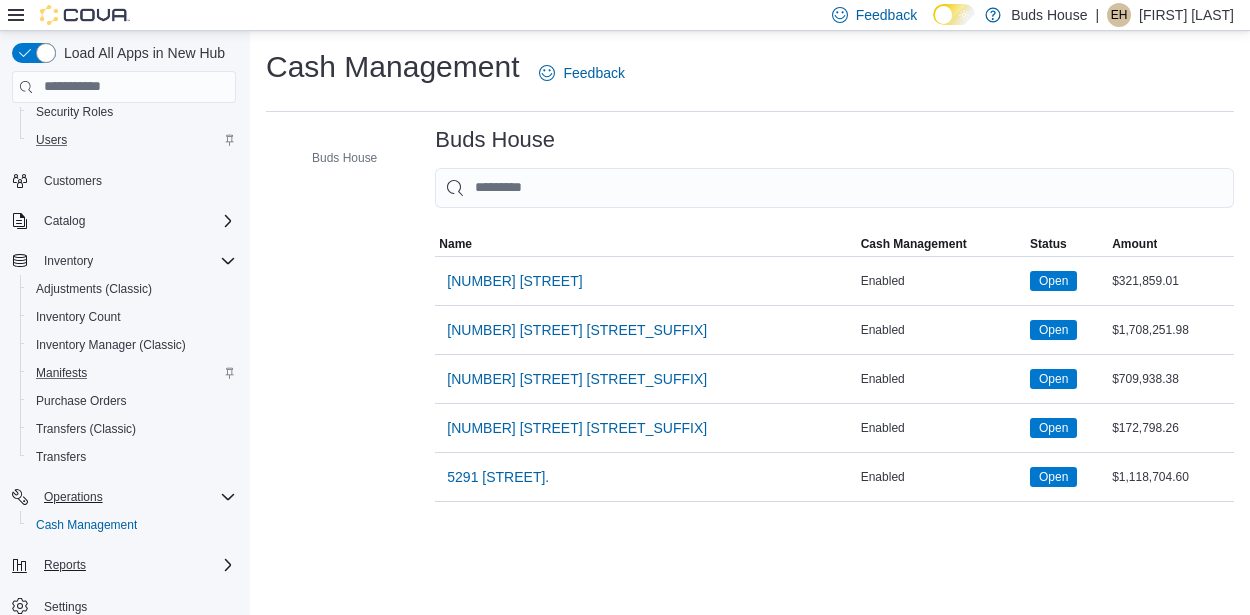 click on "Reports" at bounding box center (136, 565) 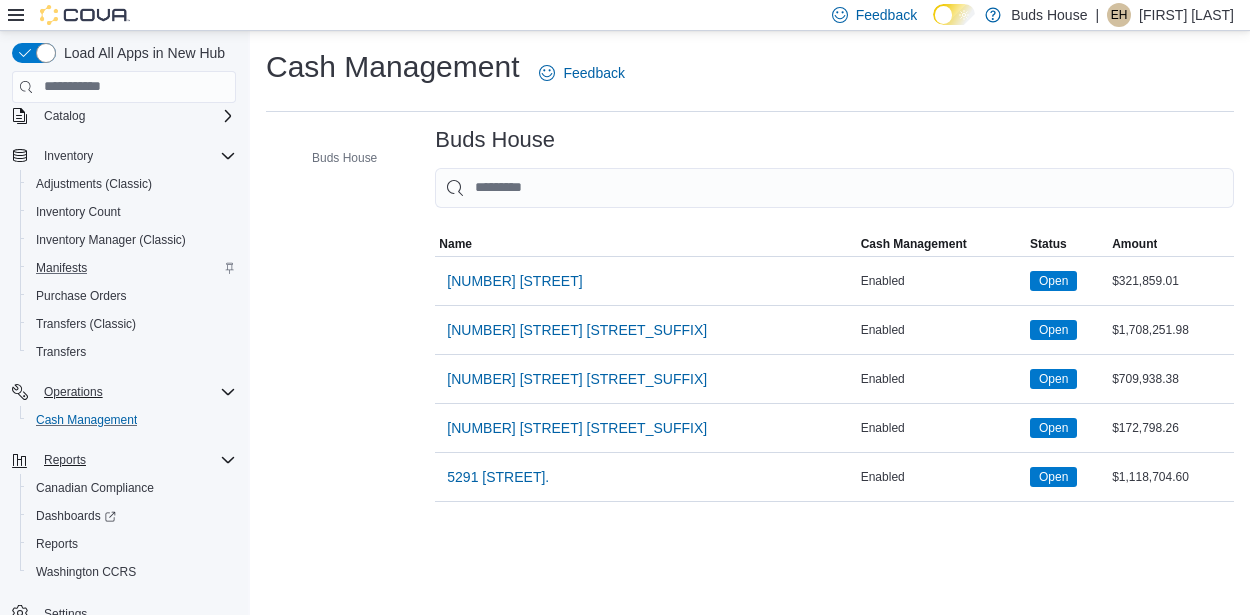 scroll, scrollTop: 213, scrollLeft: 0, axis: vertical 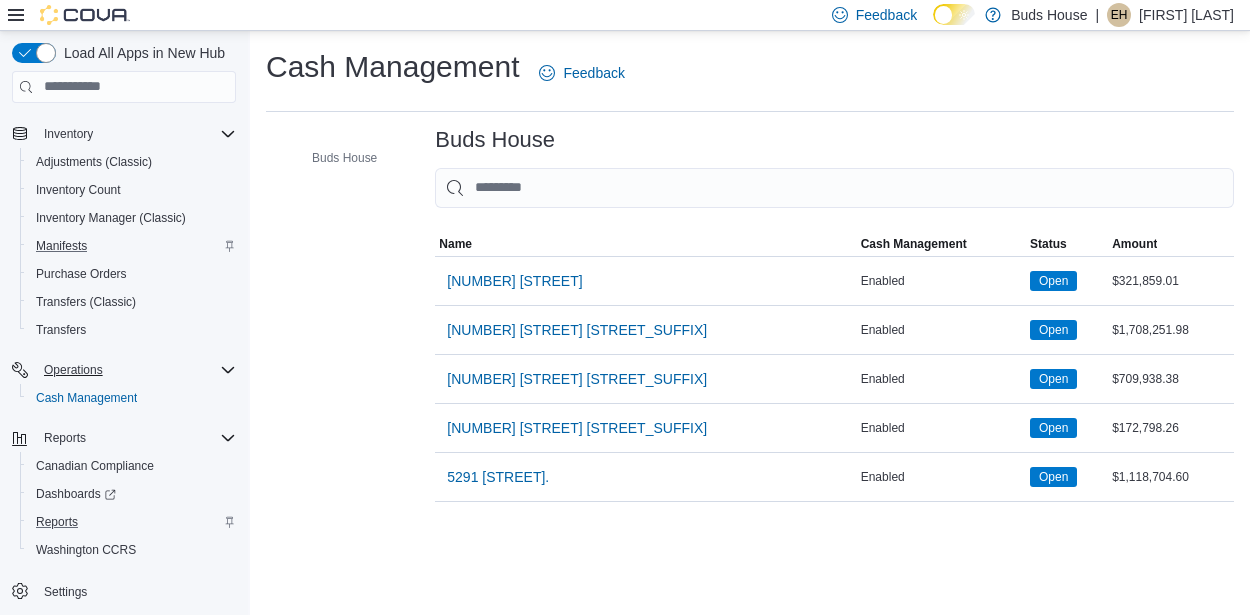 click on "Reports" at bounding box center (132, 522) 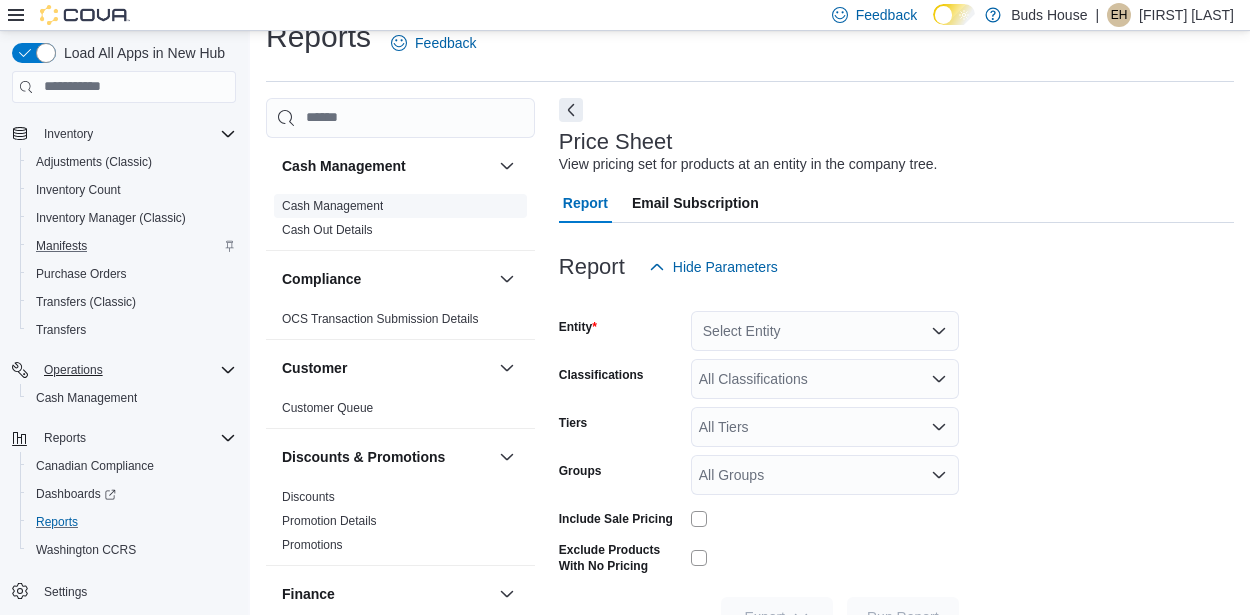 scroll, scrollTop: 46, scrollLeft: 0, axis: vertical 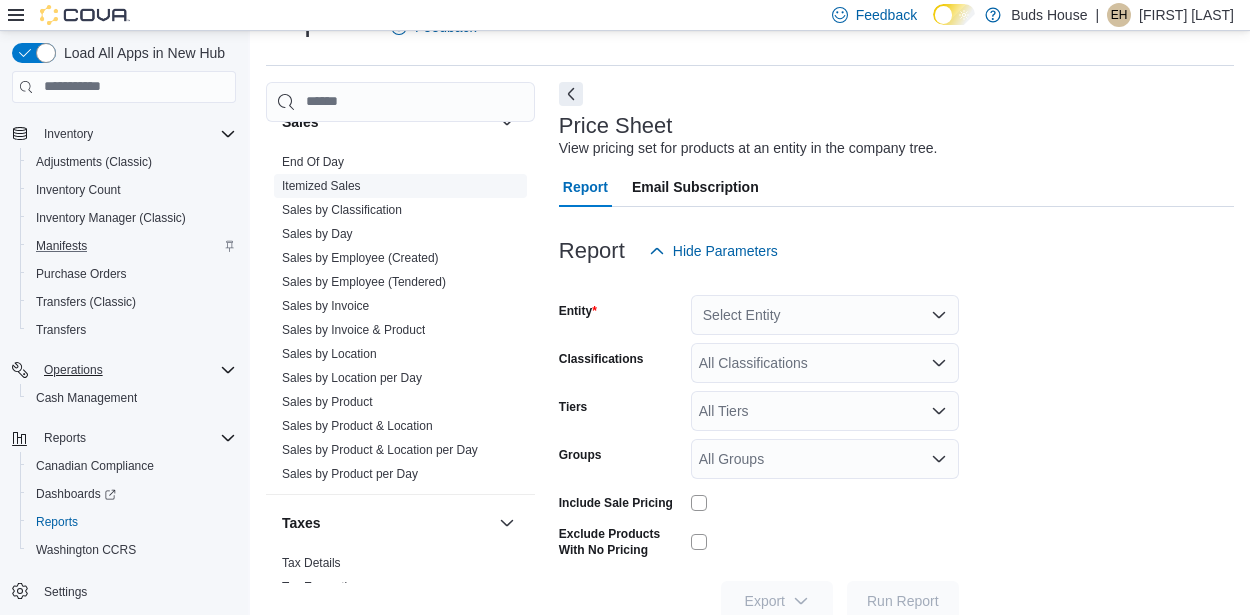 click on "Itemized Sales" at bounding box center (321, 186) 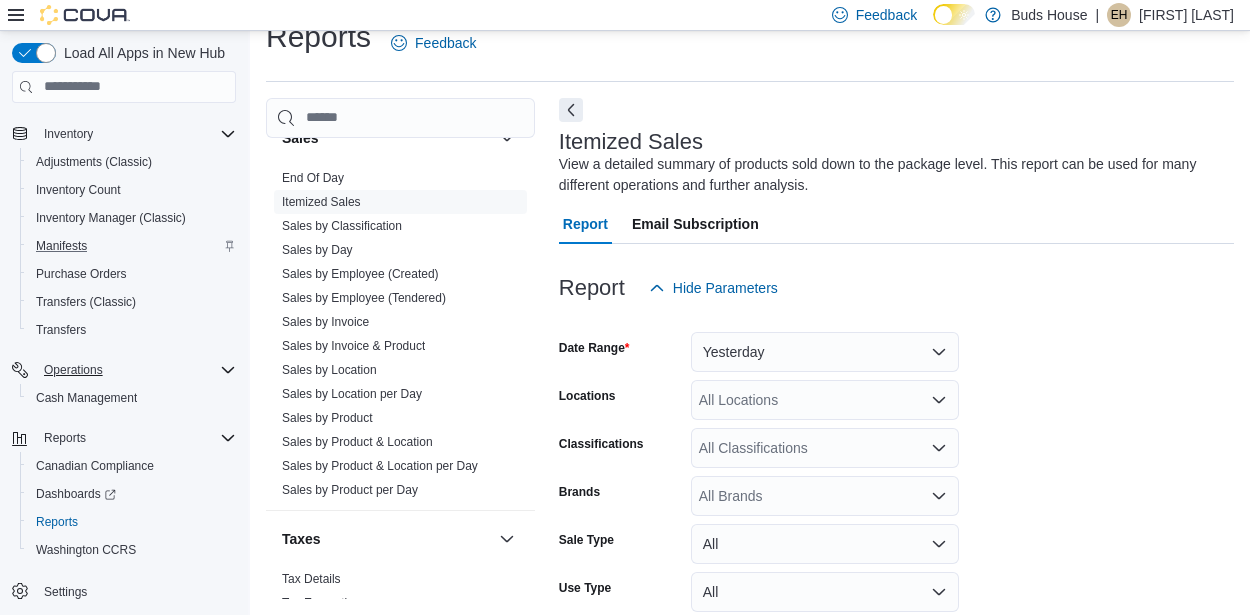 scroll, scrollTop: 66, scrollLeft: 0, axis: vertical 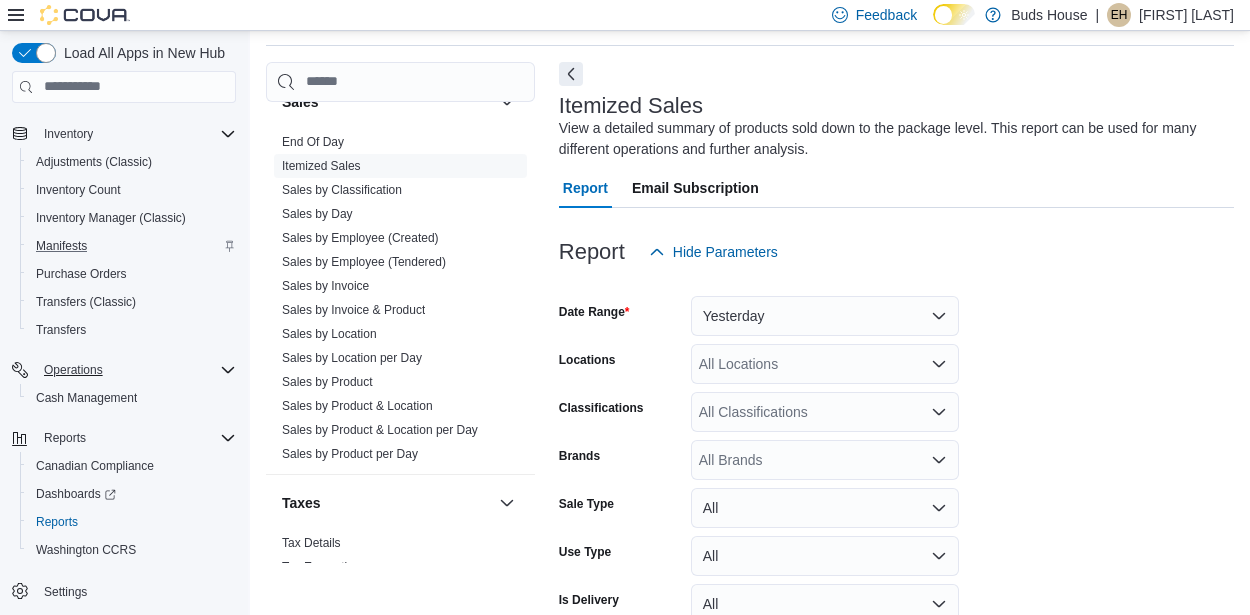 click on "All Locations" at bounding box center (825, 364) 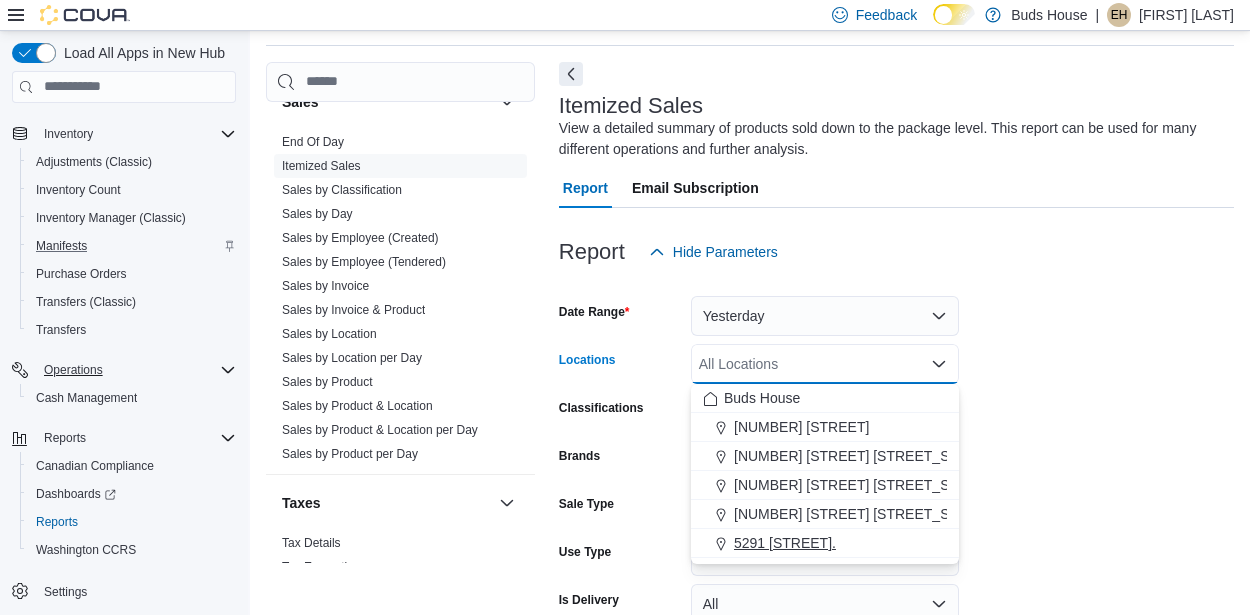click on "5291 Lakeshore Rd." at bounding box center (785, 543) 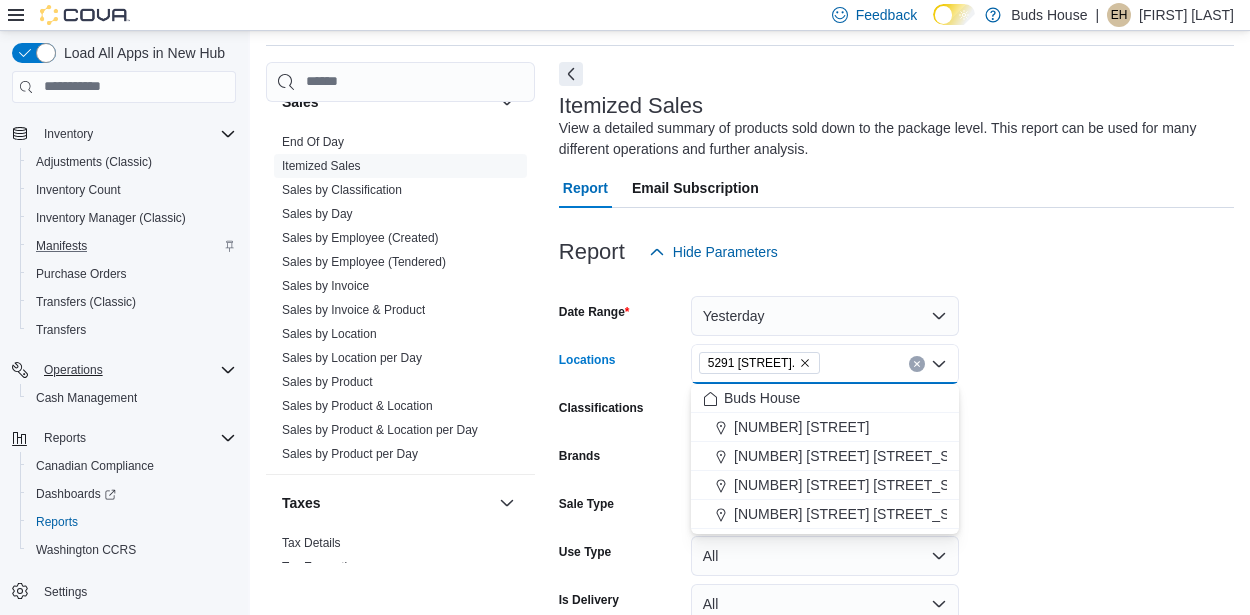 click on "Date Range Yesterday Locations 5291 Lakeshore Rd. Combo box. Selected. 5291 Lakeshore Rd.. Press Backspace to delete 5291 Lakeshore Rd.. Combo box input. All Locations. Type some text or, to display a list of choices, press Down Arrow. To exit the list of choices, press Escape. Classifications All Classifications Brands All Brands Sale Type All Use Type All Is Delivery All Is Online Sale All Export  Run Report" at bounding box center [896, 500] 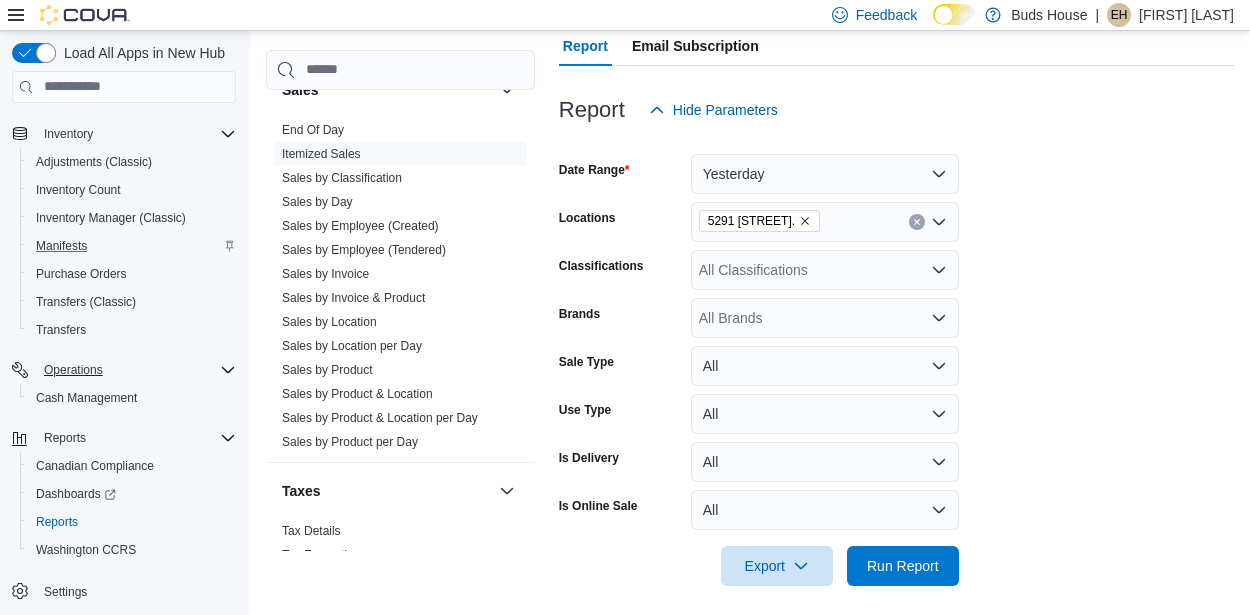 scroll, scrollTop: 207, scrollLeft: 0, axis: vertical 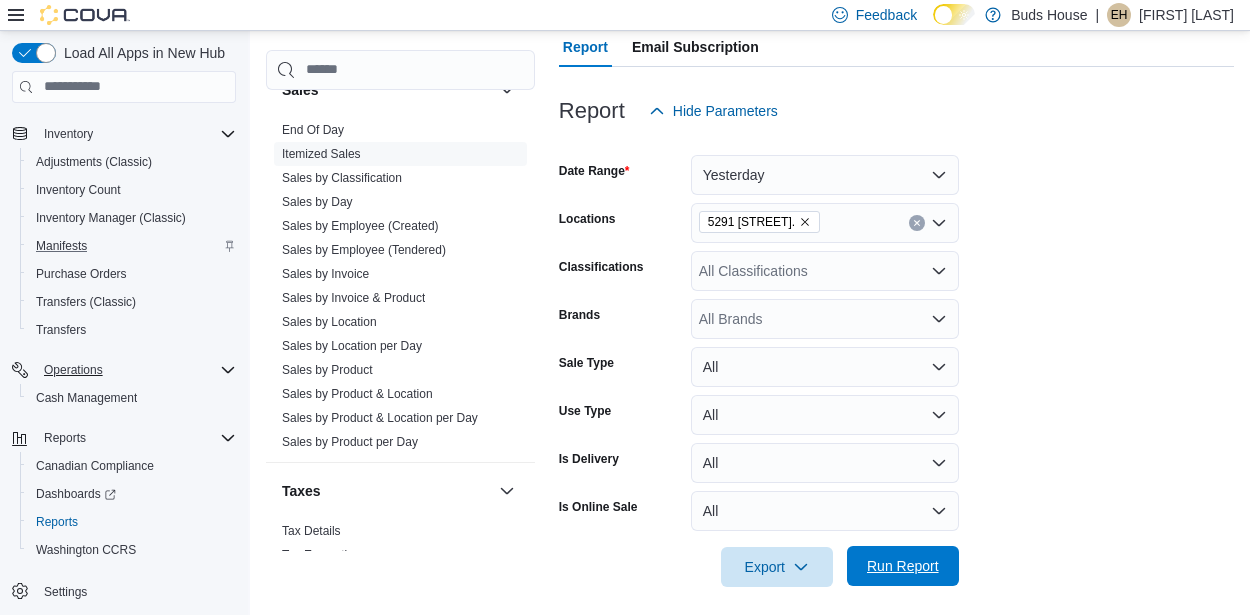 click on "Run Report" at bounding box center [903, 566] 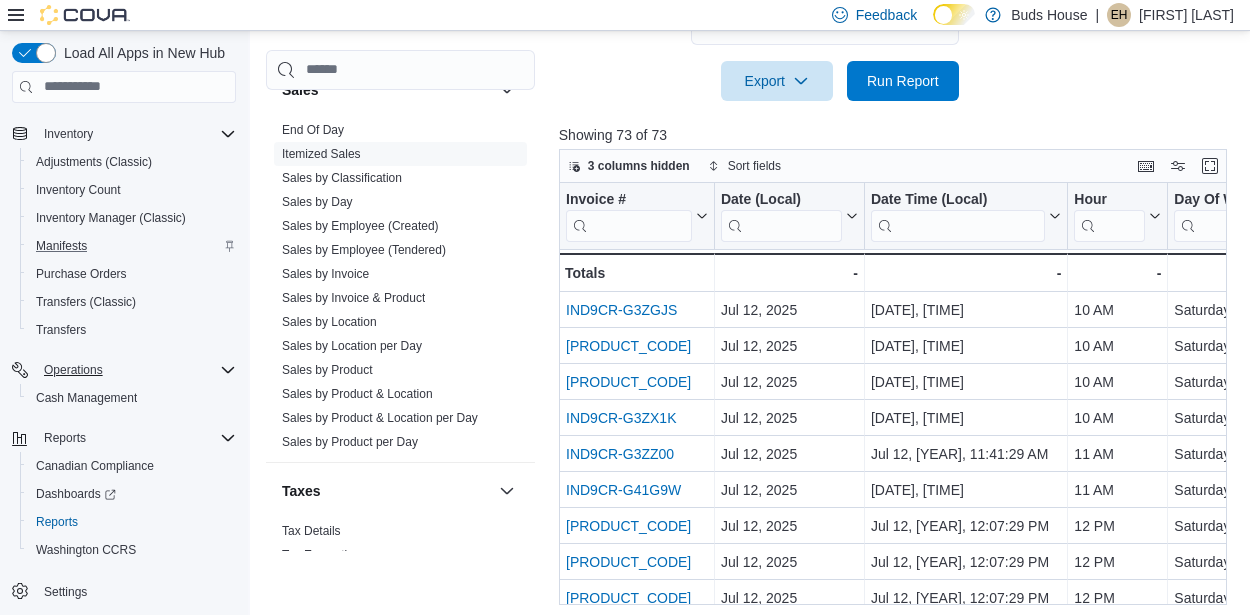 scroll, scrollTop: 734, scrollLeft: 0, axis: vertical 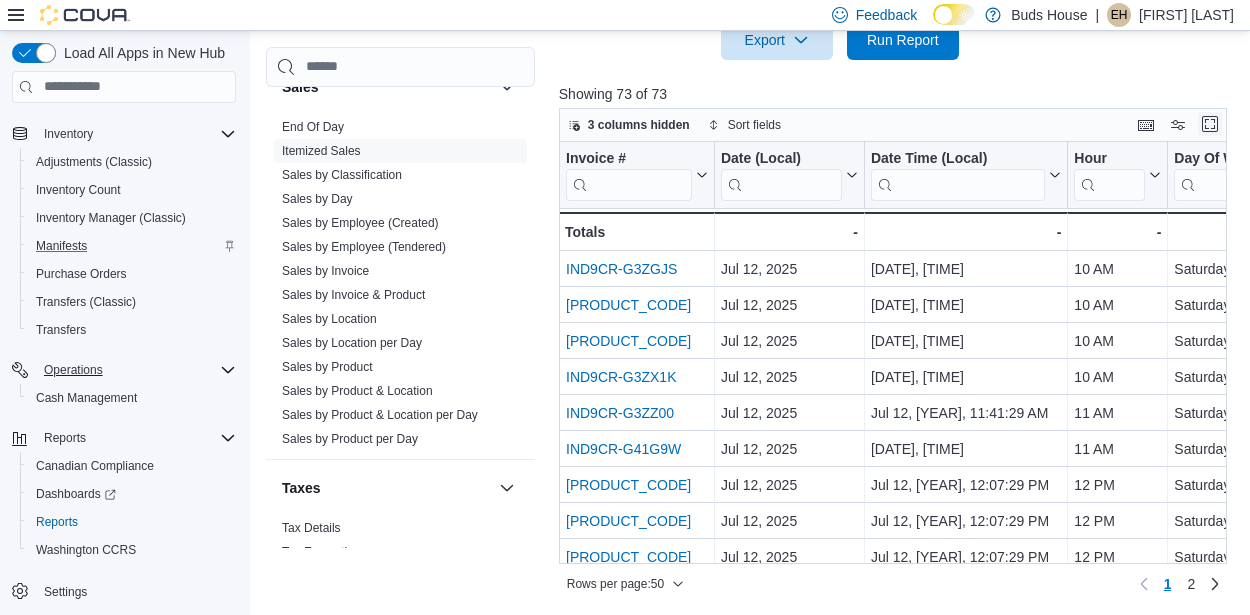 click at bounding box center [1210, 124] 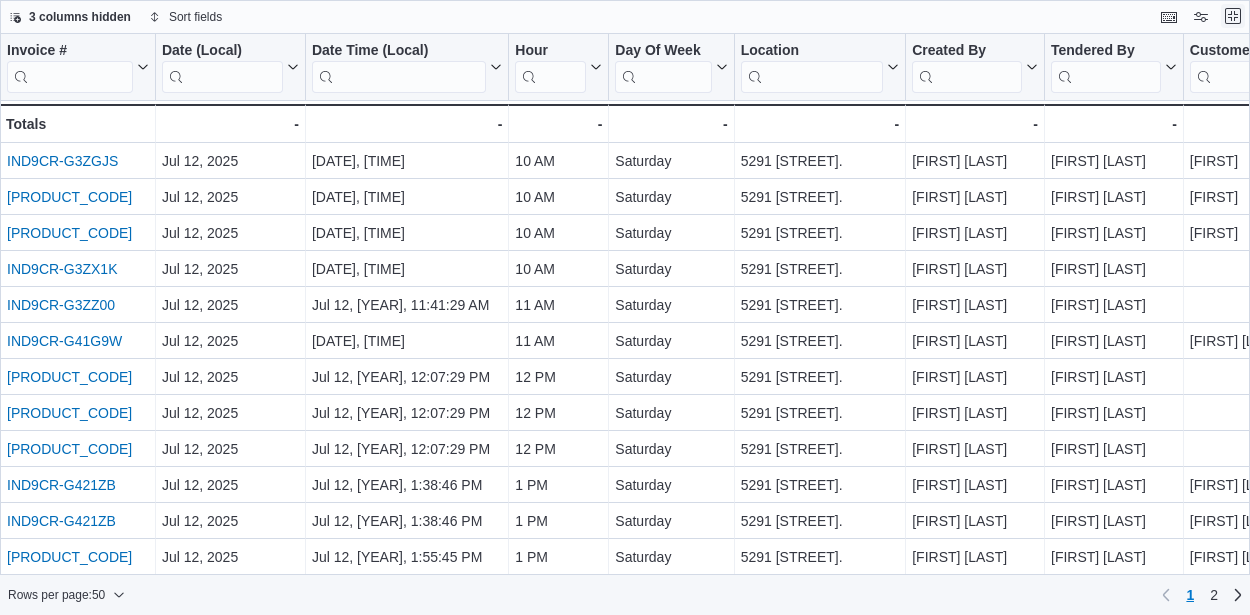 scroll, scrollTop: 0, scrollLeft: 0, axis: both 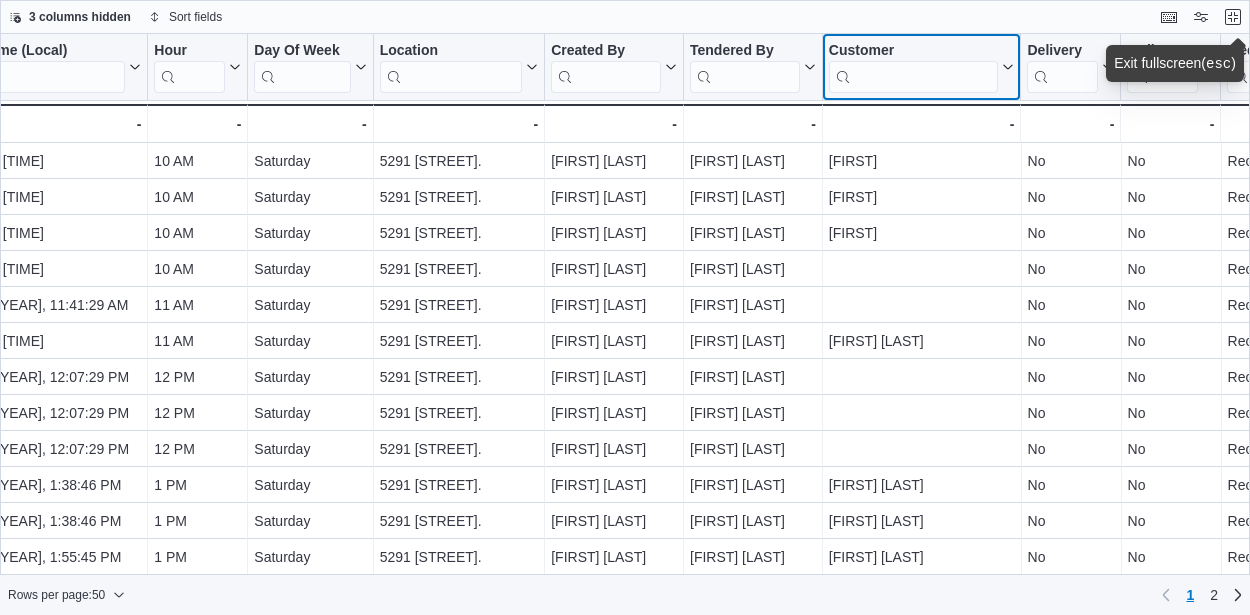 click at bounding box center [914, 77] 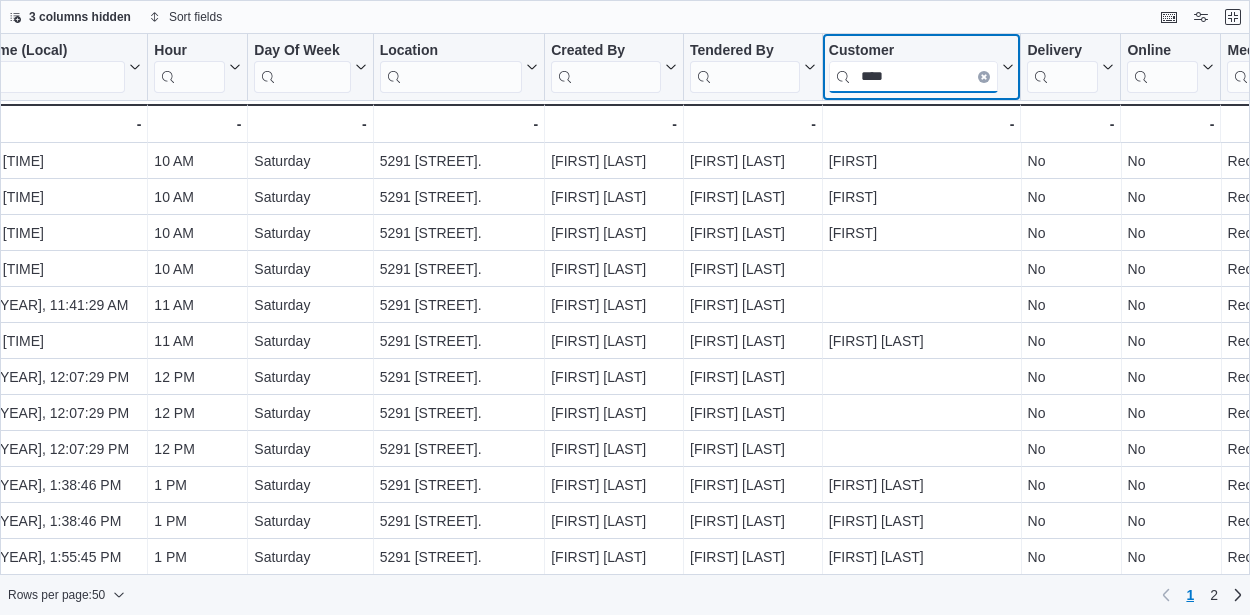 type on "****" 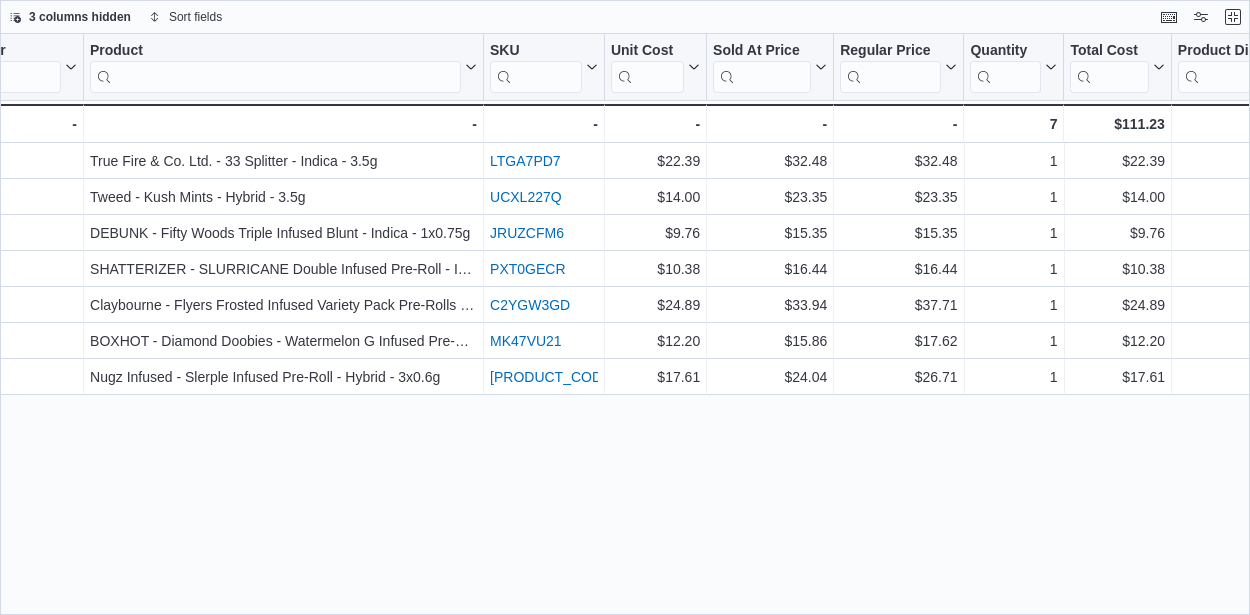 scroll, scrollTop: 0, scrollLeft: 2435, axis: horizontal 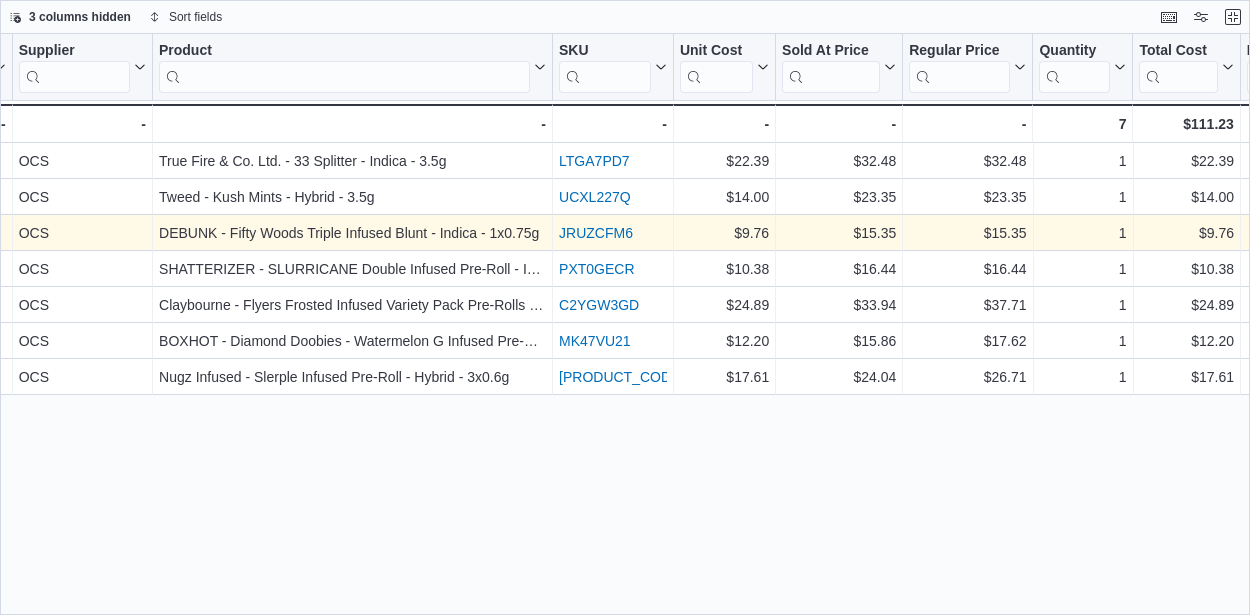 click on "JRUZCFM6" at bounding box center (596, 233) 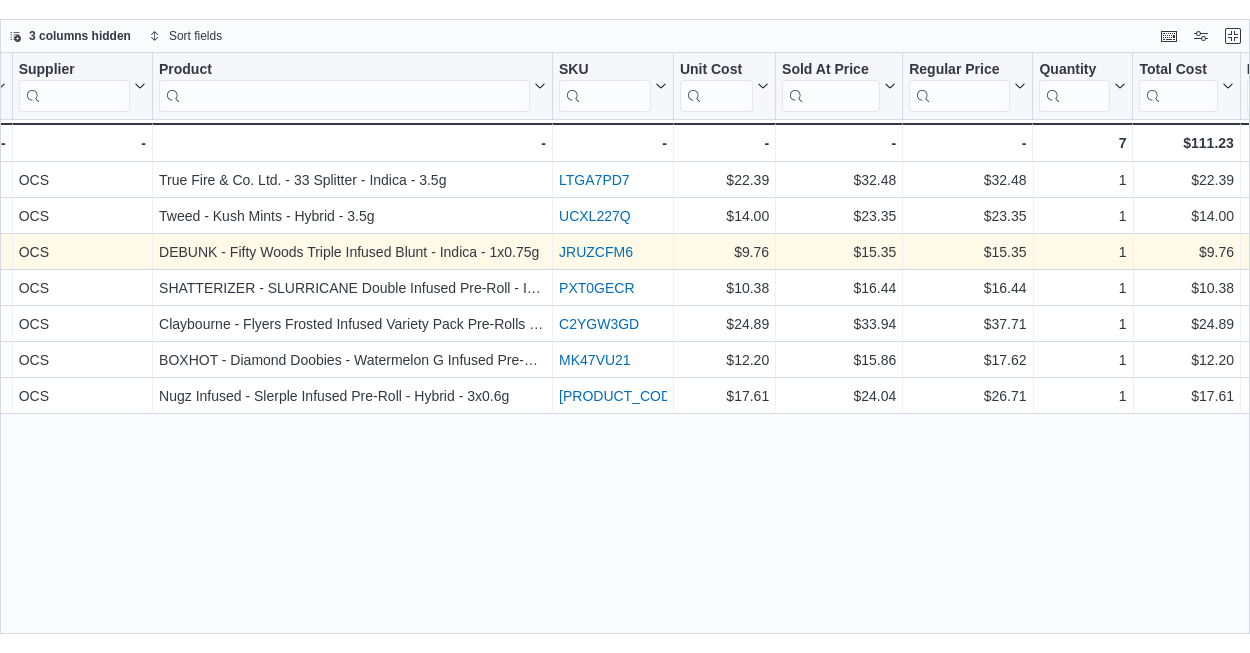 scroll, scrollTop: 182, scrollLeft: 0, axis: vertical 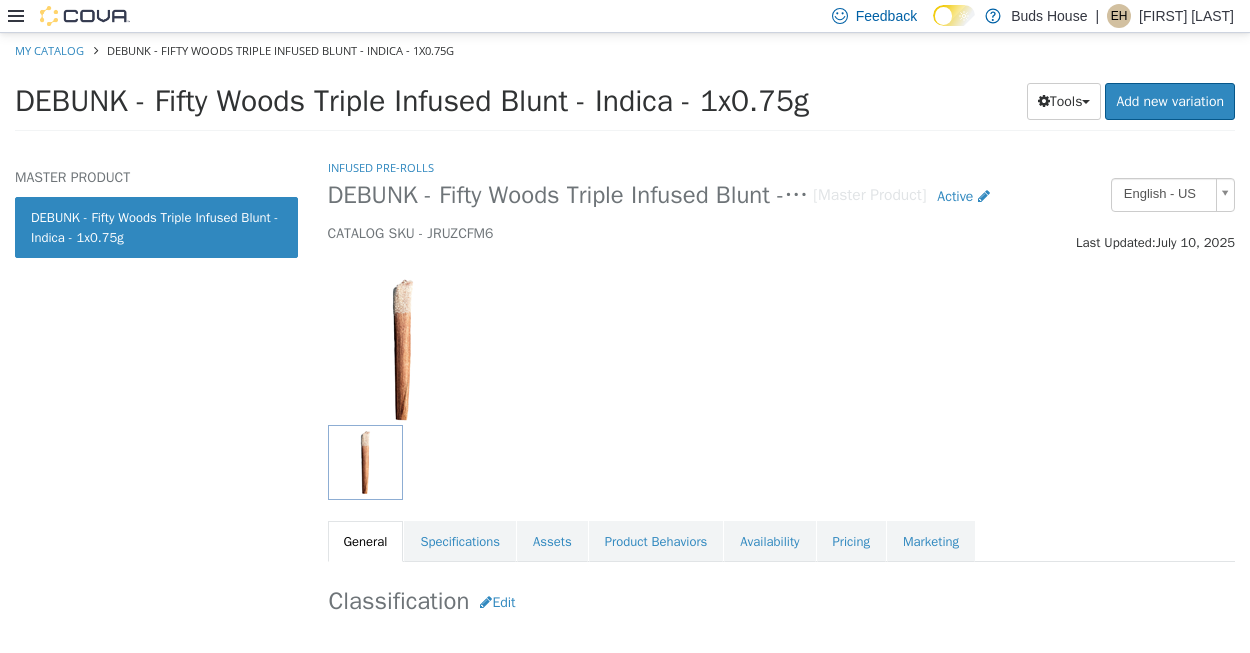 click on "My Catalog
DEBUNK - Fifty Woods Triple Infused Blunt - Indica - 1x0.75g" at bounding box center [625, 50] 